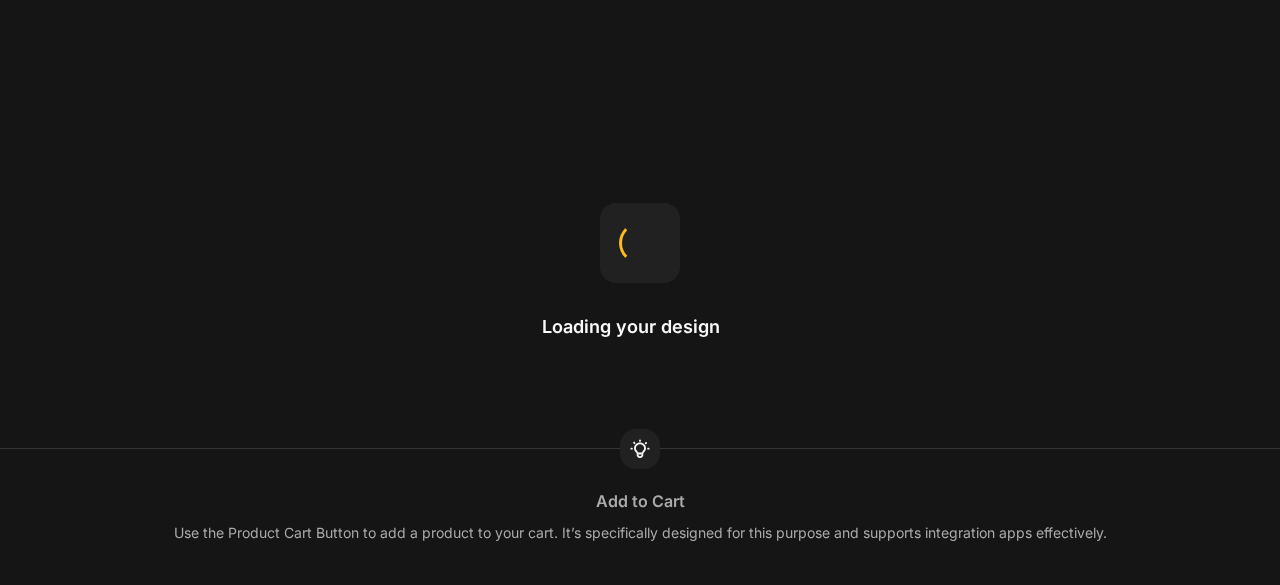 scroll, scrollTop: 0, scrollLeft: 0, axis: both 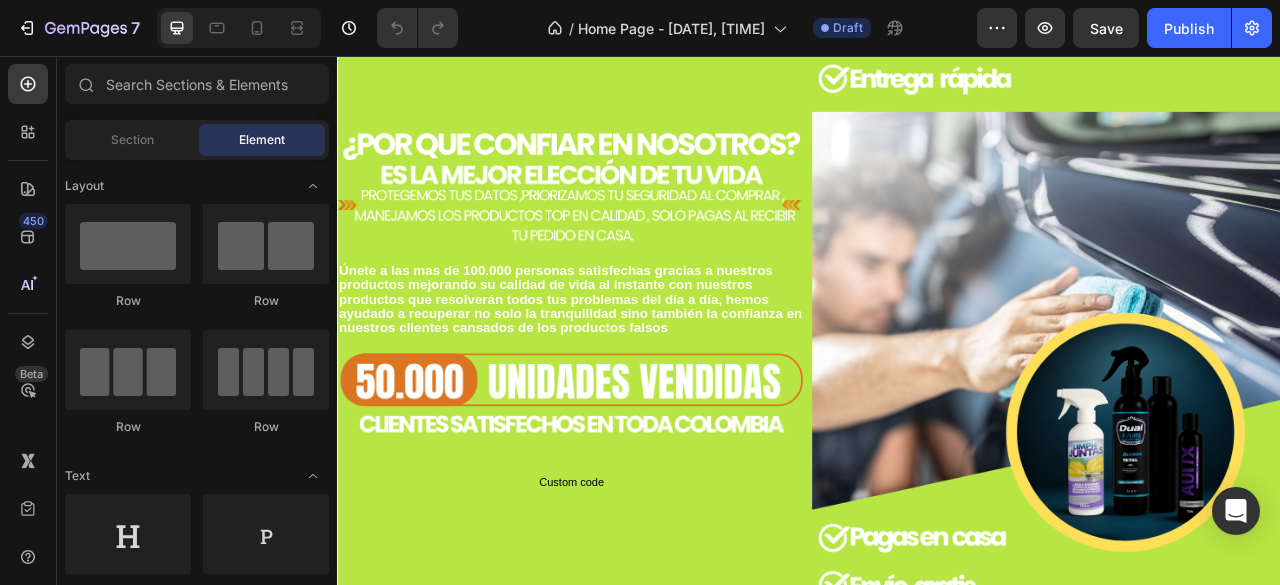 click on "7" 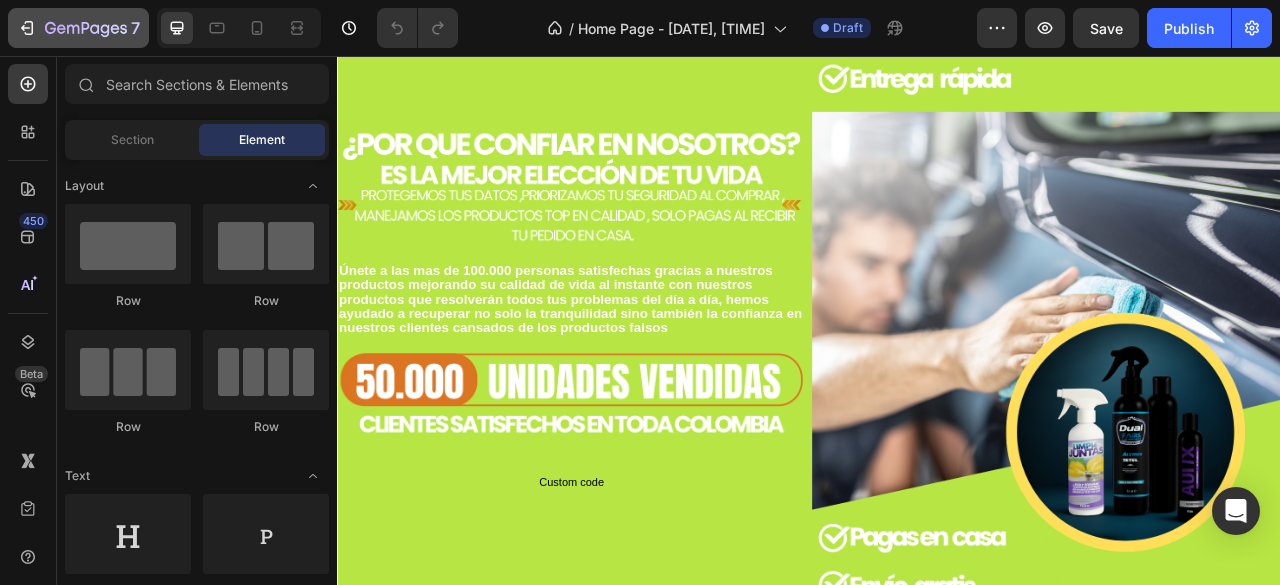 click 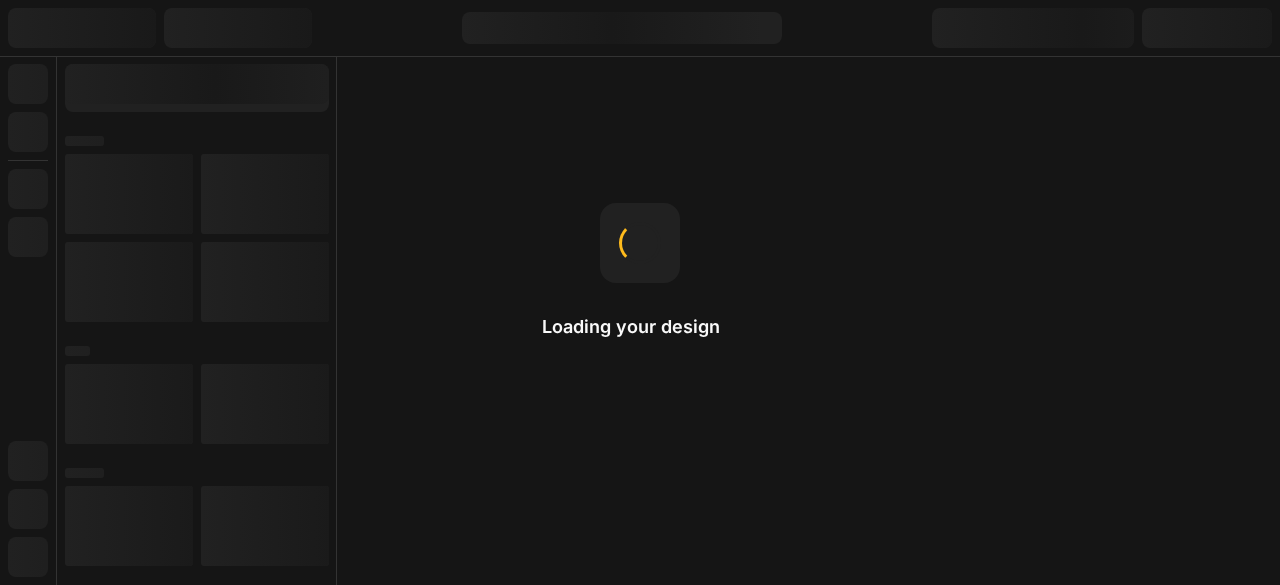 scroll, scrollTop: 0, scrollLeft: 0, axis: both 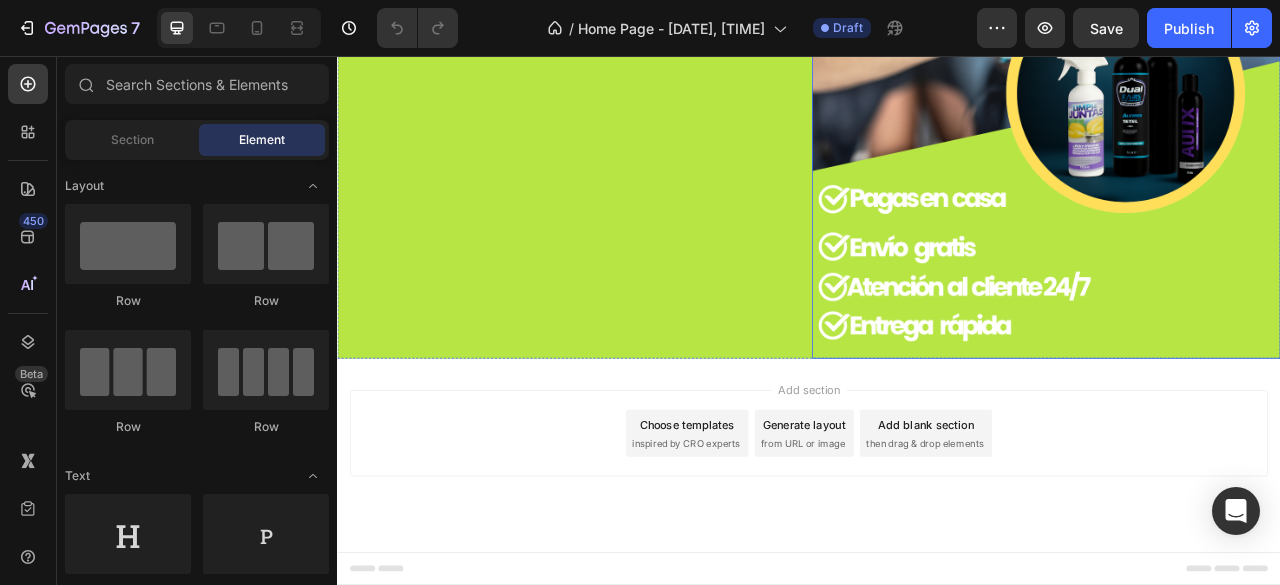 click at bounding box center [1239, 68] 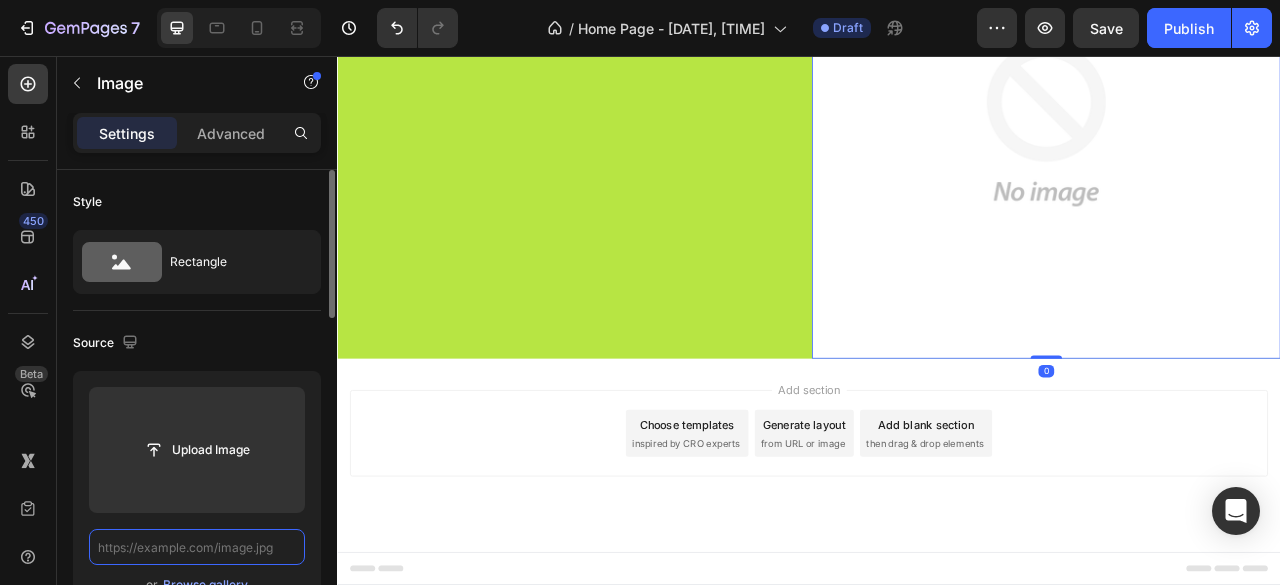 scroll, scrollTop: 0, scrollLeft: 0, axis: both 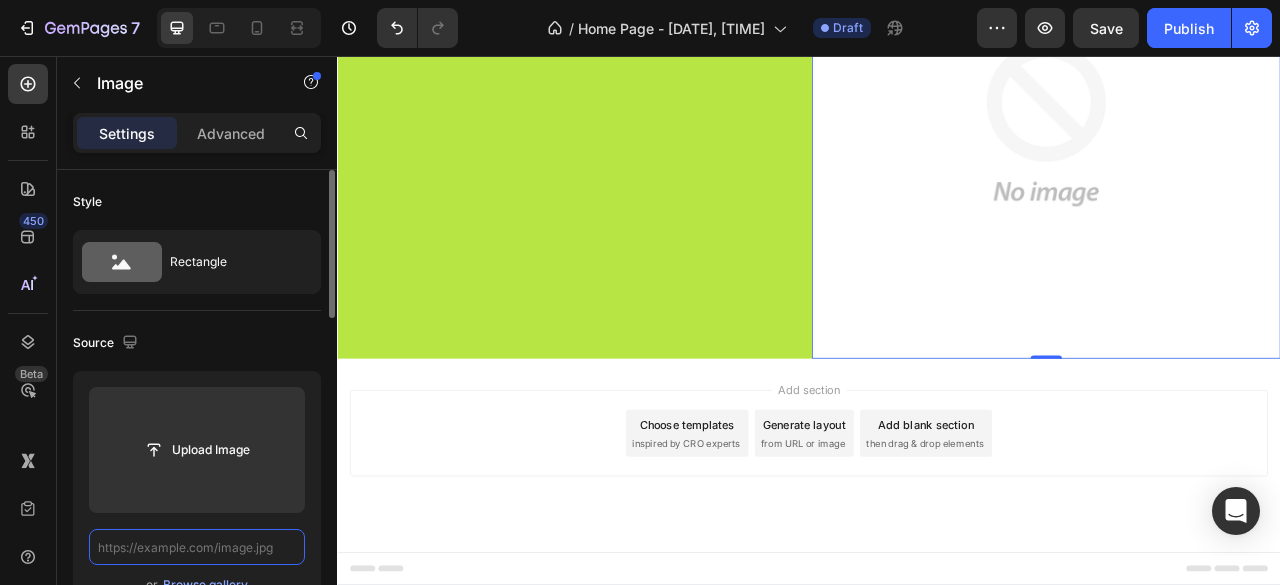paste on "https://cdn.shopify.com/s/files/1/0671/1073/1857/files/Agregar_un_titulo_15.png?v=1754249124" 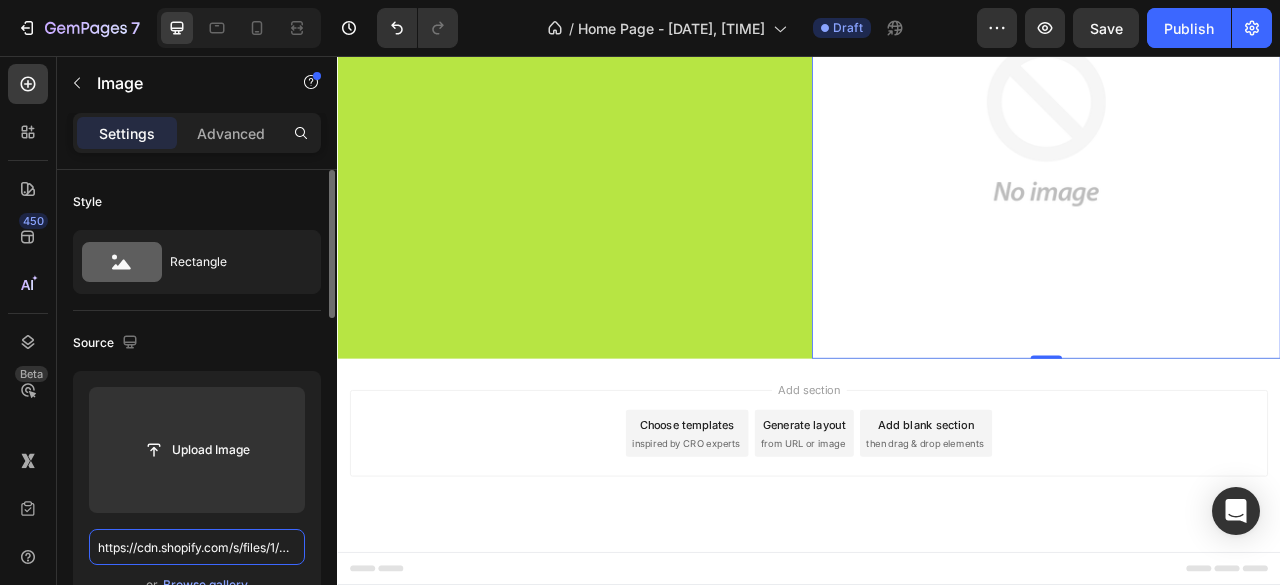 scroll, scrollTop: 0, scrollLeft: 368, axis: horizontal 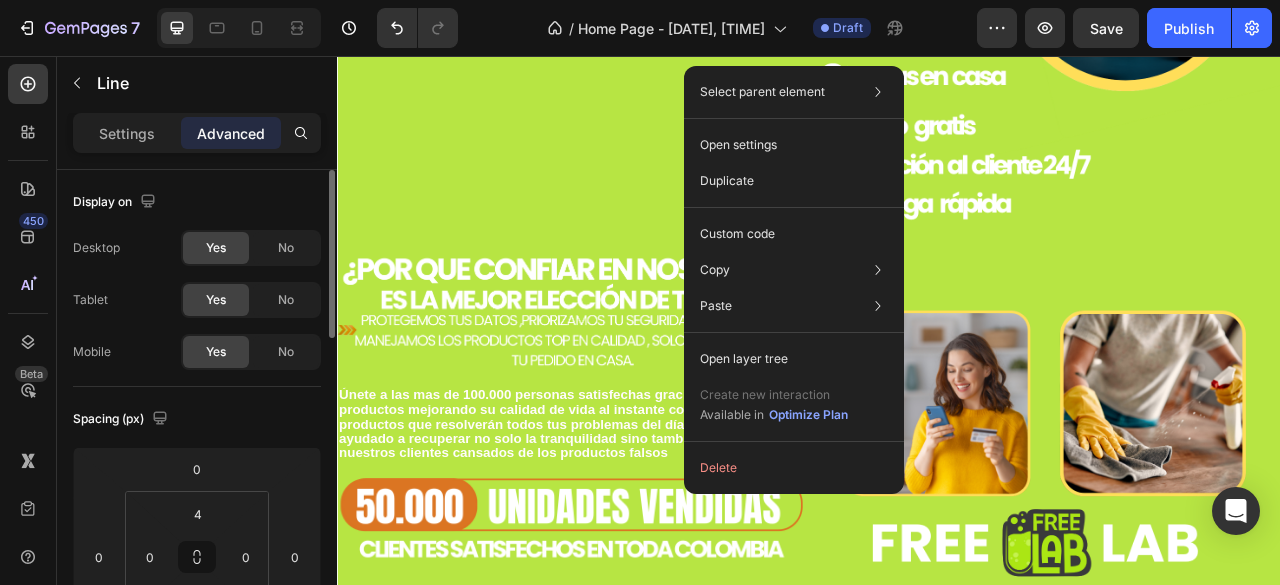 click at bounding box center [937, -464] 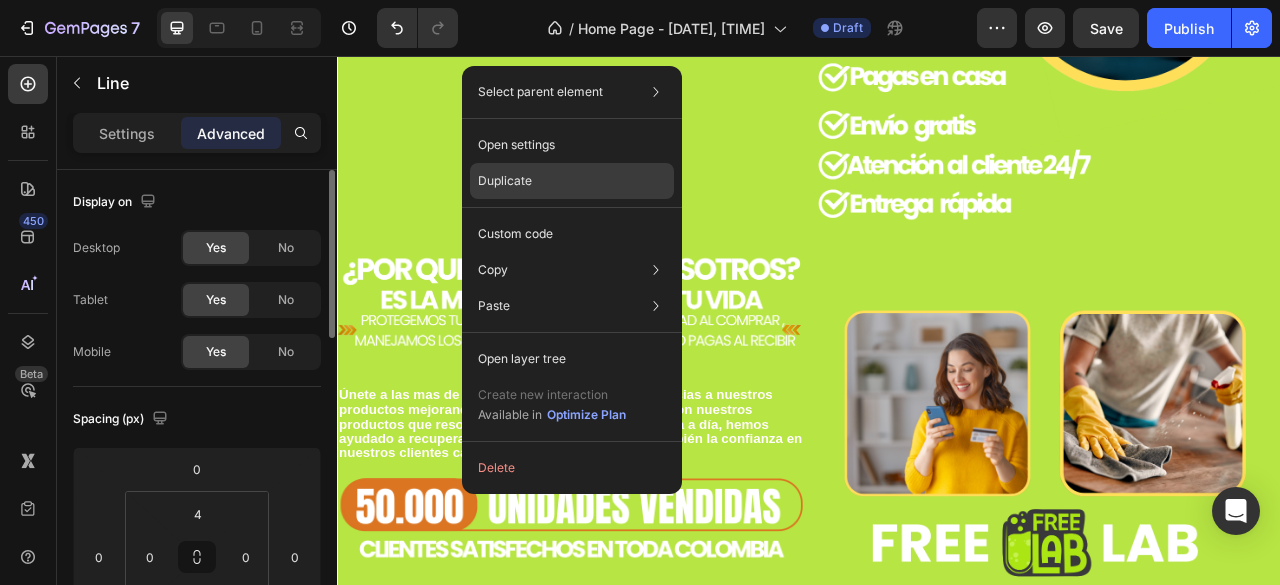 click on "Duplicate" 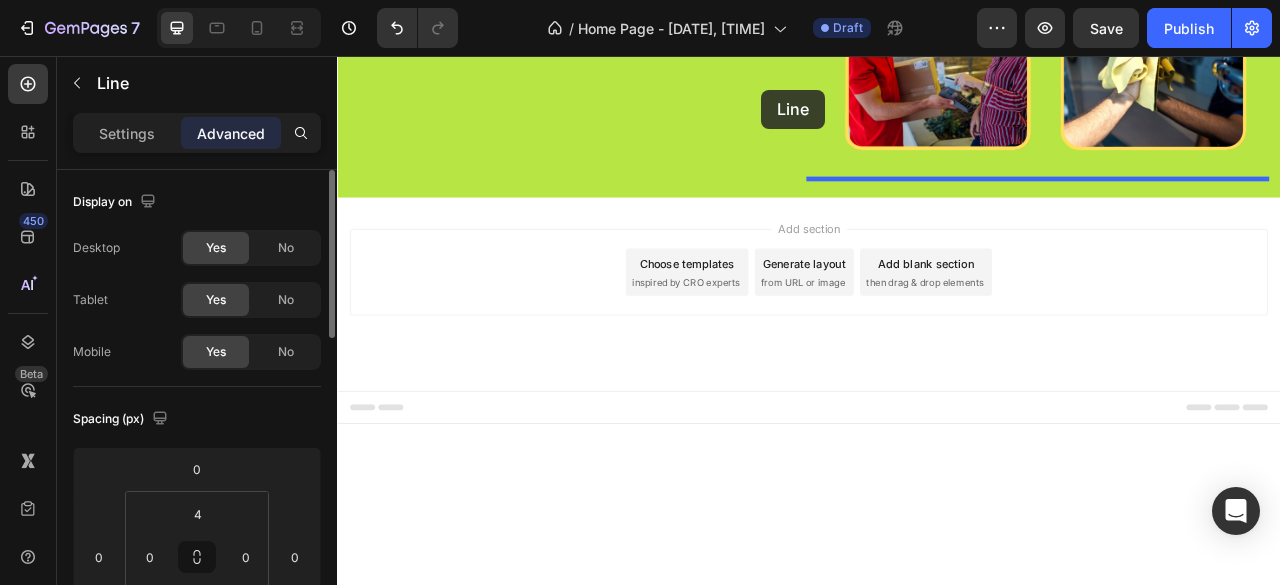 scroll, scrollTop: 3702, scrollLeft: 0, axis: vertical 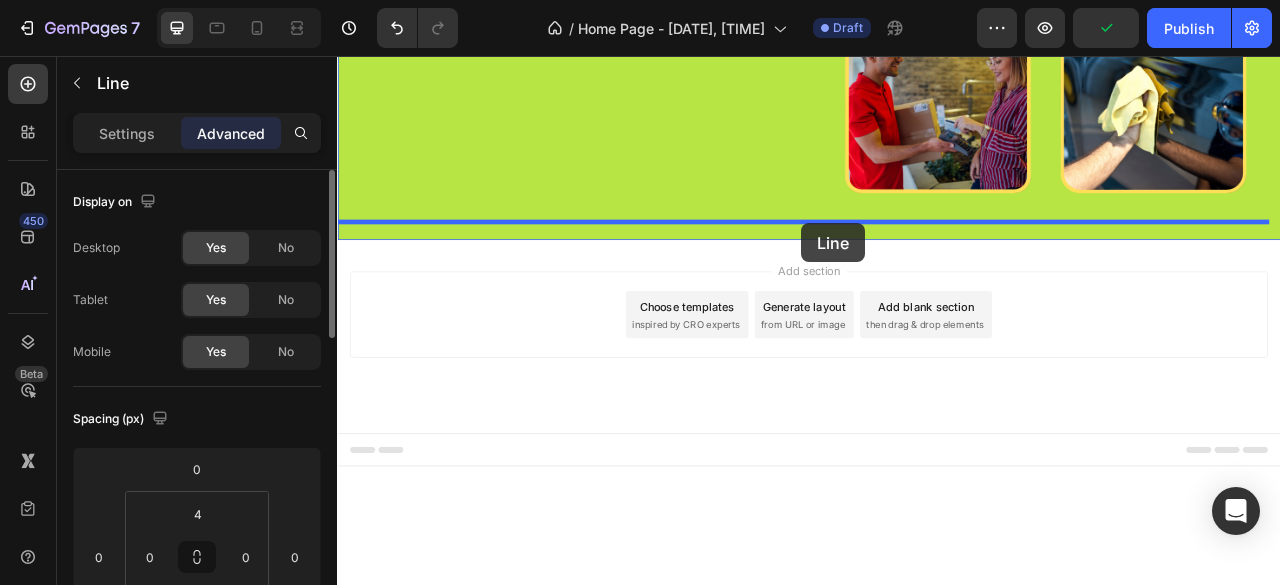 drag, startPoint x: 824, startPoint y: 272, endPoint x: 927, endPoint y: 269, distance: 103.04368 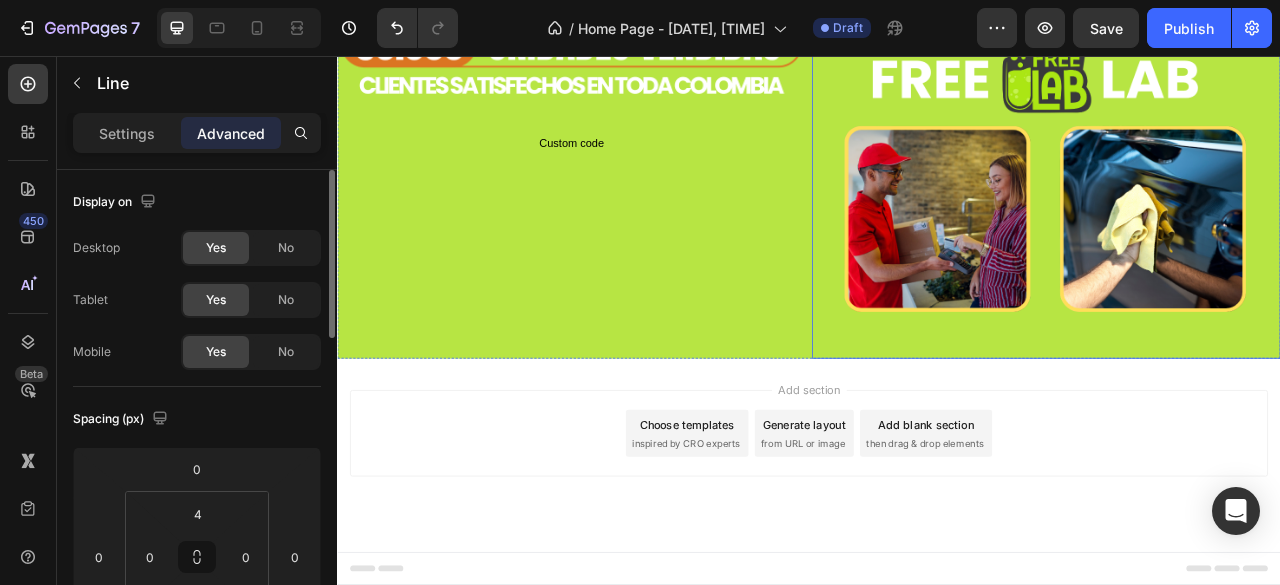 scroll, scrollTop: 3592, scrollLeft: 0, axis: vertical 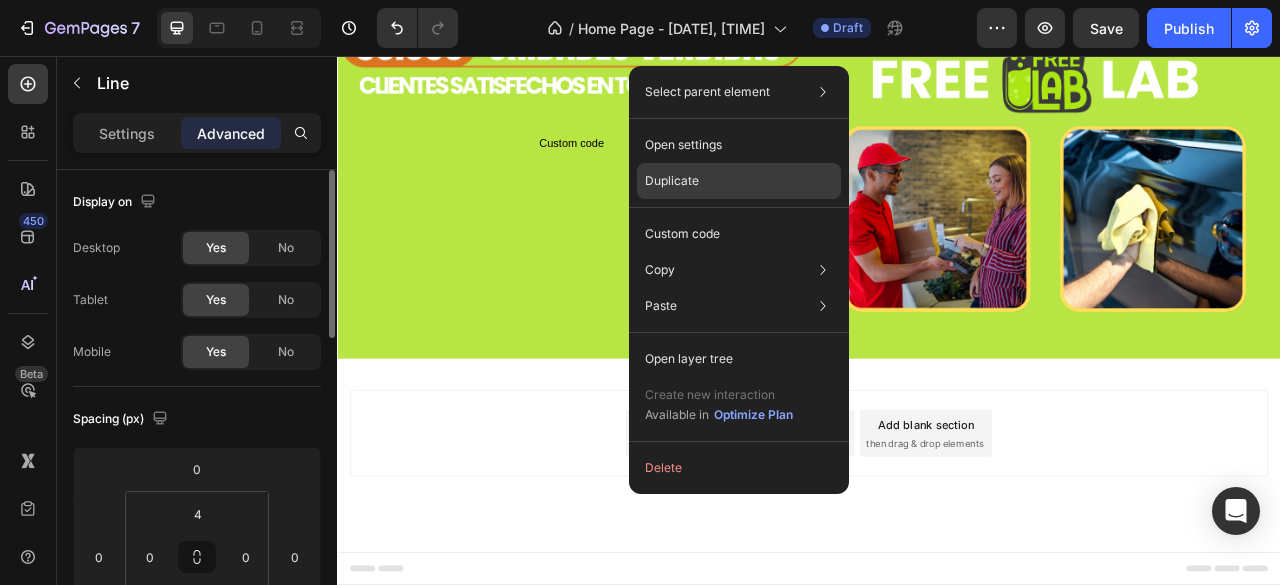 click on "Duplicate" 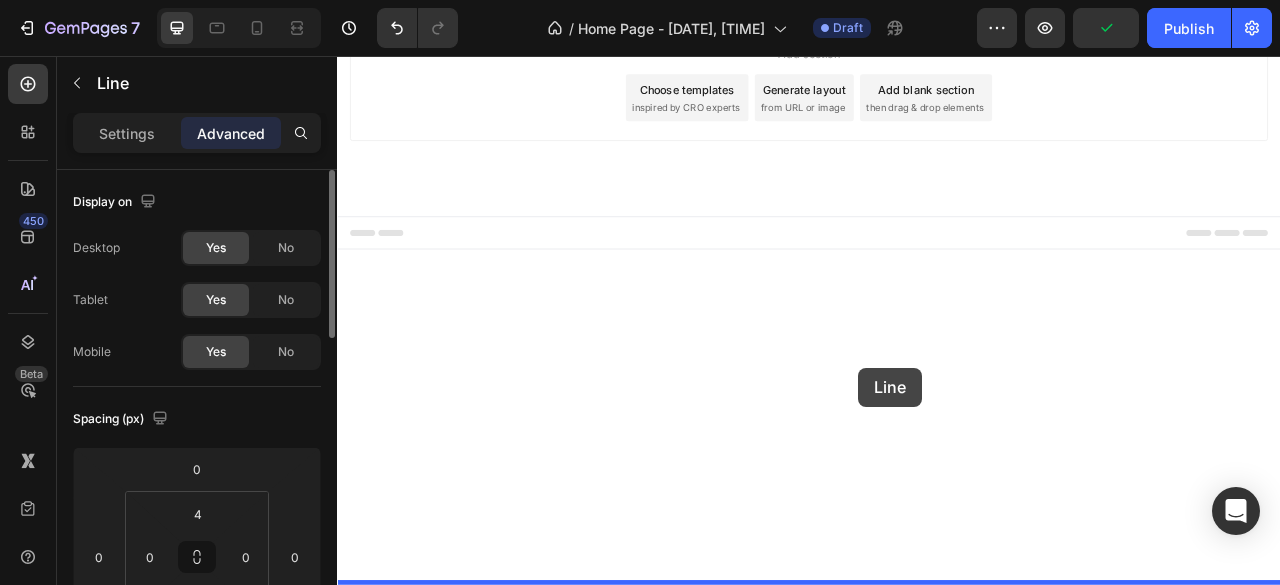 drag, startPoint x: 843, startPoint y: 377, endPoint x: 996, endPoint y: 459, distance: 173.5886 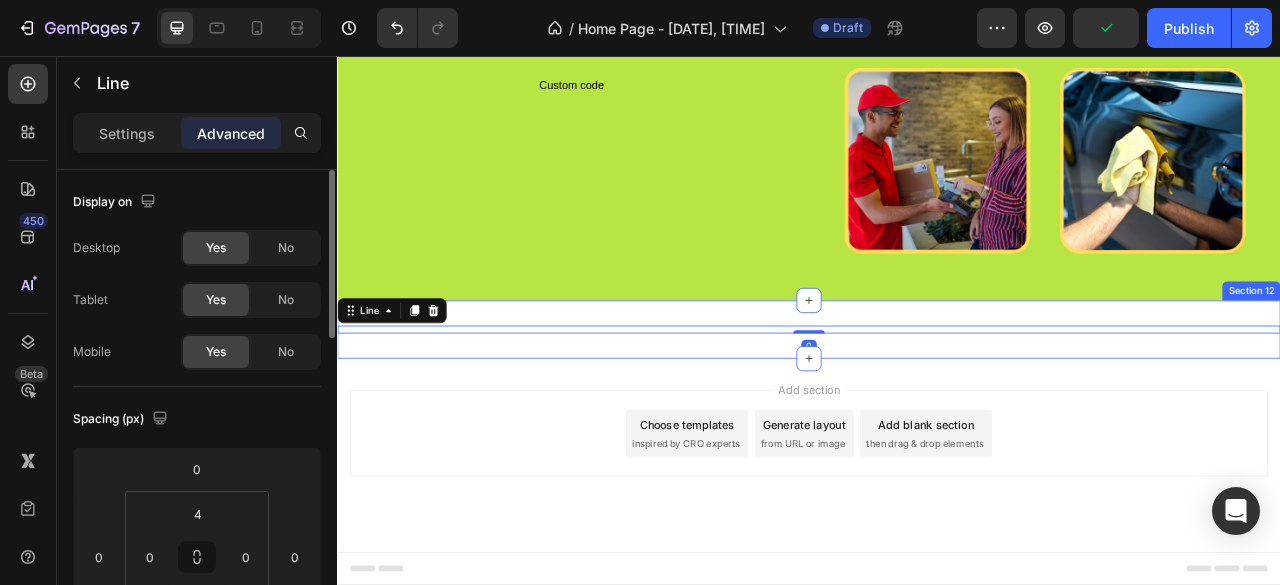 scroll, scrollTop: 4261, scrollLeft: 0, axis: vertical 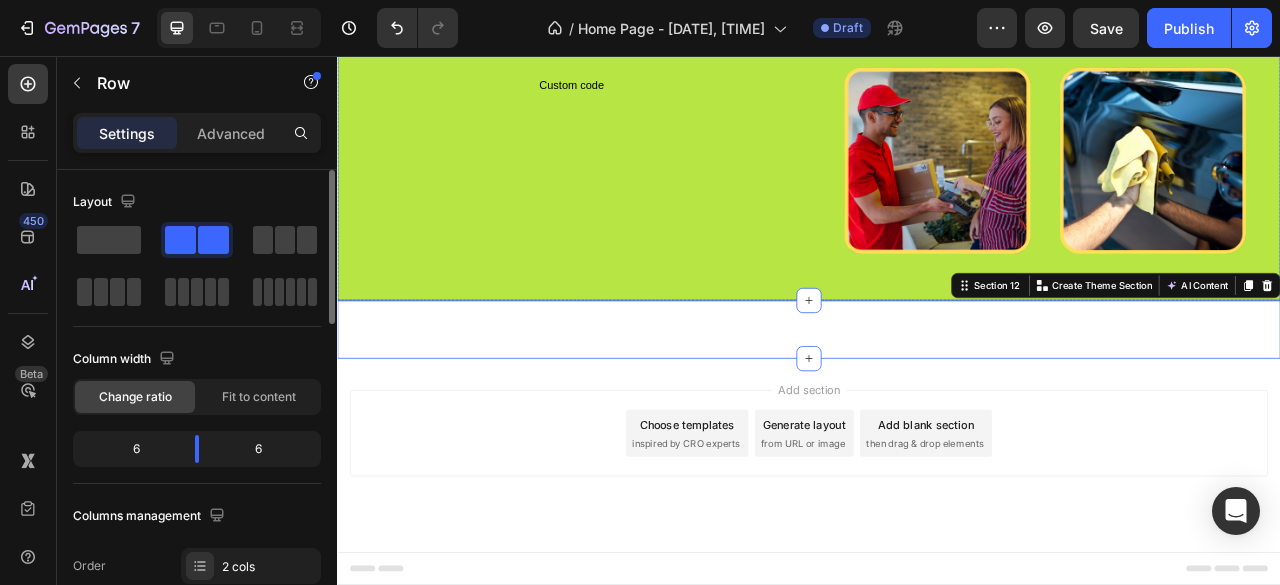 click on "Image Únete a las mas de 100.000 personas satisfechas gracias a nuestros productos mejorando su calidad de vida al instante con nuestros productos que resolverán todos tus problemas del día a día, hemos ayudado a recuperar no solo la tranquilidad sino también la confianza en nuestros clientes cansados de los productos falsos  Text Block Image
Custom code
Custom Code" at bounding box center [635, -6] 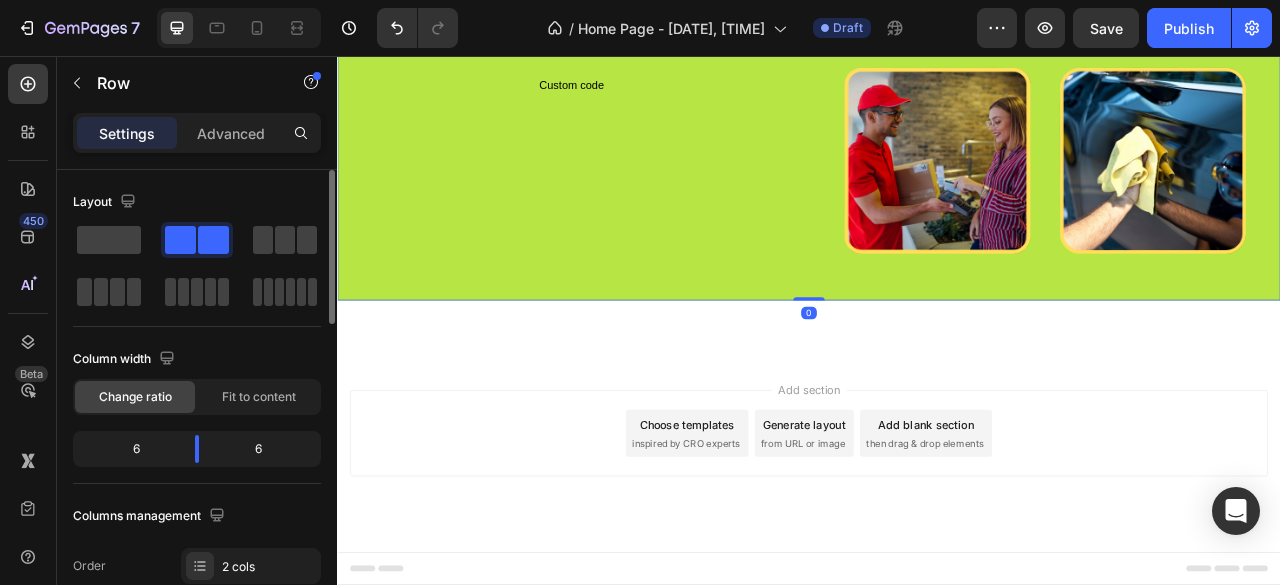 scroll, scrollTop: 3661, scrollLeft: 0, axis: vertical 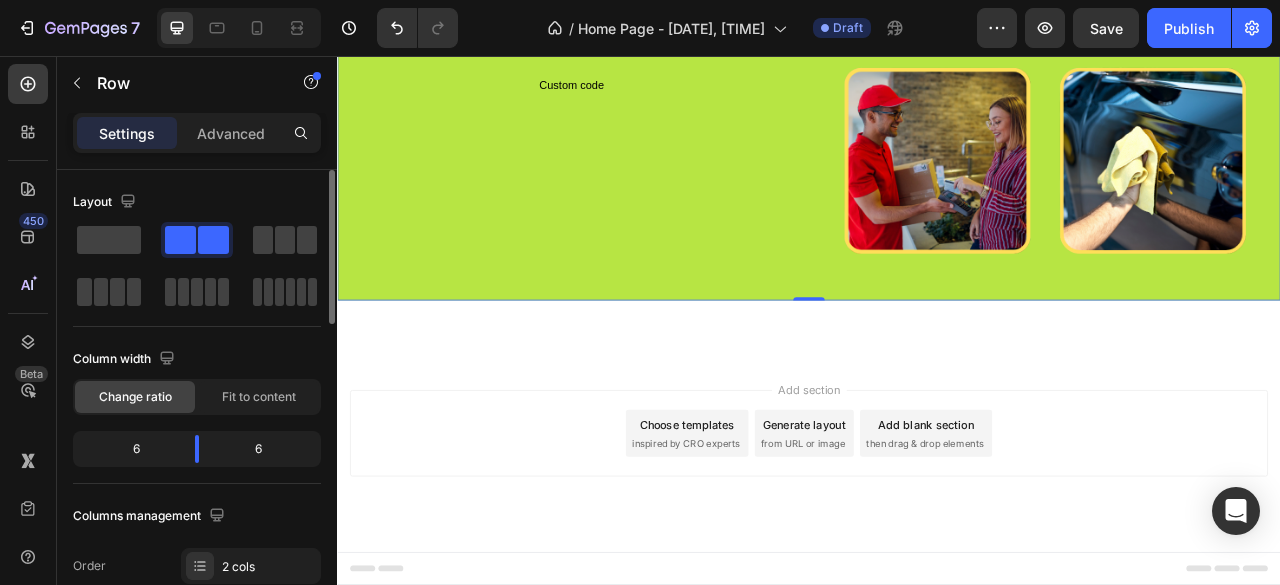 click at bounding box center (1239, -6) 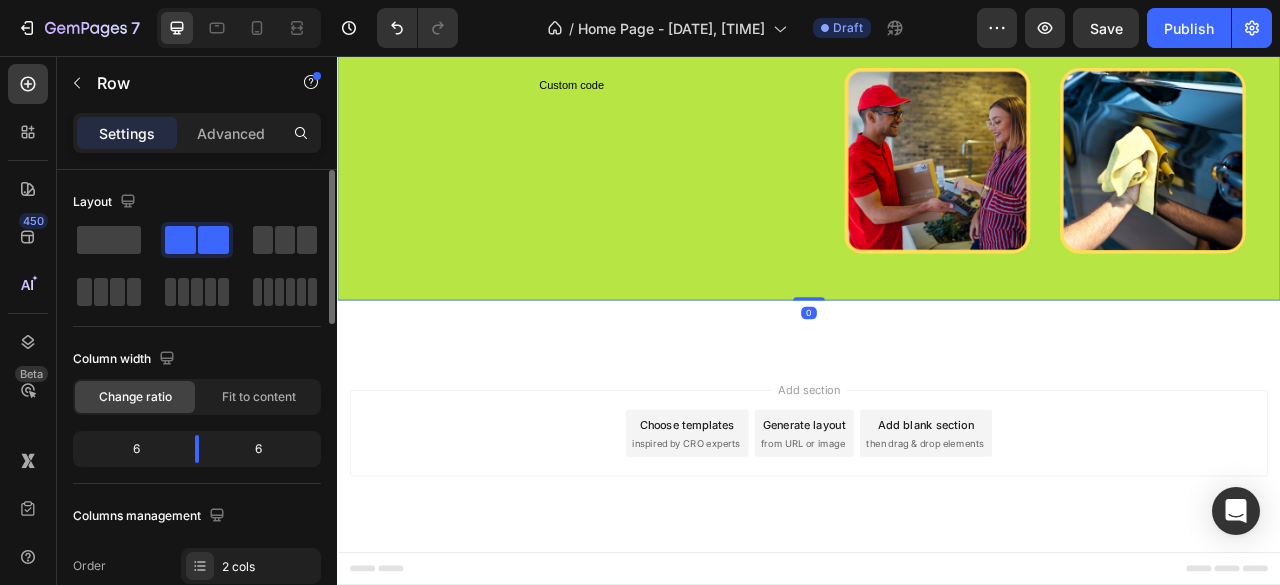 click on "Image Únete a las mas de 100.000 personas satisfechas gracias a nuestros productos mejorando su calidad de vida al instante con nuestros productos que resolverán todos tus problemas del día a día, hemos ayudado a recuperar no solo la tranquilidad sino también la confianza en nuestros clientes cansados de los productos falsos  Text Block Image
Custom code
Custom Code Image Row   0" at bounding box center [937, -6] 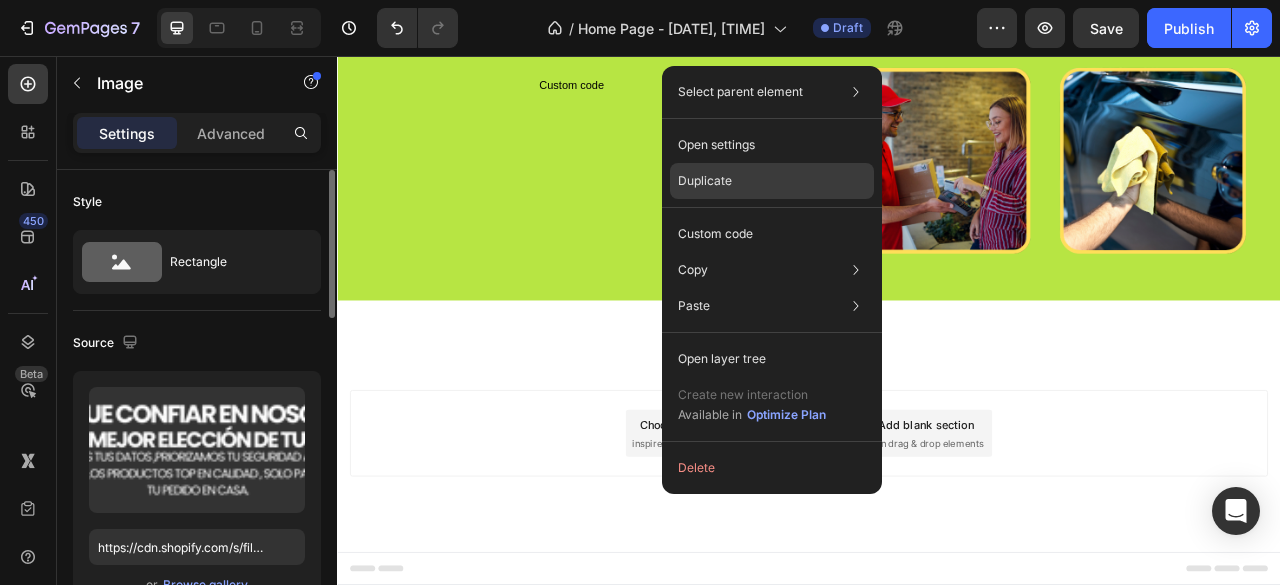 drag, startPoint x: 769, startPoint y: 195, endPoint x: 556, endPoint y: 209, distance: 213.4596 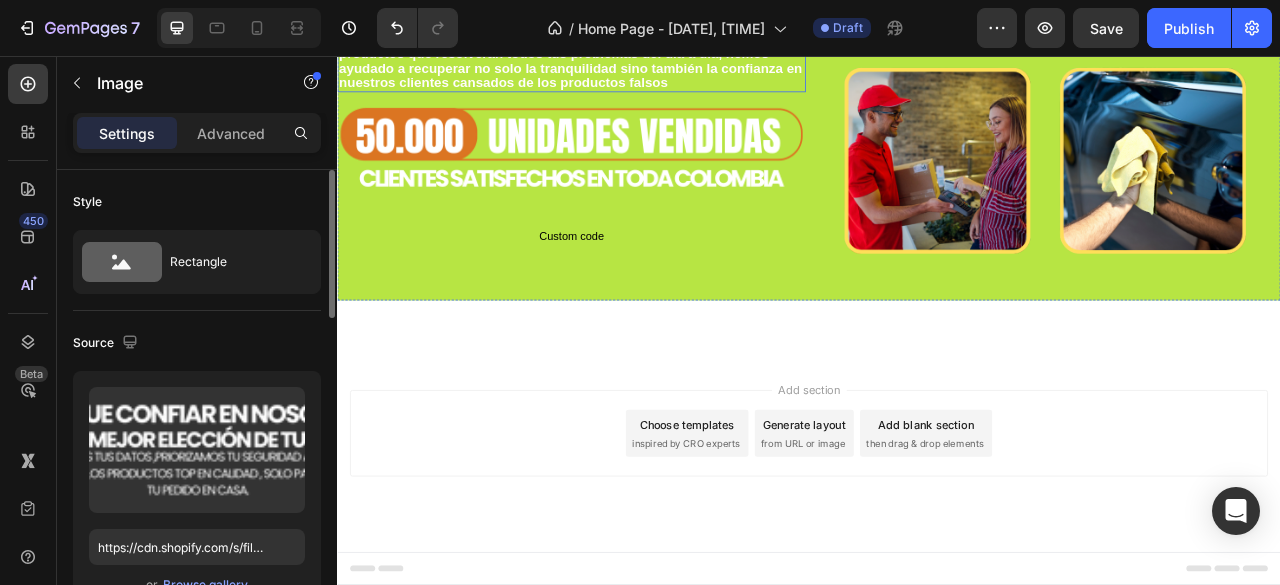 scroll, scrollTop: 3528, scrollLeft: 0, axis: vertical 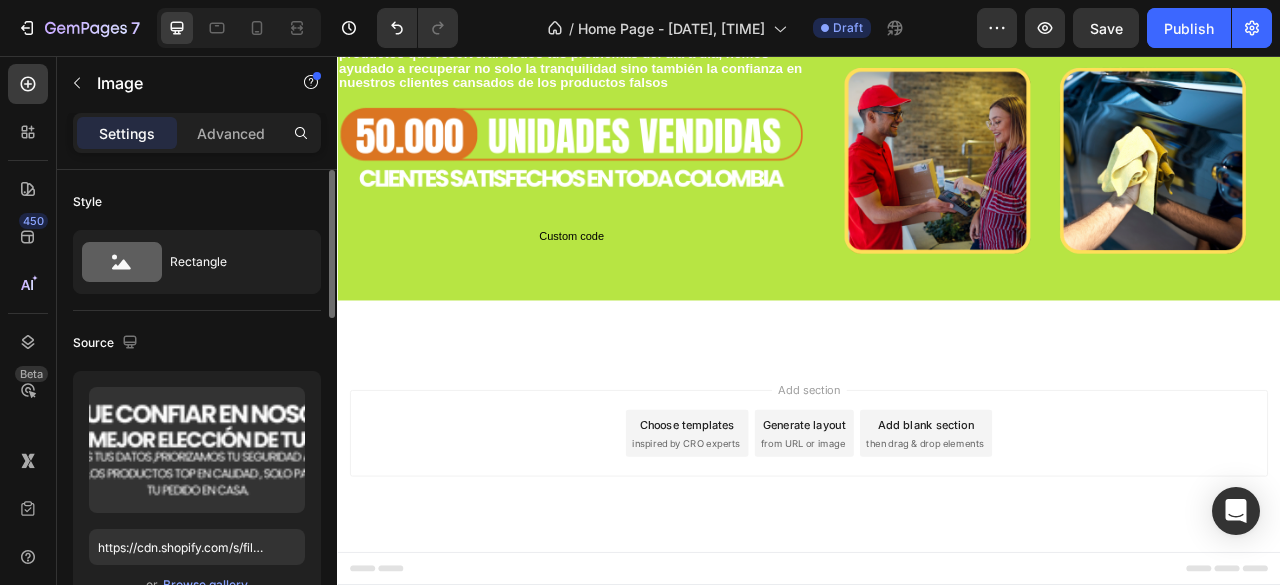 click at bounding box center (635, -89) 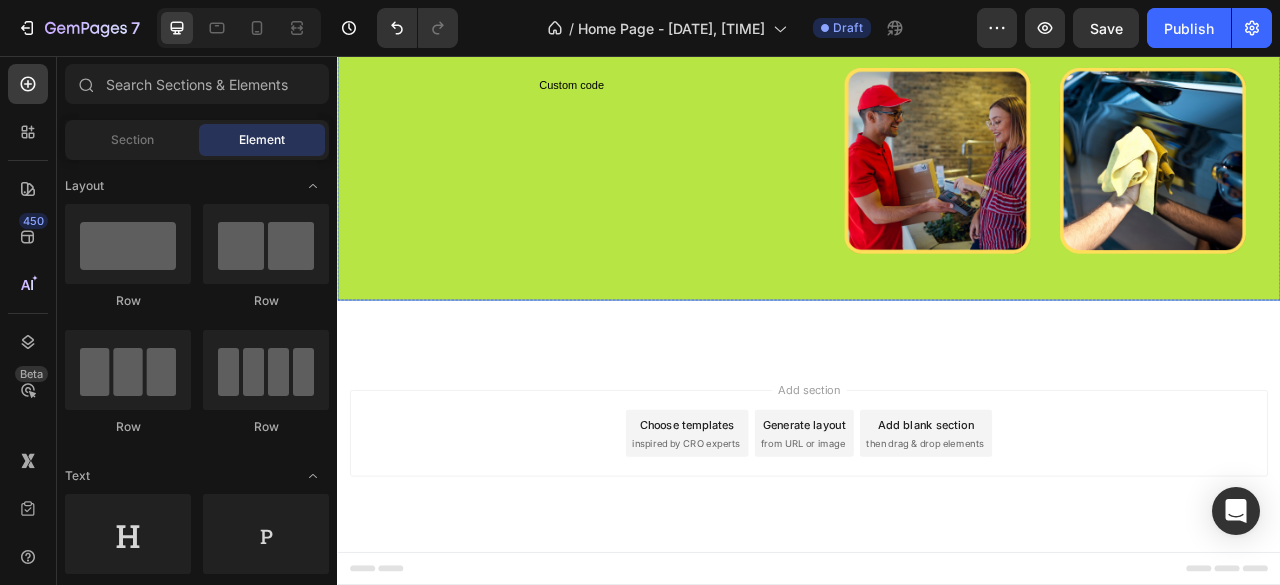 click on "Image Únete a las mas de 100.000 personas satisfechas gracias a nuestros productos mejorando su calidad de vida al instante con nuestros productos que resolverán todos tus problemas del día a día, hemos ayudado a recuperar no solo la tranquilidad sino también la confianza en nuestros clientes cansados de los productos falsos  Text Block Image
Custom code
Custom Code Image Row" at bounding box center (937, -6) 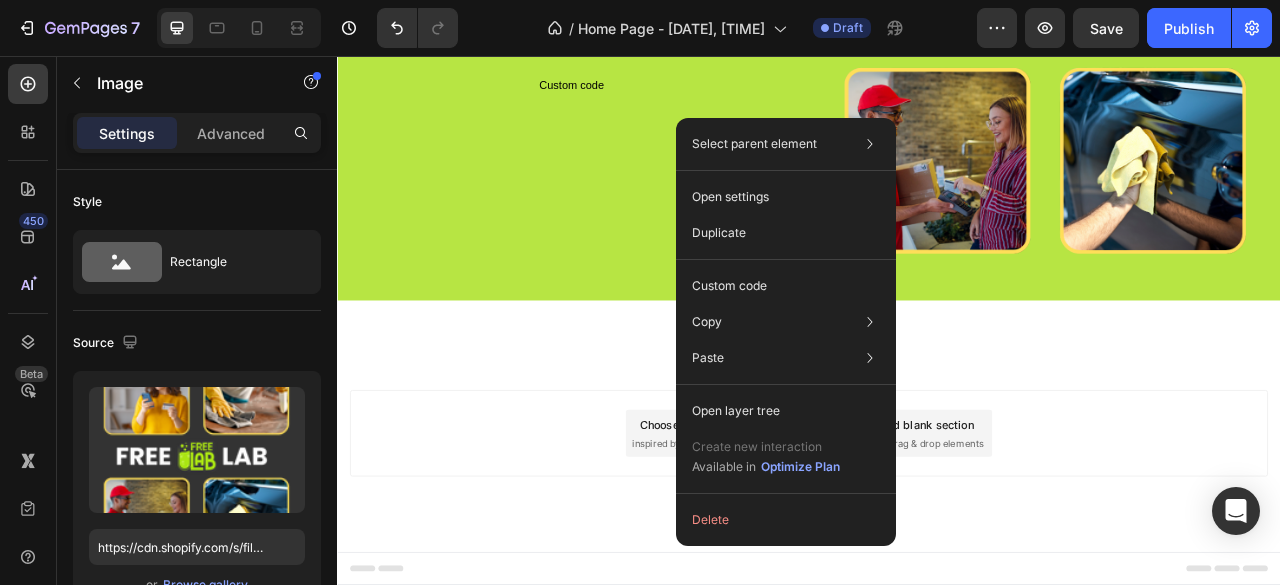 click on "Image Sabias que en Free Lab cuidamos tu seguridad. Realiza tu compra con pago contra entrega y recibe envío totalmente gratis. Confía en nuestros productos y  obtén resultados eficaces desde el primer uso. Text Block Image
Custom code
Custom Code" at bounding box center (635, -761) 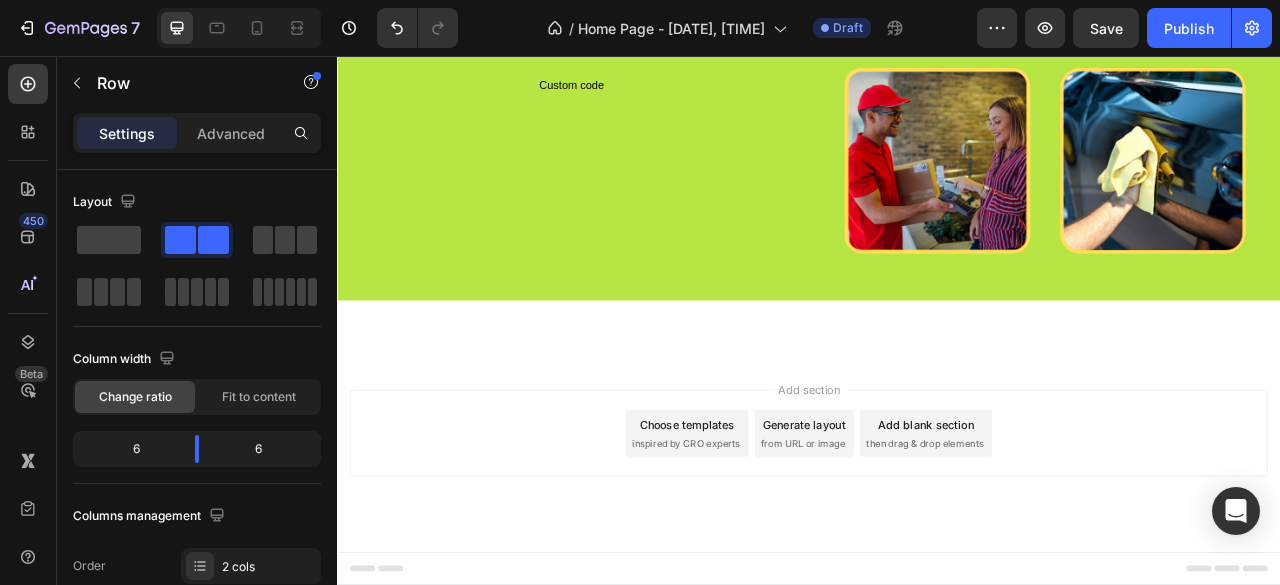 click on "0" at bounding box center (937, -372) 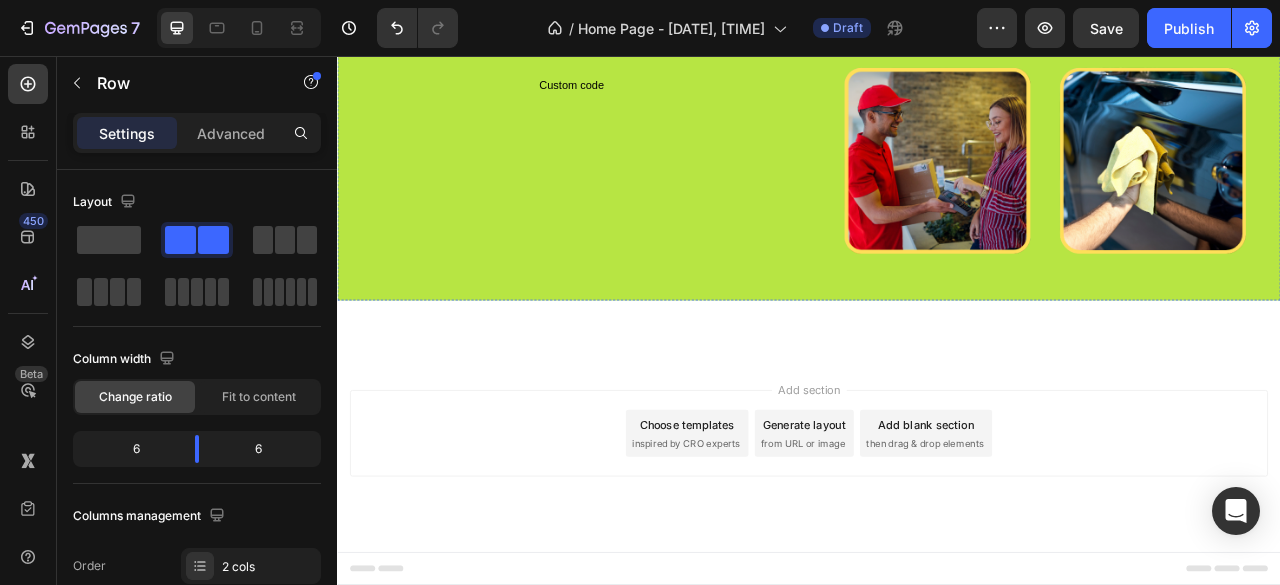click at bounding box center (635, -282) 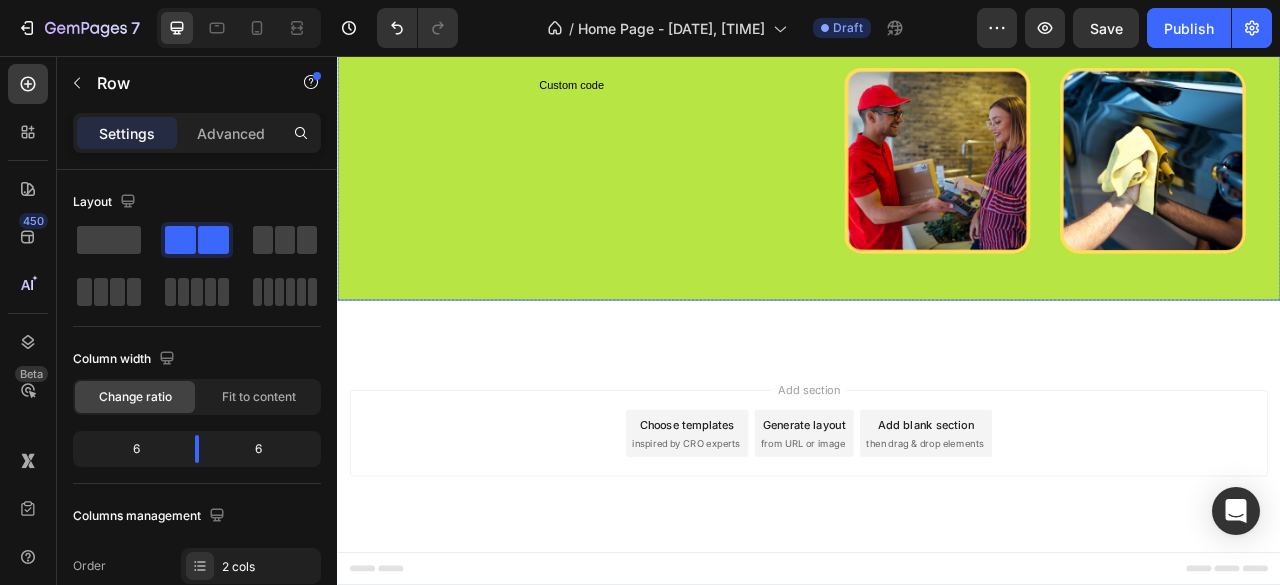 click on "Image   0 Únete a las mas de 100.000 personas satisfechas gracias a nuestros productos mejorando su calidad de vida al instante con nuestros productos que resolverán todos tus problemas del día a día, hemos ayudado a recuperar no solo la tranquilidad sino también la confianza en nuestros clientes cansados de los productos falsos  Text Block Image
Custom code
Custom Code Image Row" at bounding box center (937, -6) 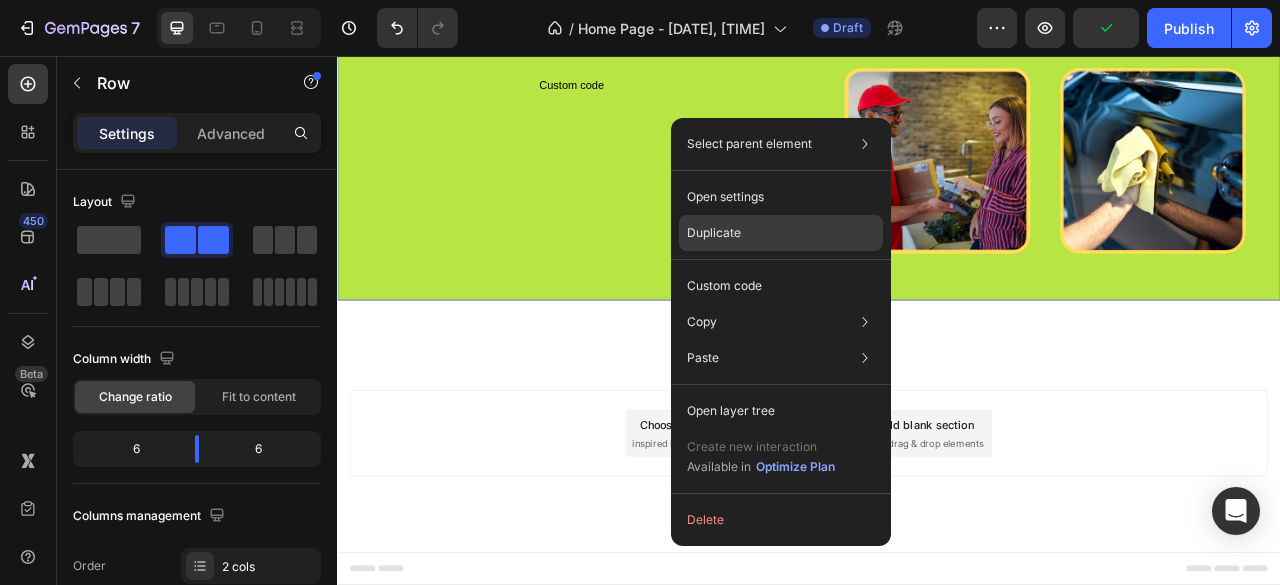 click on "Duplicate" 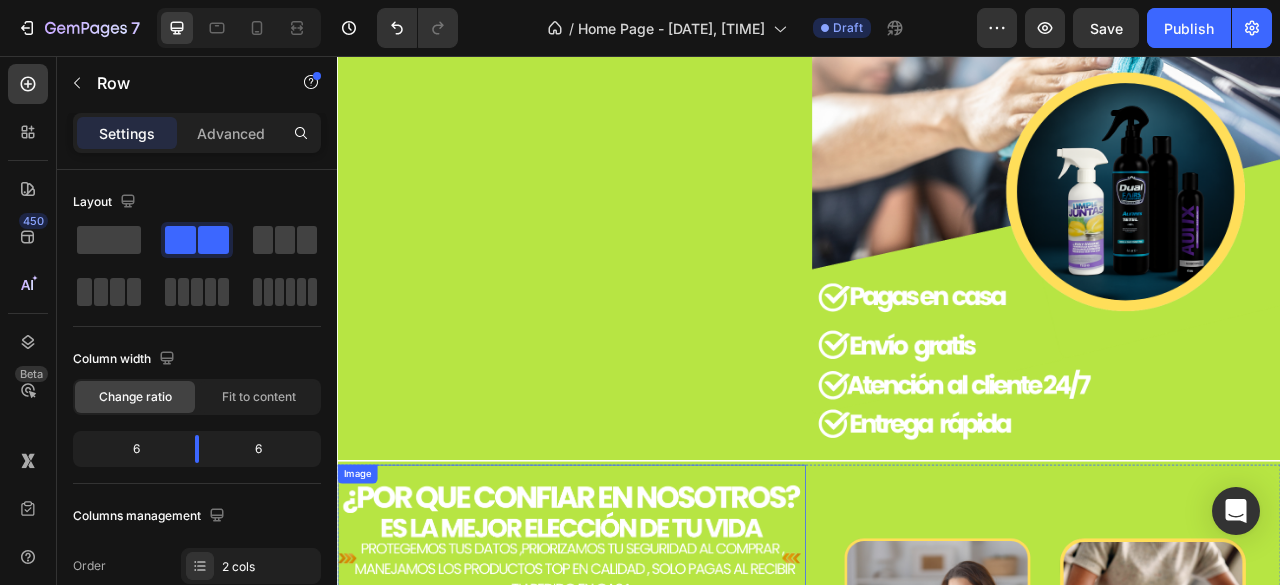 scroll, scrollTop: 2181, scrollLeft: 0, axis: vertical 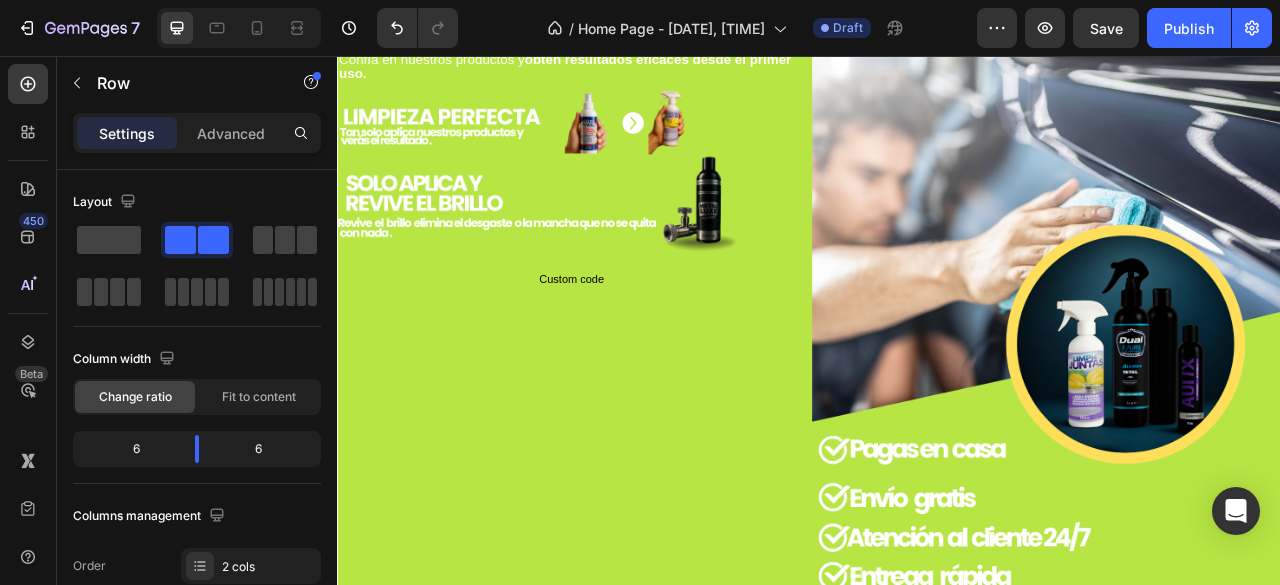 click on "Image ¿Te ha pasado que limpias y todo empeora? Lavas tu auto con esfuerzo… y queda rayado y opaco. Tu camisa favorita se mancha y nada lo soluciona. El piso parece limpio, pero sigue igual de sucio. O tus zapatos se arruinan con cada intento de limpiarlos. Text Block ✅No más errores al limpiar. FreeLab lo soluciona todo en un solo lugar.✅🏆 Text Block
Custom code
Custom Code" at bounding box center [635, -161] 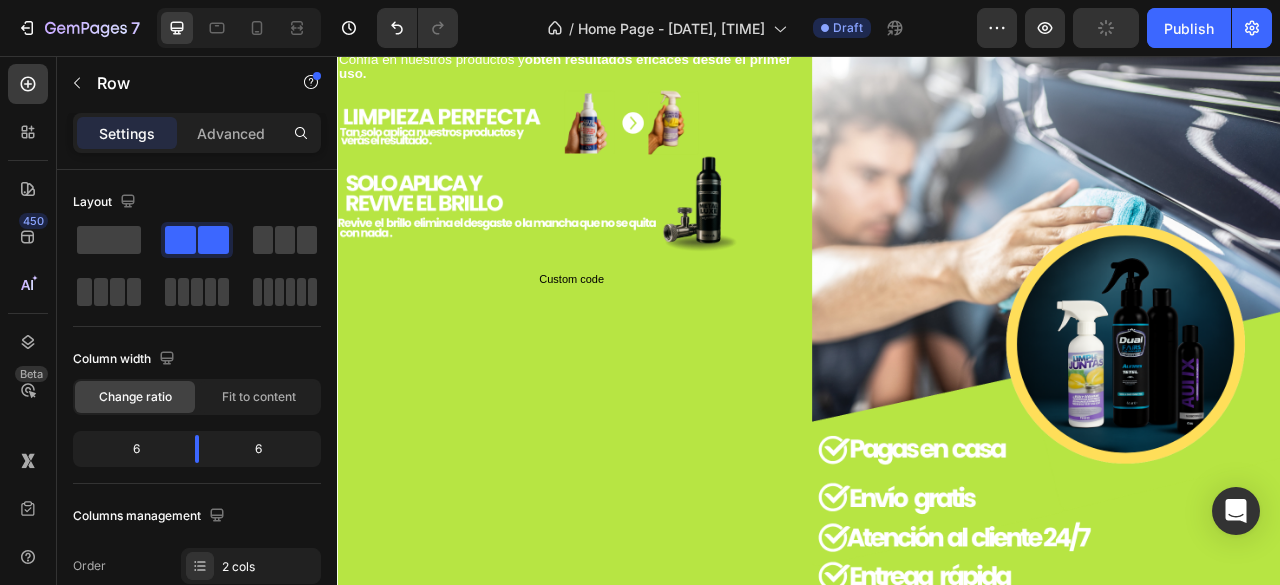 click on "Title Line   0" at bounding box center (937, -4) 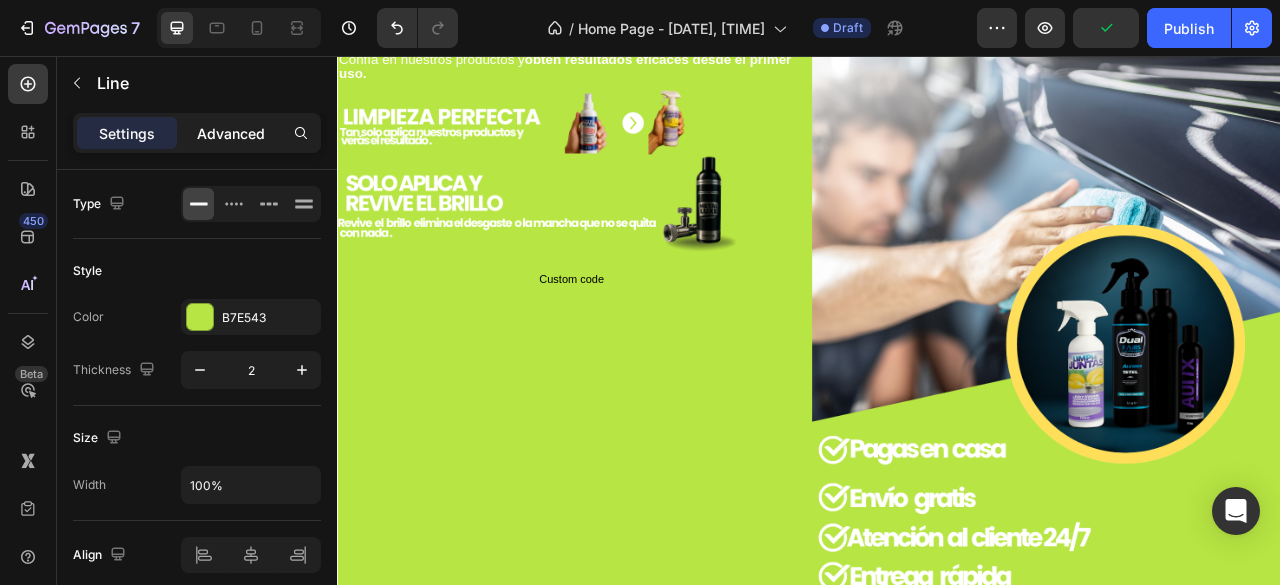 click on "Advanced" at bounding box center [231, 133] 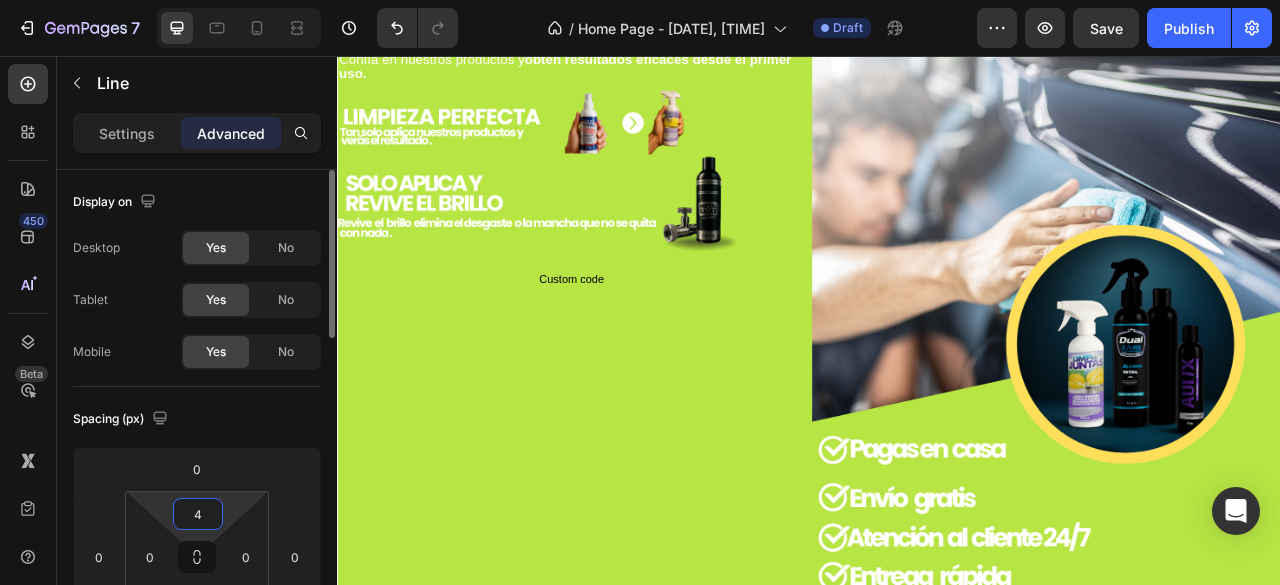 click on "4" at bounding box center [198, 514] 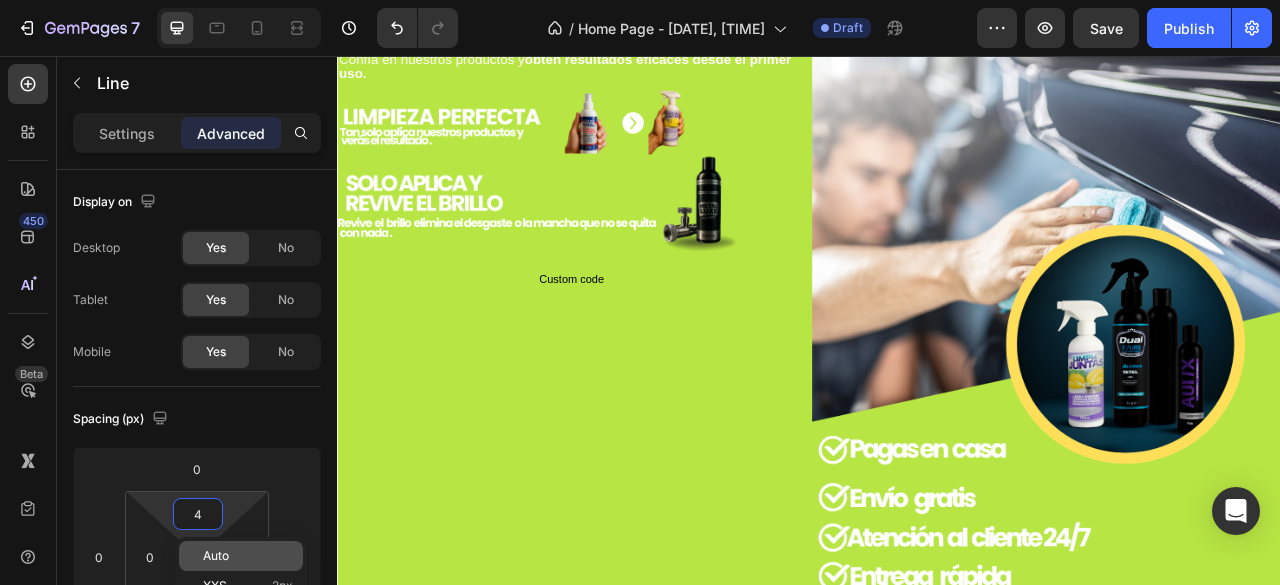 click on "Auto" 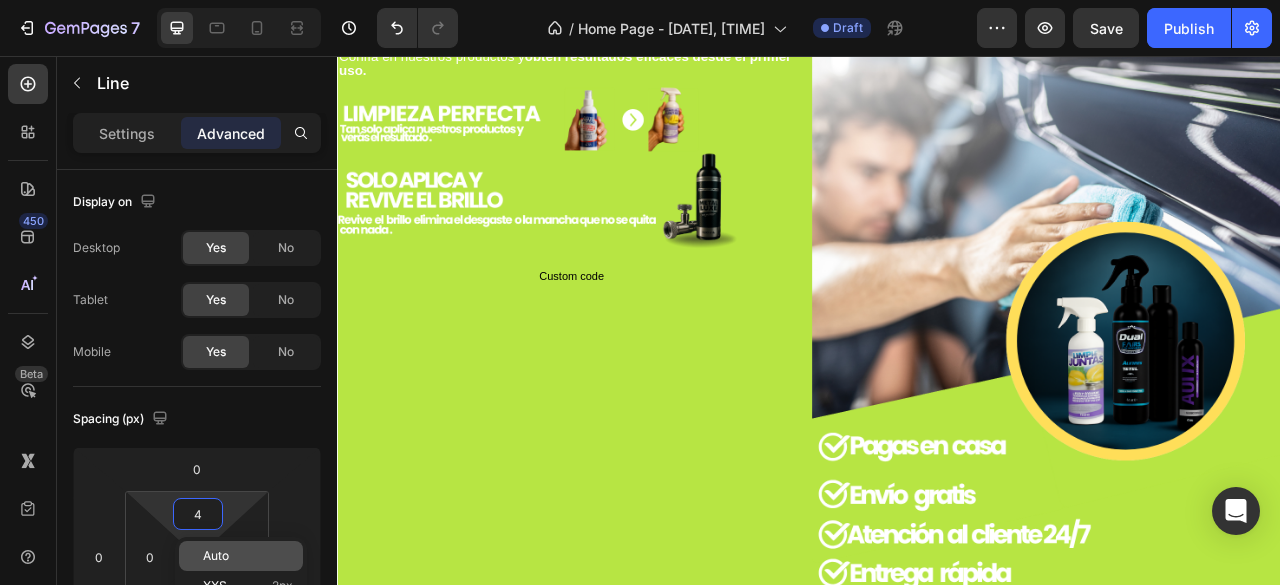 type on "Auto" 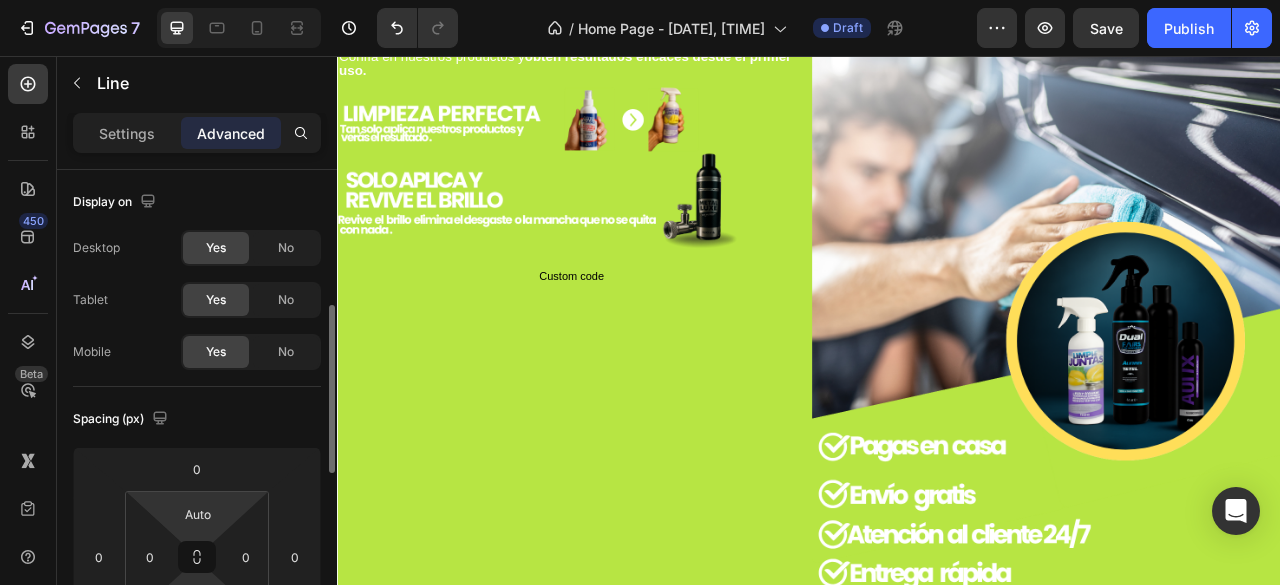 scroll, scrollTop: 300, scrollLeft: 0, axis: vertical 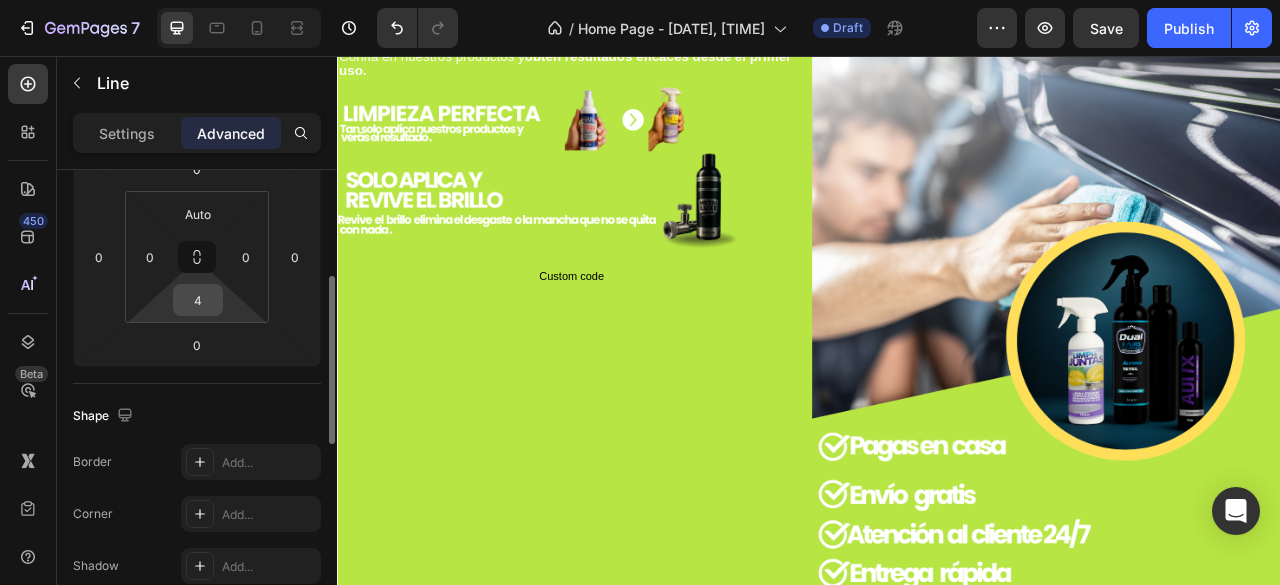 click on "4" at bounding box center (198, 300) 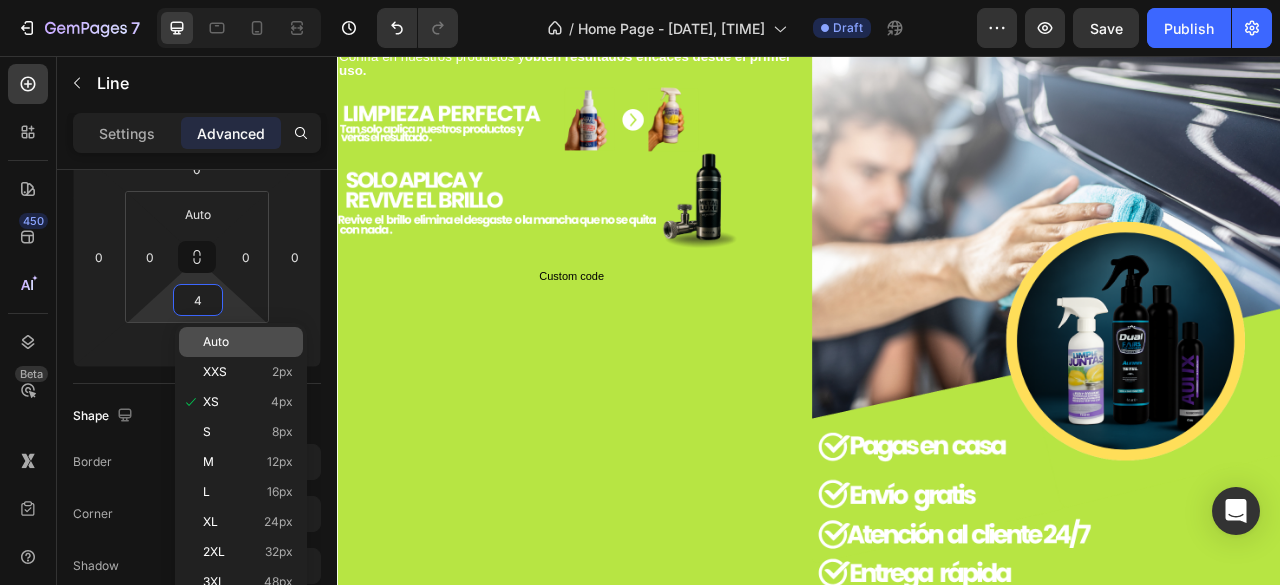 click on "Auto" at bounding box center [216, 342] 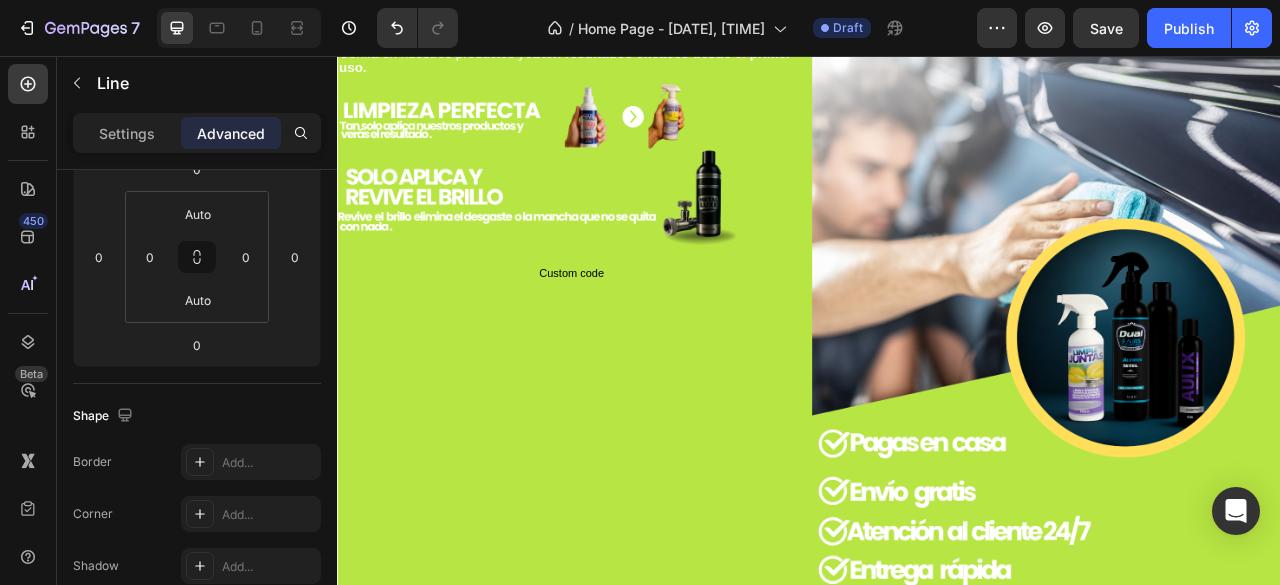 click on "Image ¿Te ha pasado que limpias y todo empeora? Lavas tu auto con esfuerzo… y queda rayado y opaco. Tu camisa favorita se mancha y nada lo soluciona. El piso parece limpio, pero sigue igual de sucio. O tus zapatos se arruinan con cada intento de limpiarlos. Text Block ✅No más errores al limpiar. FreeLab lo soluciona todo en un solo lugar.✅🏆 Text Block
Custom code
Custom Code" at bounding box center (635, -161) 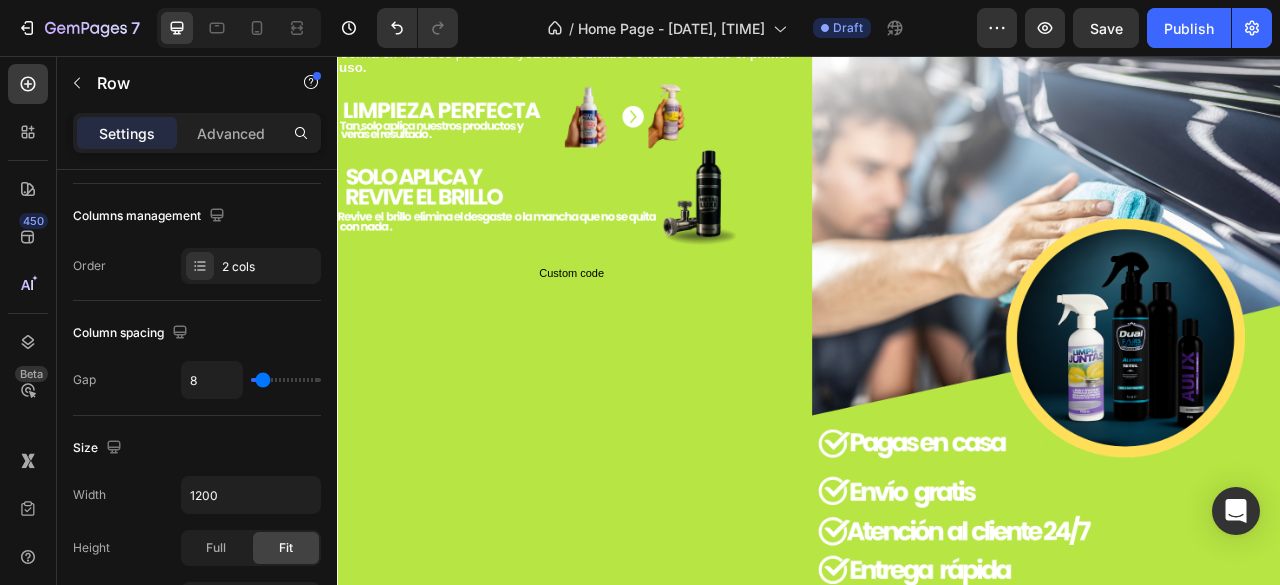 scroll, scrollTop: 0, scrollLeft: 0, axis: both 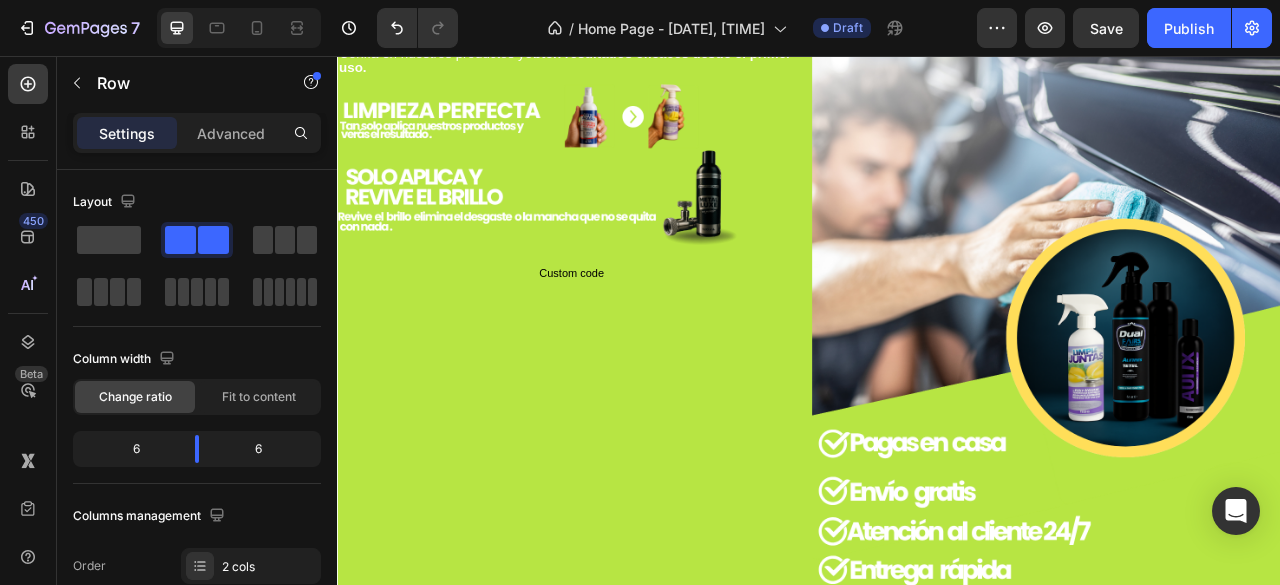 click on "Image ¿Te ha pasado que limpias y todo empeora? Lavas tu auto con esfuerzo… y queda rayado y opaco. Tu camisa favorita se mancha y nada lo soluciona. El piso parece limpio, pero sigue igual de sucio. O tus zapatos se arruinan con cada intento de limpiarlos. Text Block ✅No más errores al limpiar. FreeLab lo soluciona todo en un solo lugar.✅🏆 Text Block
Custom code
Custom Code" at bounding box center (635, -161) 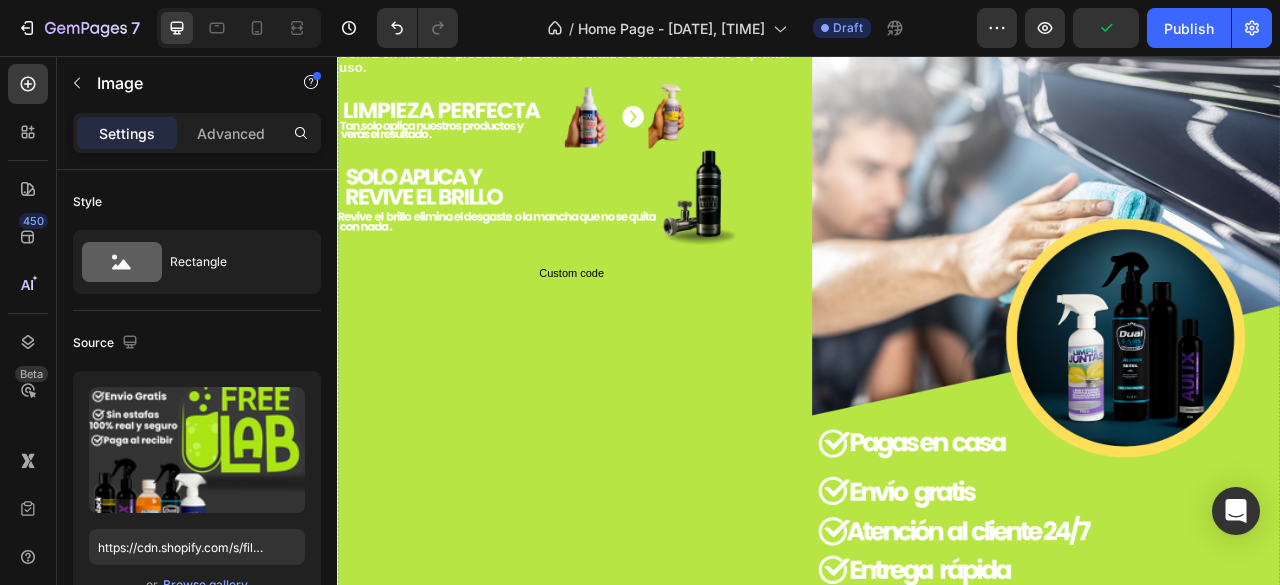 click on "Image Image Image   0 Row" at bounding box center (937, -5) 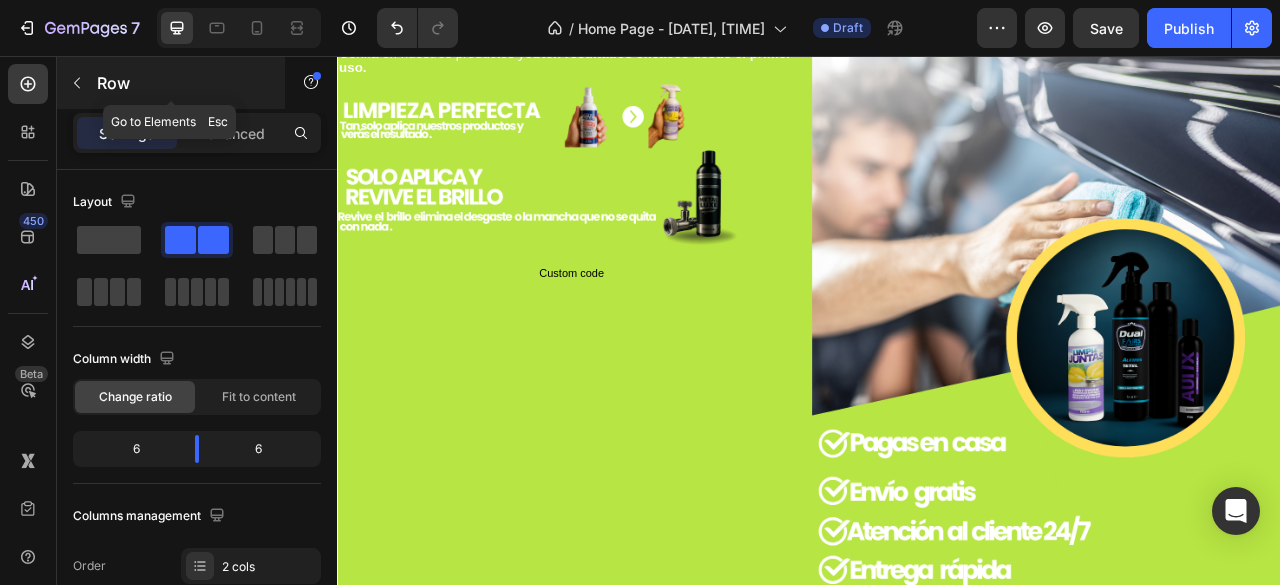 click on "Row" at bounding box center (171, 83) 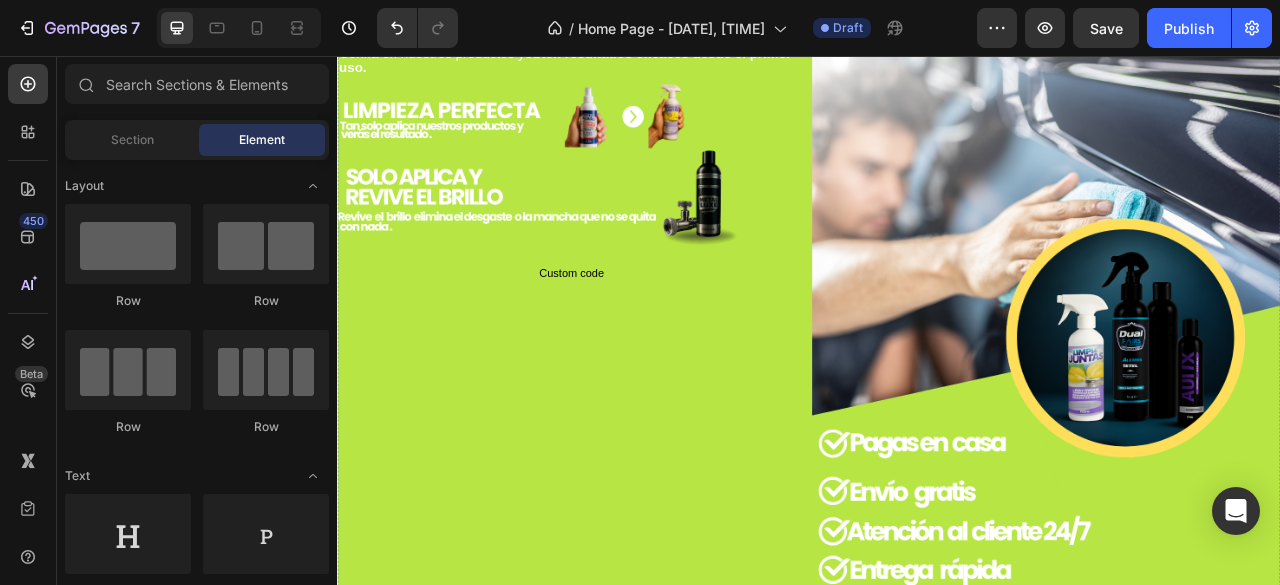 click at bounding box center (937, -8) 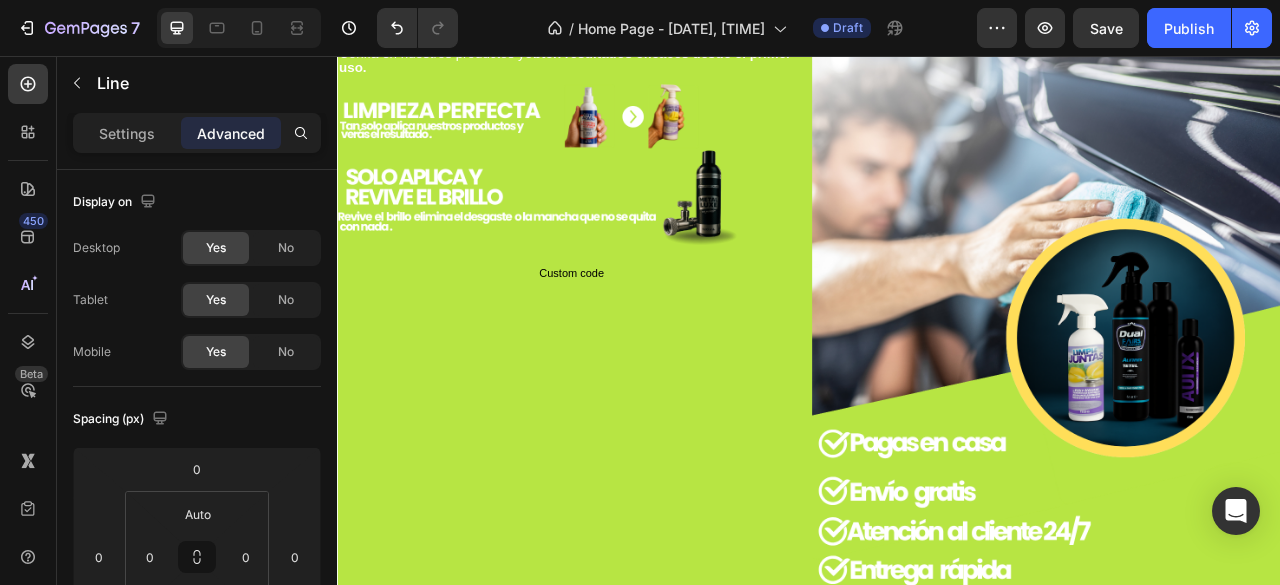 scroll, scrollTop: 2581, scrollLeft: 0, axis: vertical 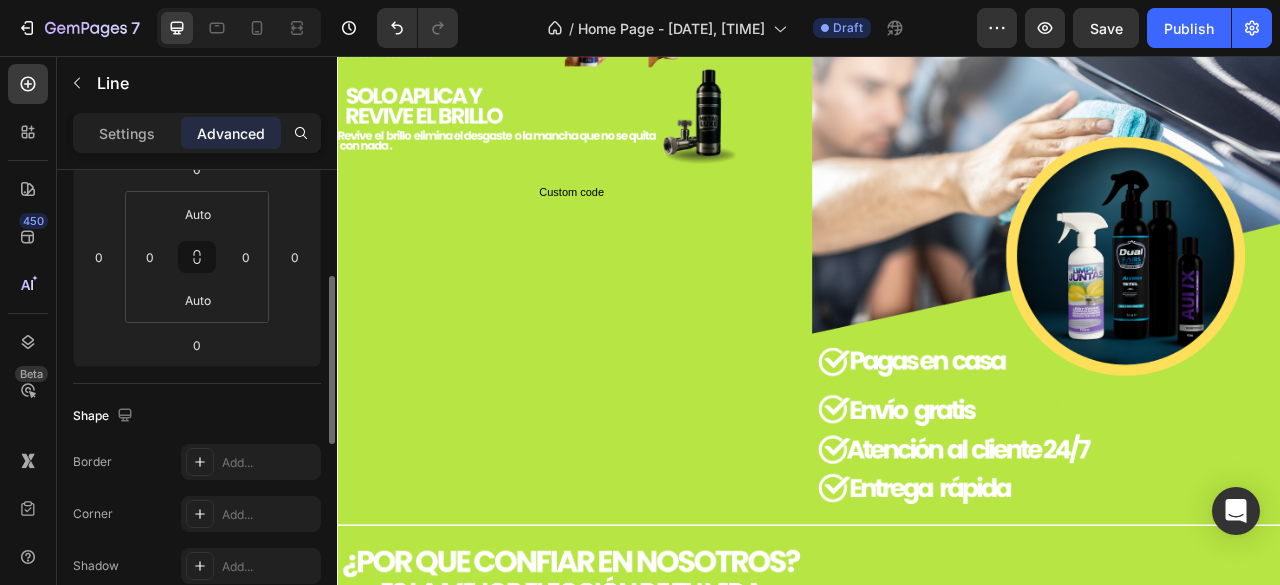 click on "Settings Advanced" at bounding box center [197, 133] 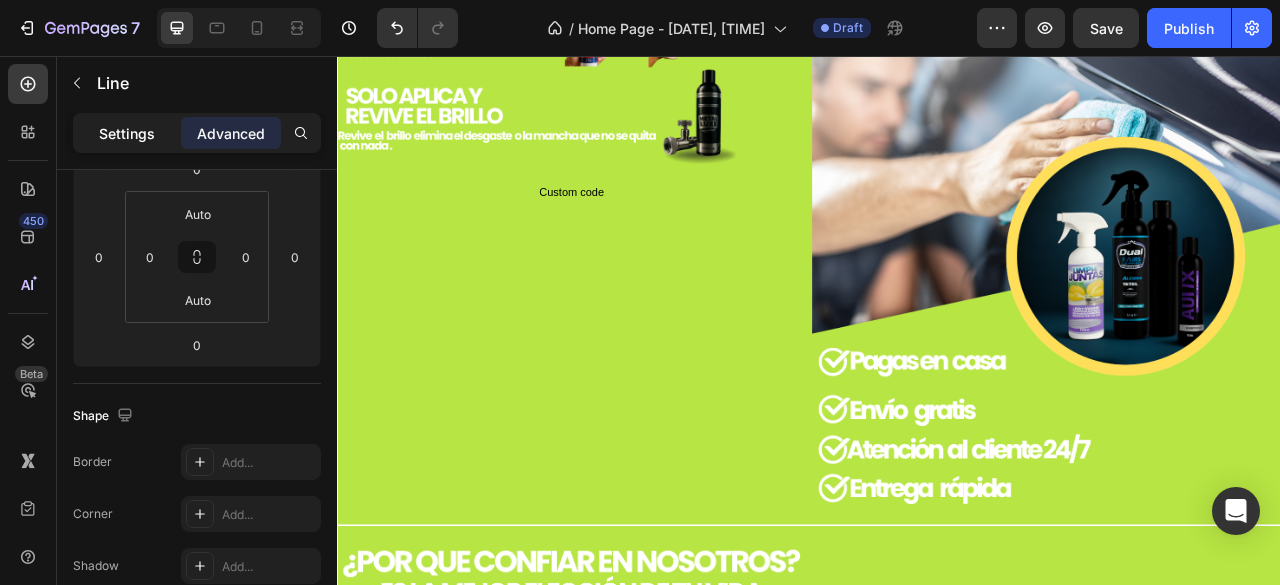 click on "Settings" at bounding box center (127, 133) 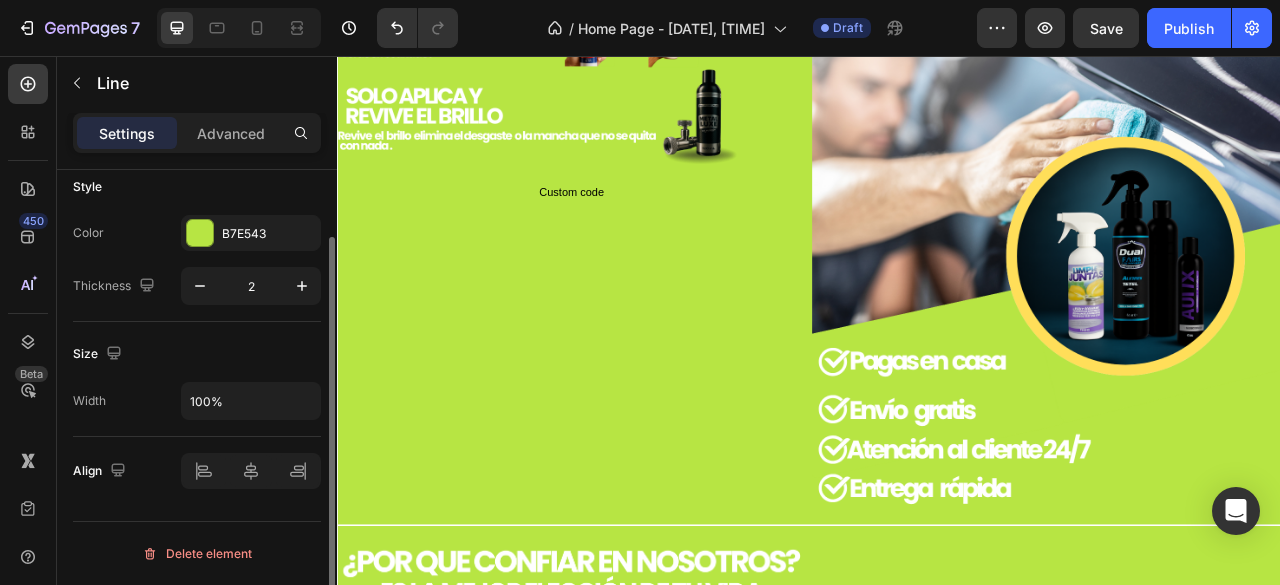 scroll, scrollTop: 81, scrollLeft: 0, axis: vertical 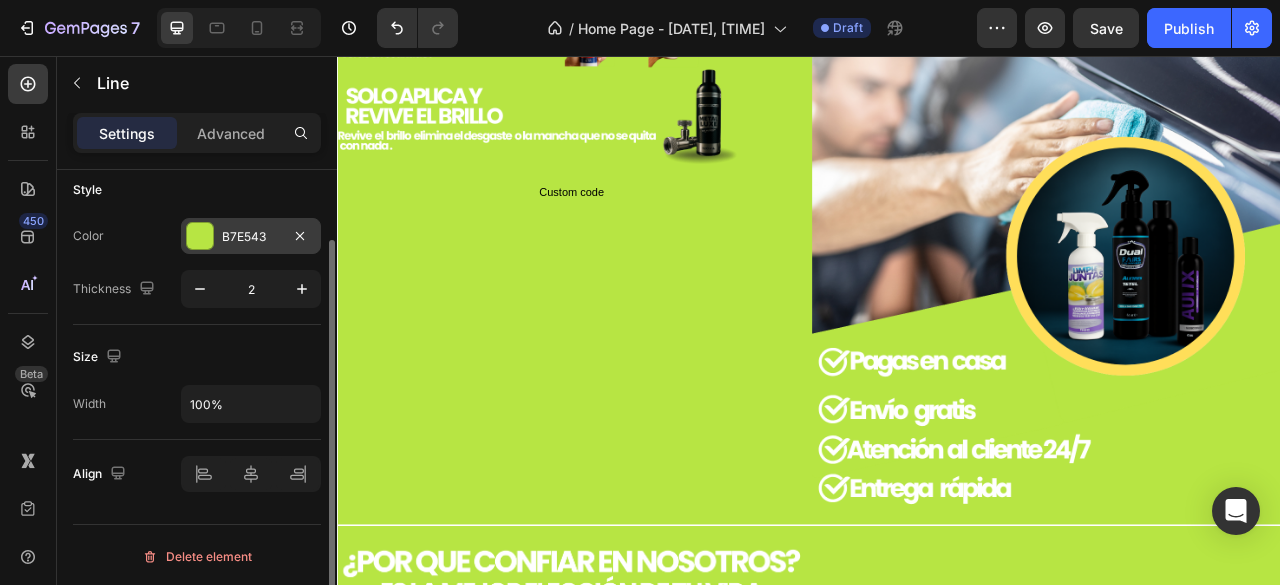 click on "B7E543" at bounding box center (251, 236) 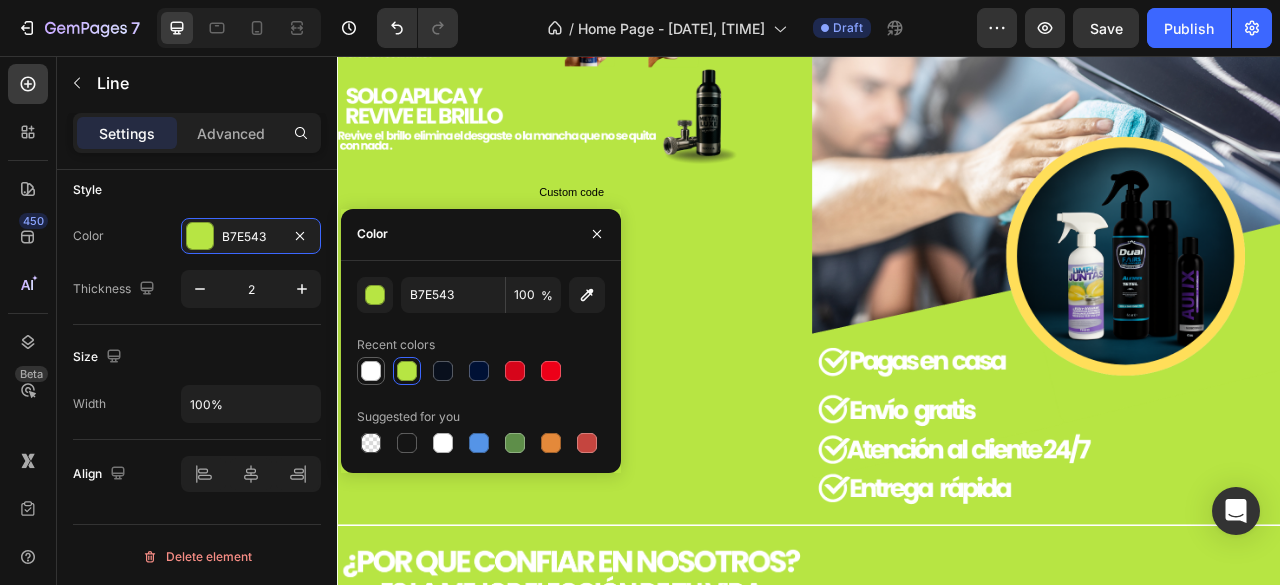 click at bounding box center [371, 371] 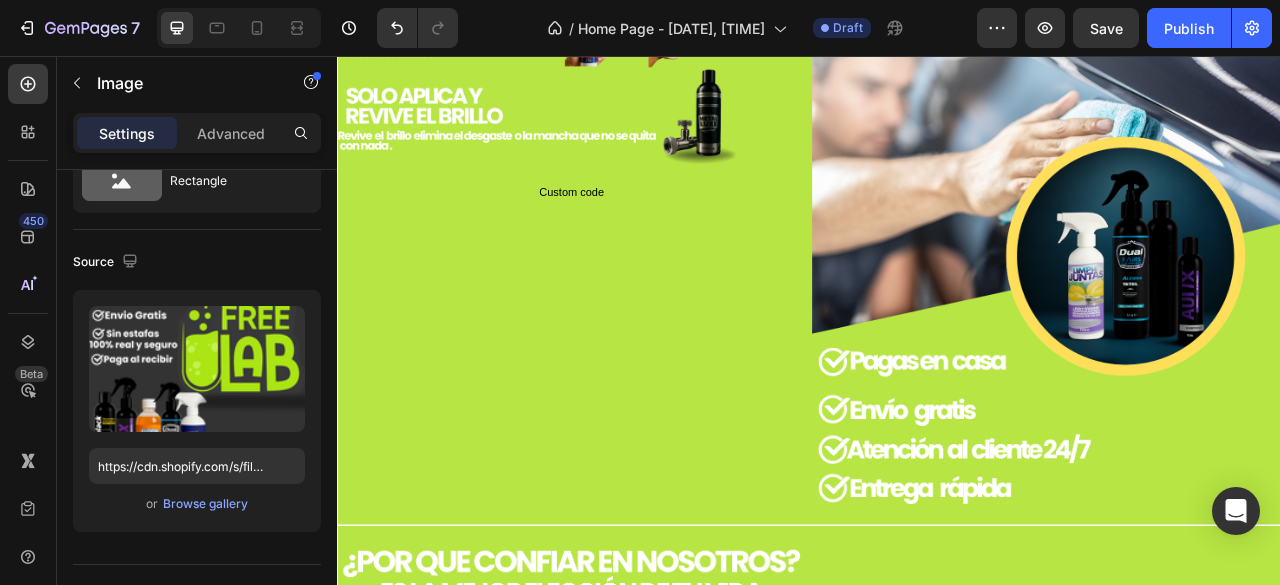 click at bounding box center [1239, -111] 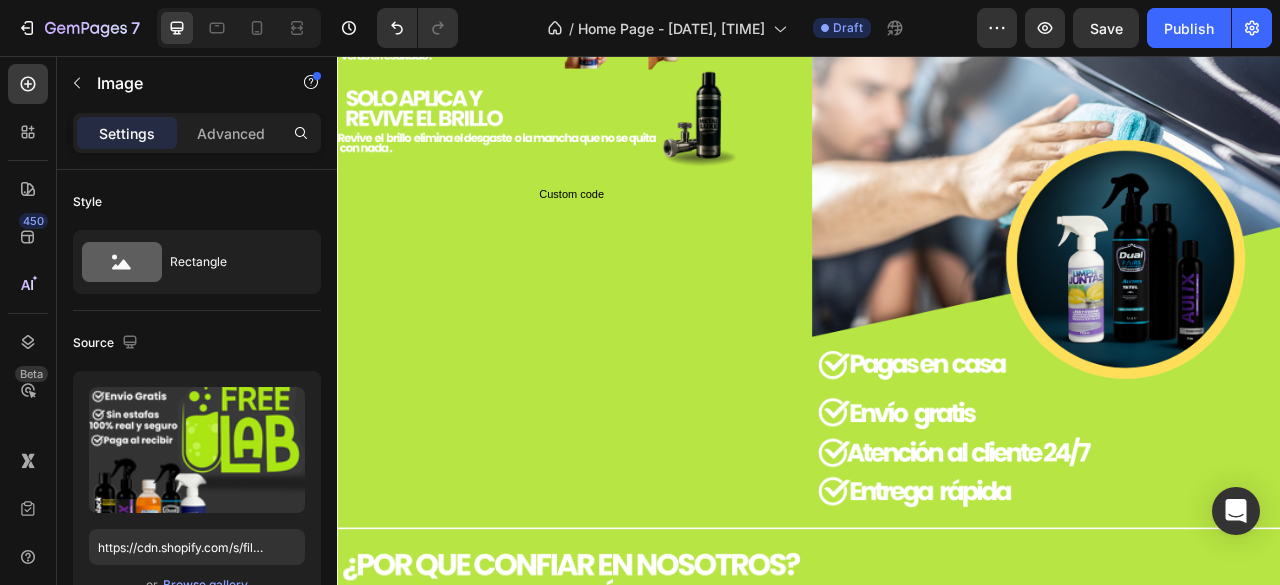 scroll, scrollTop: 1981, scrollLeft: 0, axis: vertical 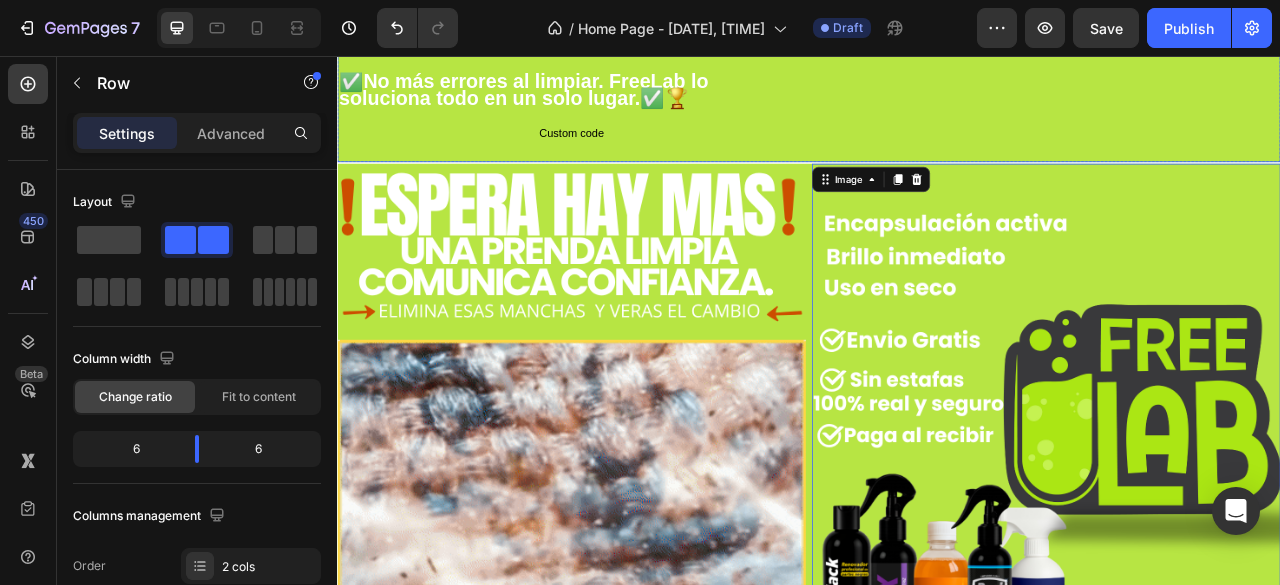 click on "Image ¿Te ha pasado que limpias y todo empeora? Lavas tu auto con esfuerzo… y queda rayado y opaco. Tu camisa favorita se mancha y nada lo soluciona. El piso parece limpio, pero sigue igual de sucio. O tus zapatos se arruinan con cada intento de limpiarlos. Text Block ✅No más errores al limpiar. FreeLab lo soluciona todo en un solo lugar.✅🏆 Text Block
Custom code
Custom Code" at bounding box center [635, 39] 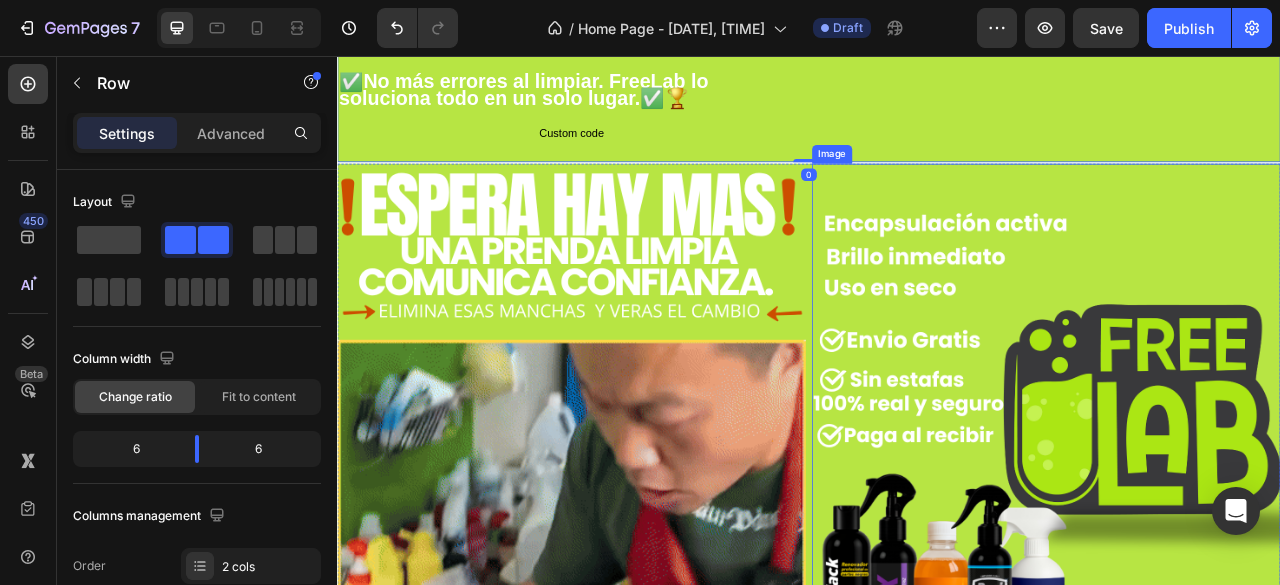 click at bounding box center (1239, 565) 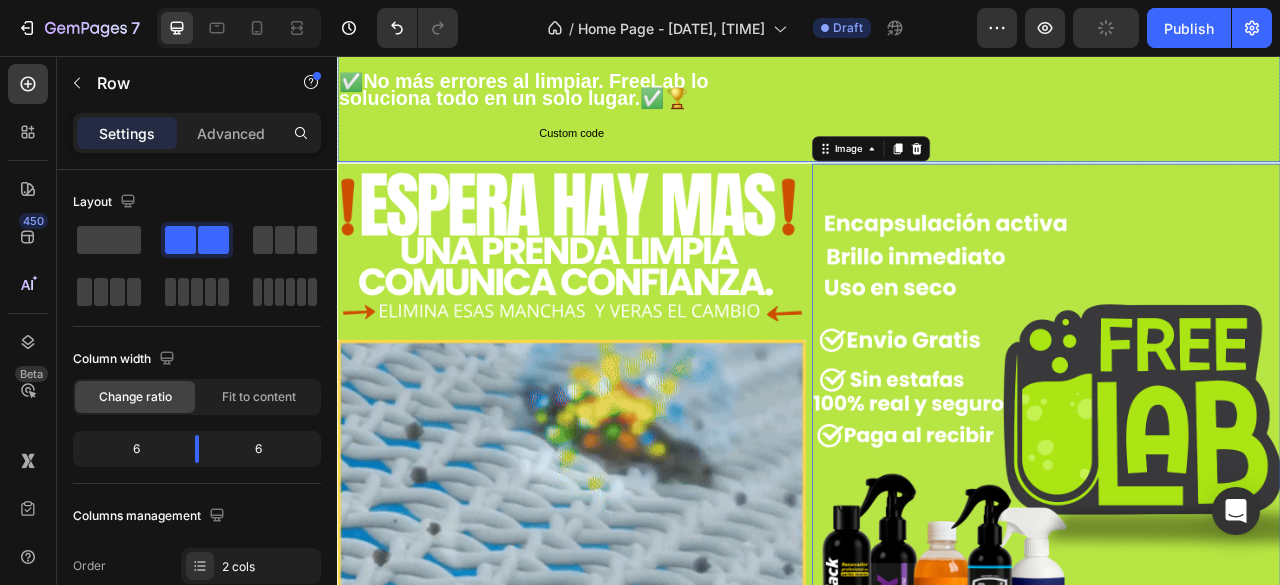 click on "Image ¿Te ha pasado que limpias y todo empeora? Lavas tu auto con esfuerzo… y queda rayado y opaco. Tu camisa favorita se mancha y nada lo soluciona. El piso parece limpio, pero sigue igual de sucio. O tus zapatos se arruinan con cada intento de limpiarlos. Text Block ✅No más errores al limpiar. FreeLab lo soluciona todo en un solo lugar.✅🏆 Text Block
Custom code
Custom Code" at bounding box center (635, 39) 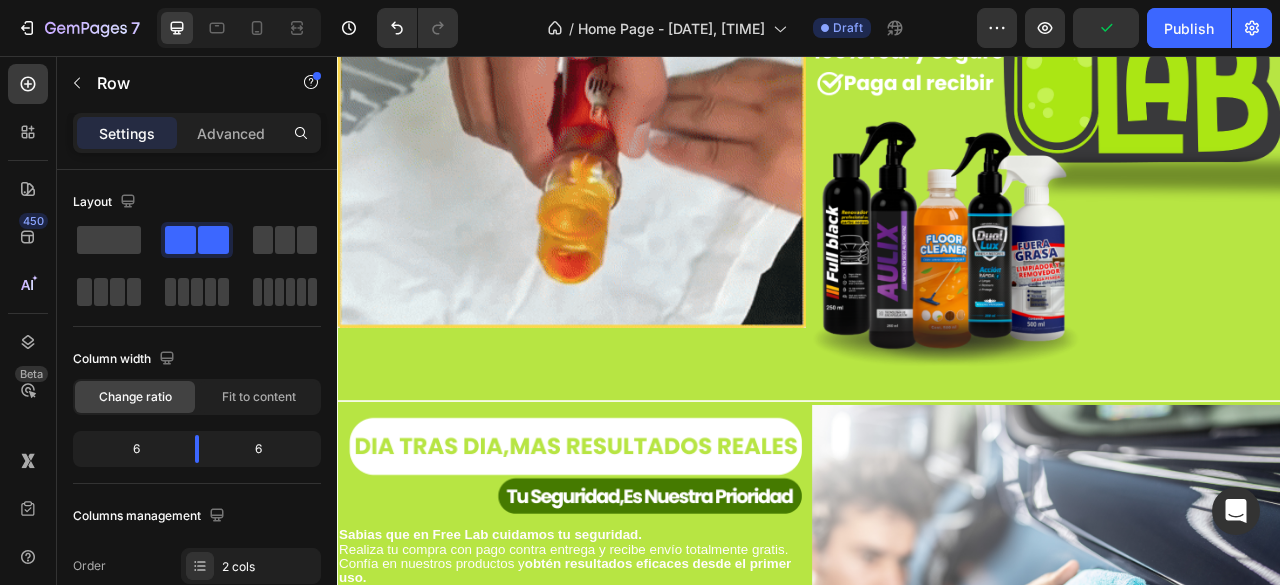 scroll, scrollTop: 1681, scrollLeft: 0, axis: vertical 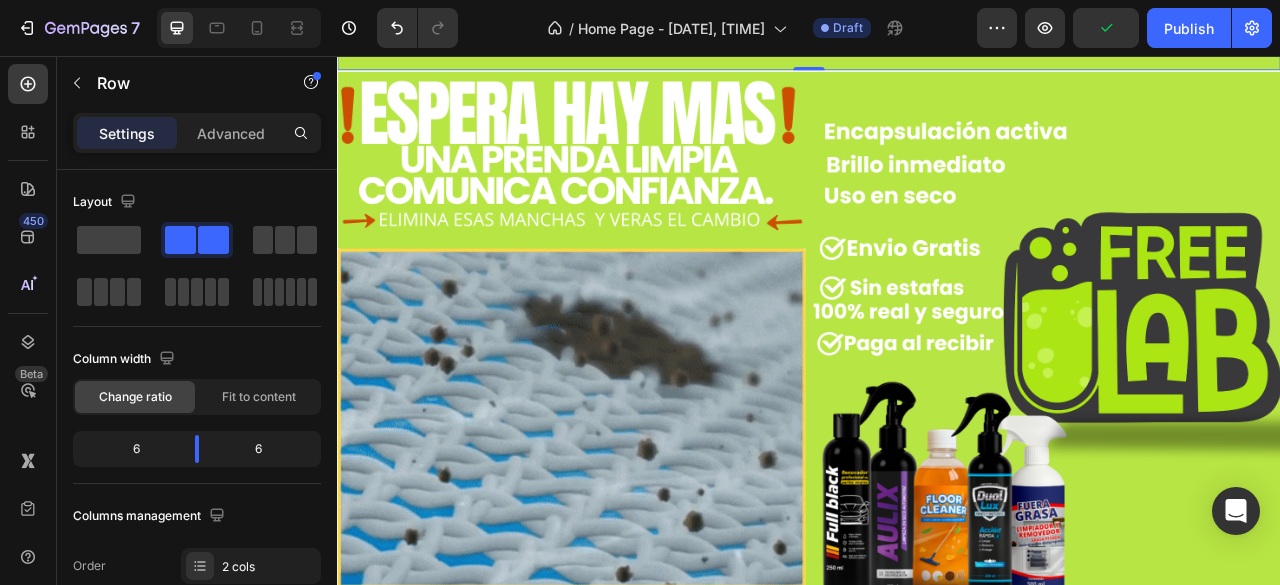 click on "Image ¿Te ha pasado que limpias y todo empeora? Lavas tu auto con esfuerzo… y queda rayado y opaco. Tu camisa favorita se mancha y nada lo soluciona. El piso parece limpio, pero sigue igual de sucio. O tus zapatos se arruinan con cada intento de limpiarlos. Text Block ✅No más errores al limpiar. FreeLab lo soluciona todo en un solo lugar.✅🏆 Text Block
Custom code
Custom Code" at bounding box center [635, -78] 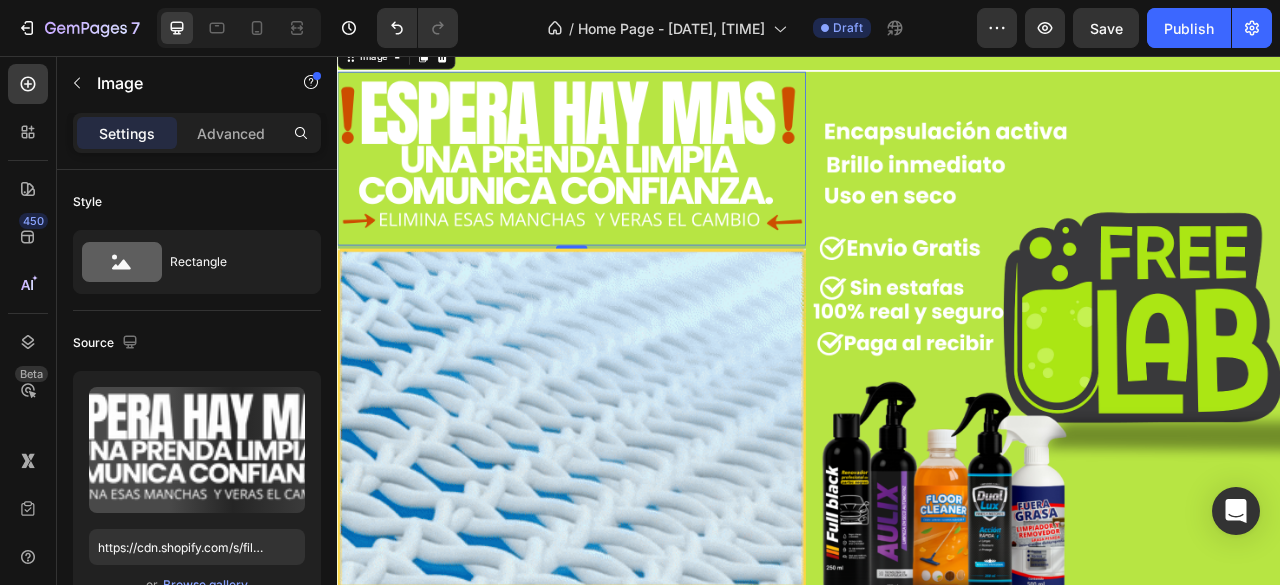 click at bounding box center (635, 186) 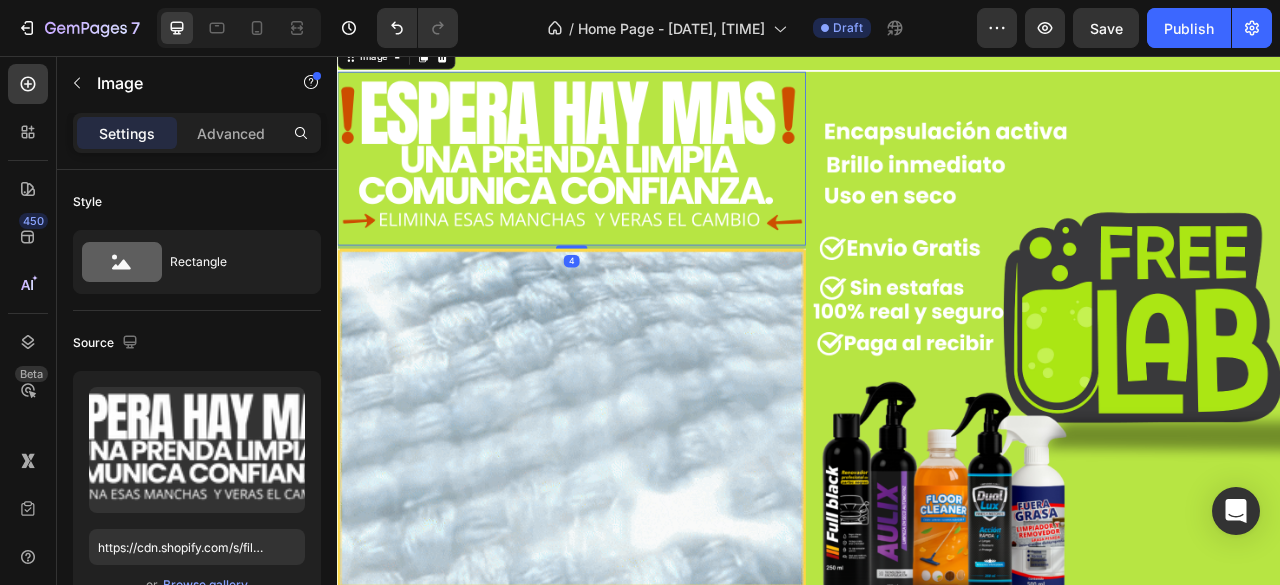 scroll, scrollTop: 1381, scrollLeft: 0, axis: vertical 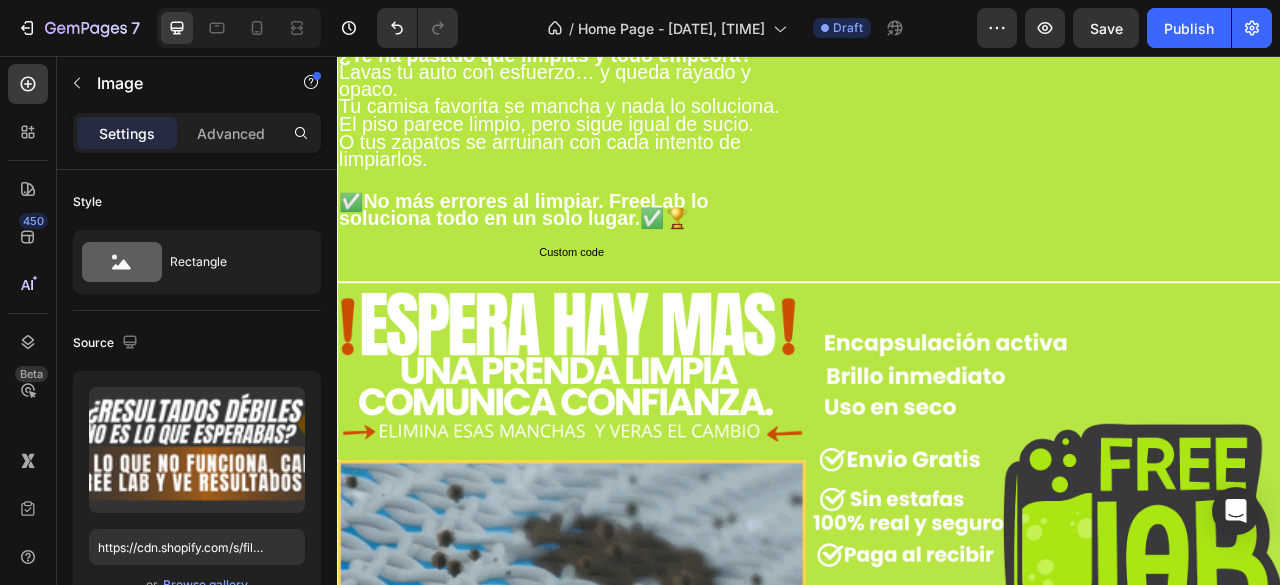click at bounding box center [635, 40] 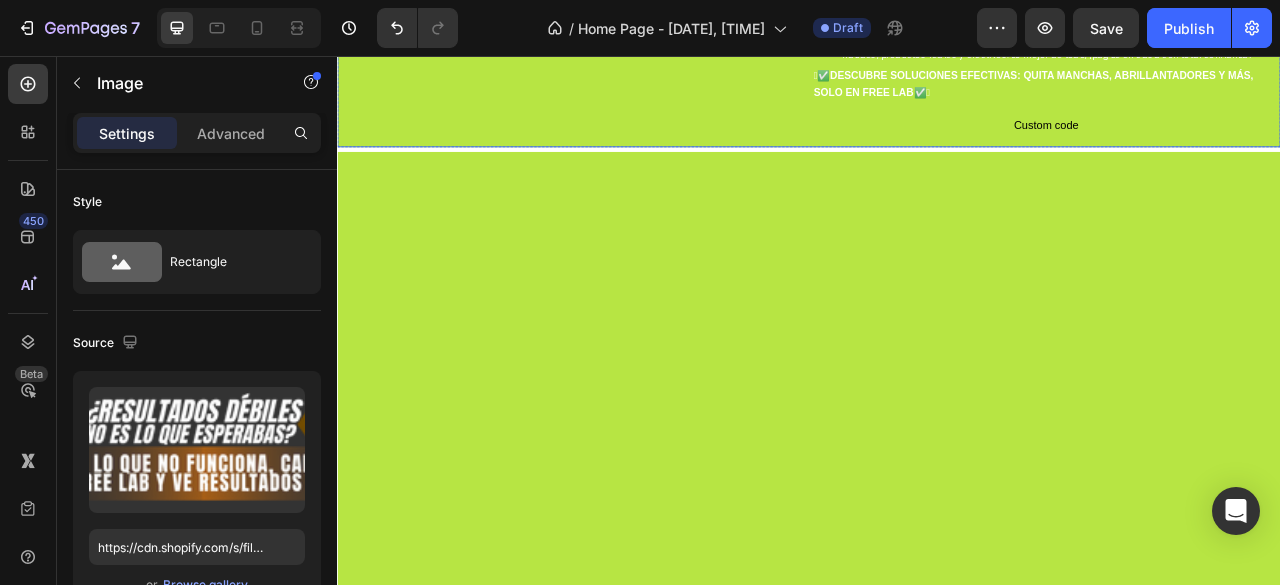 scroll, scrollTop: 481, scrollLeft: 0, axis: vertical 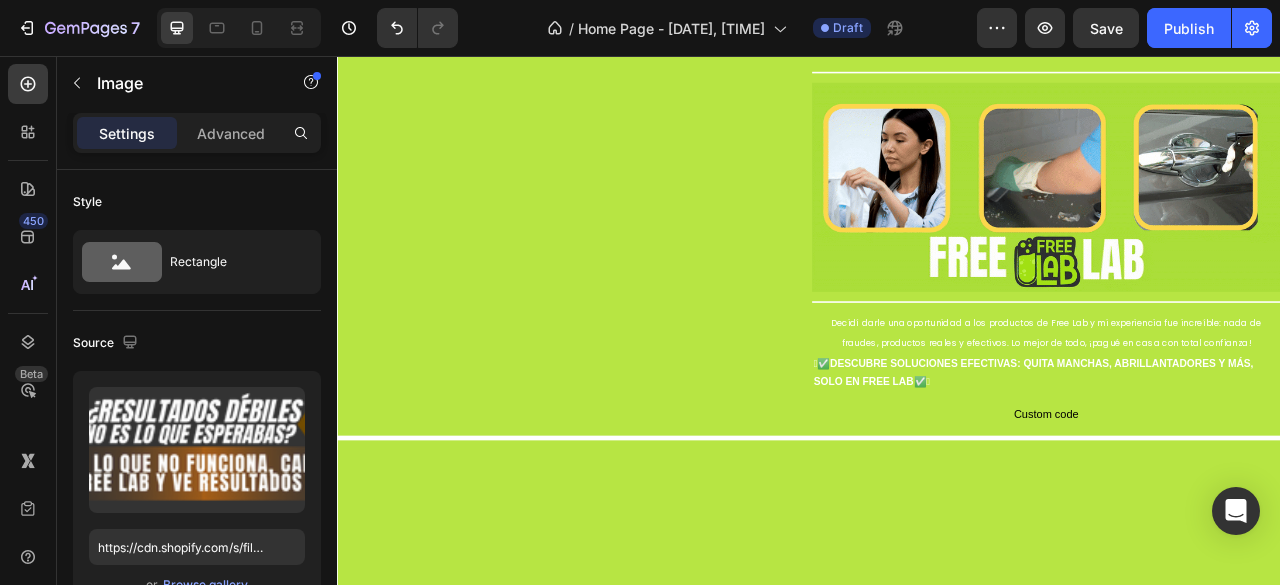 click on "Title Line" at bounding box center [937, -36] 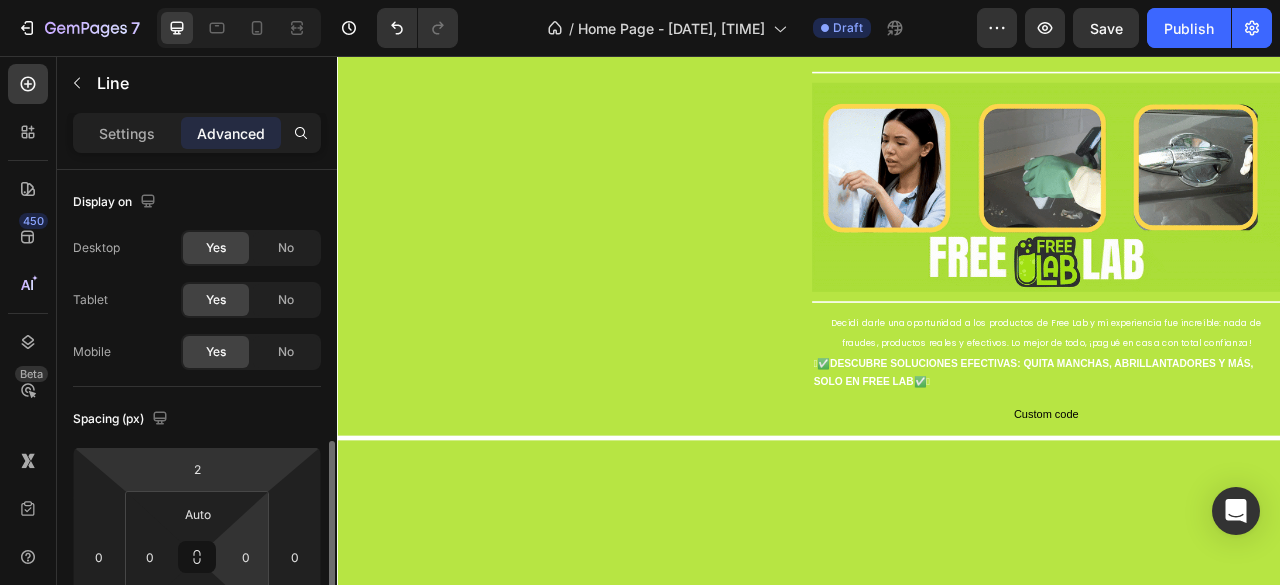 scroll, scrollTop: 200, scrollLeft: 0, axis: vertical 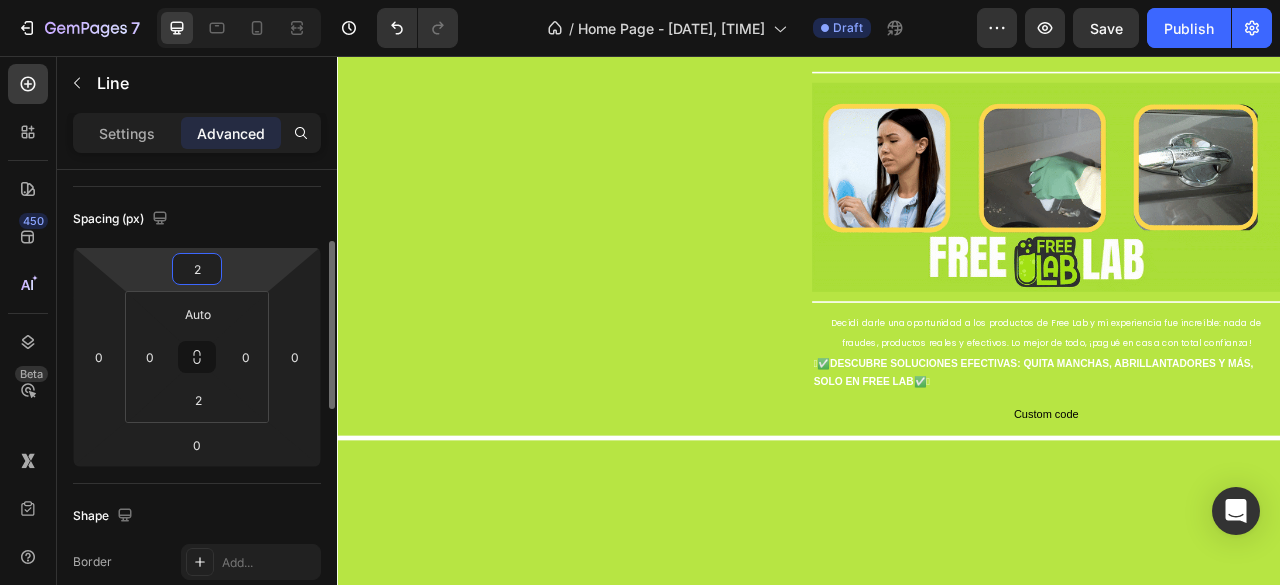 click on "2" at bounding box center [197, 269] 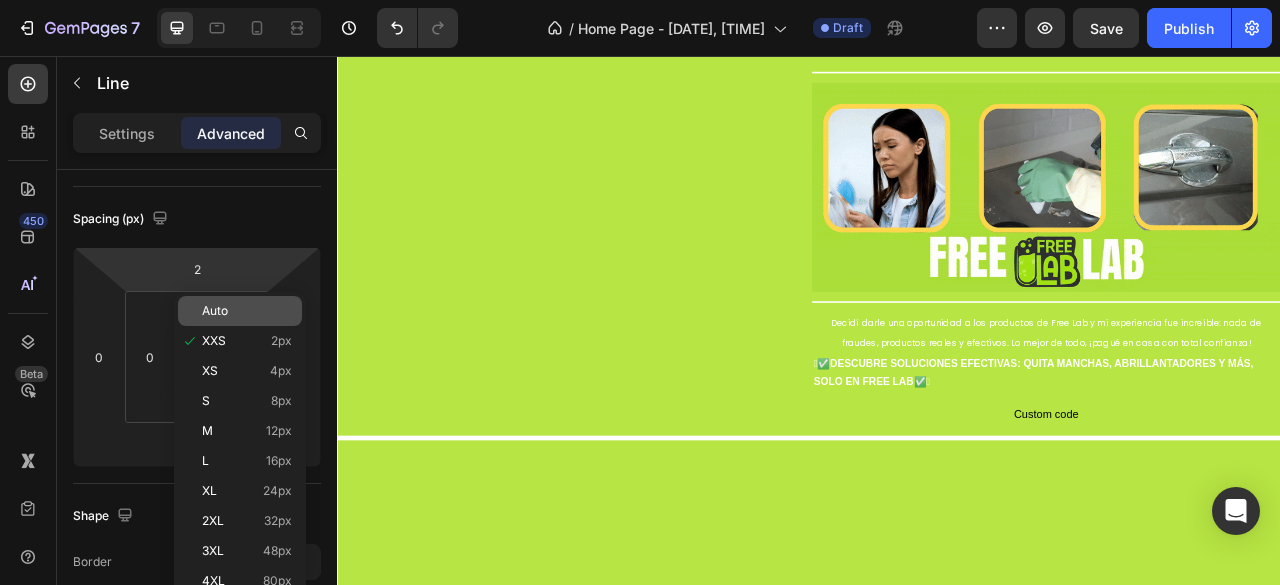 click on "Auto" 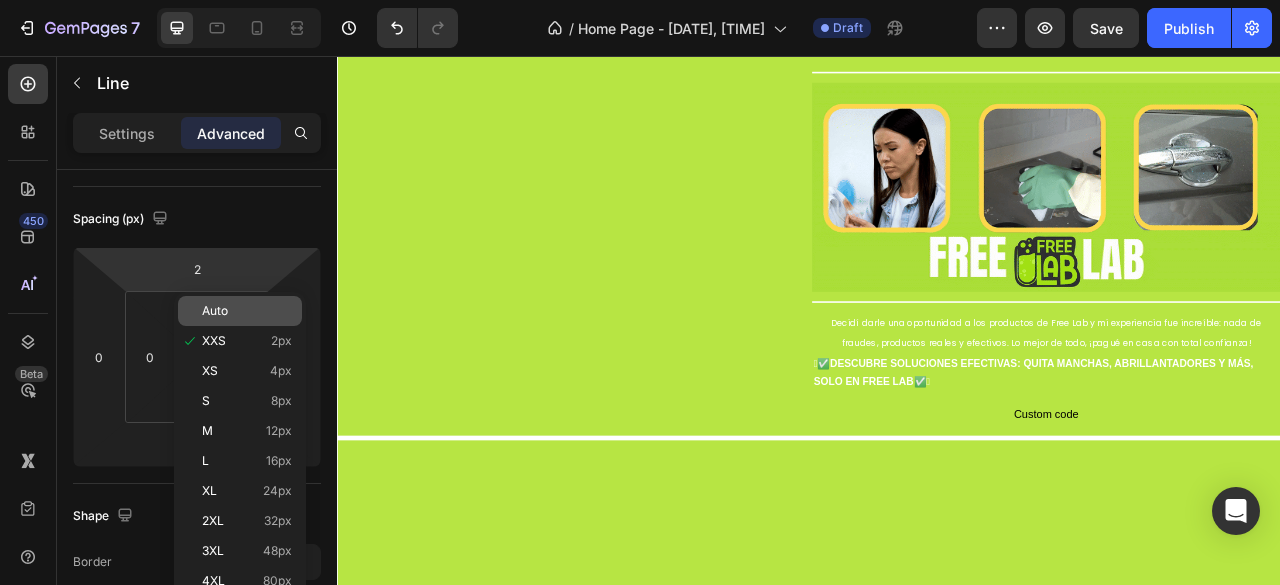 type 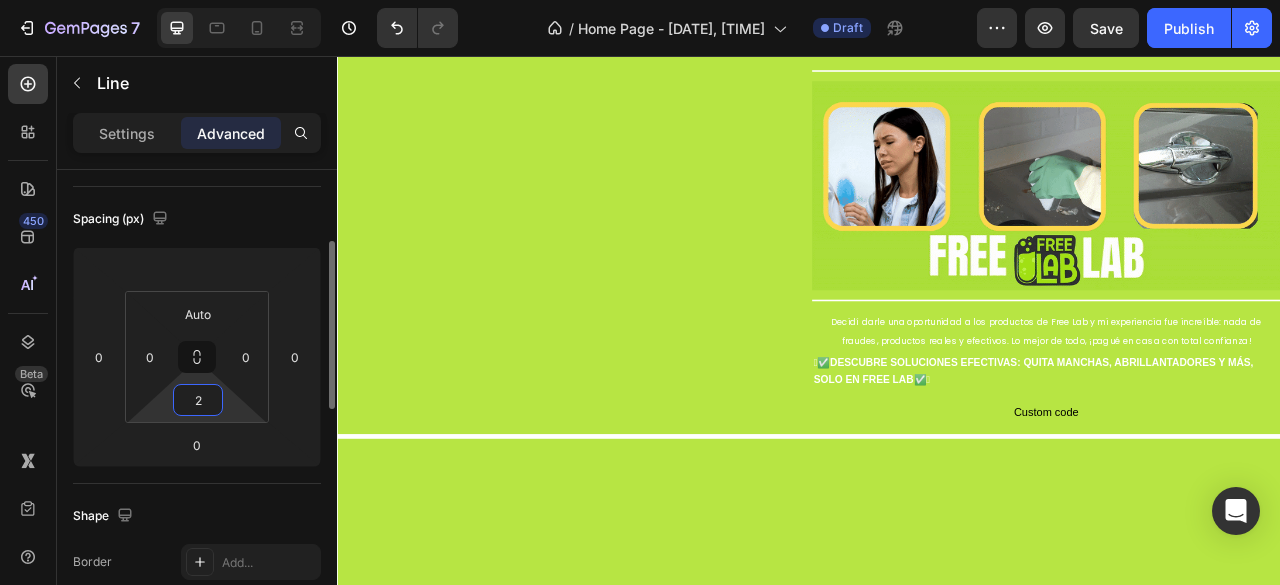 click on "2" at bounding box center [198, 400] 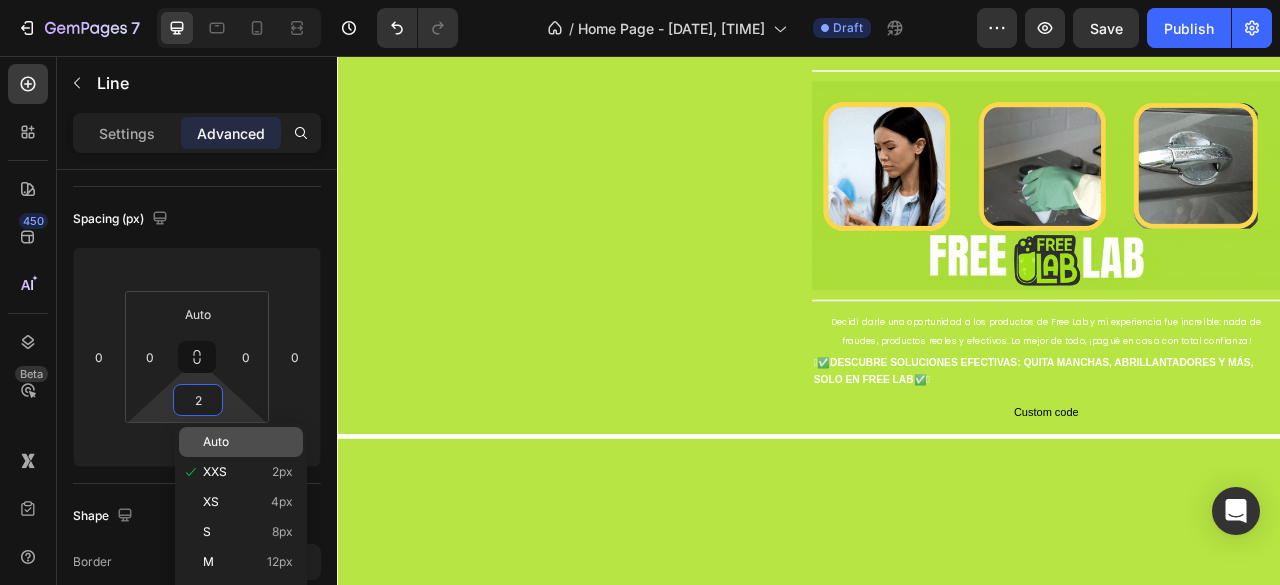 click on "Auto" 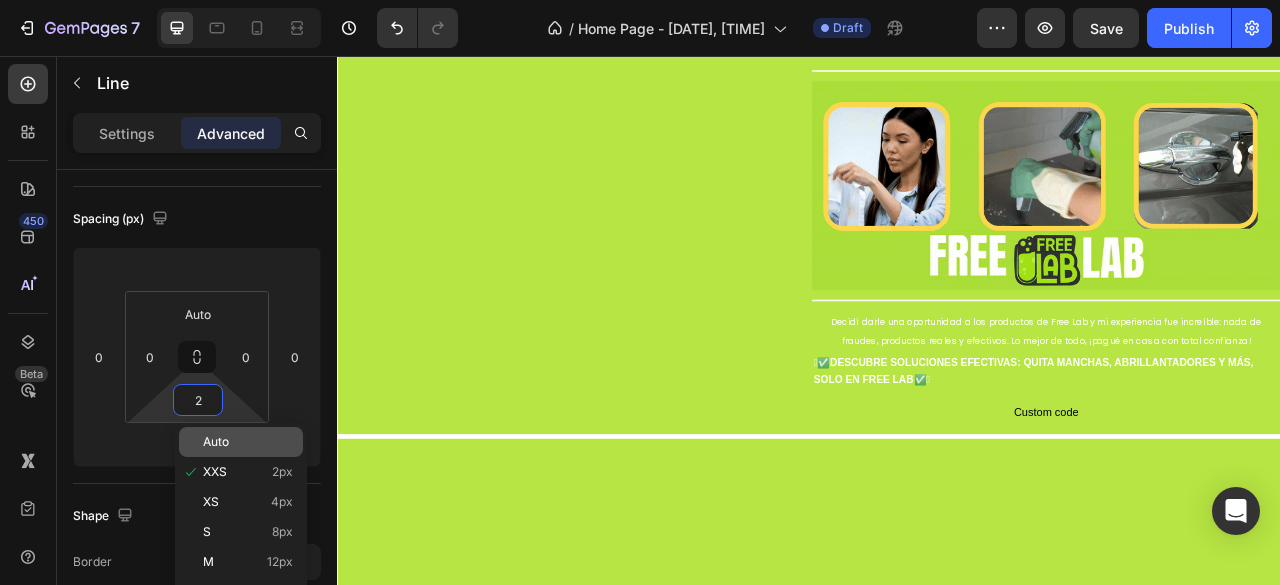 type on "Auto" 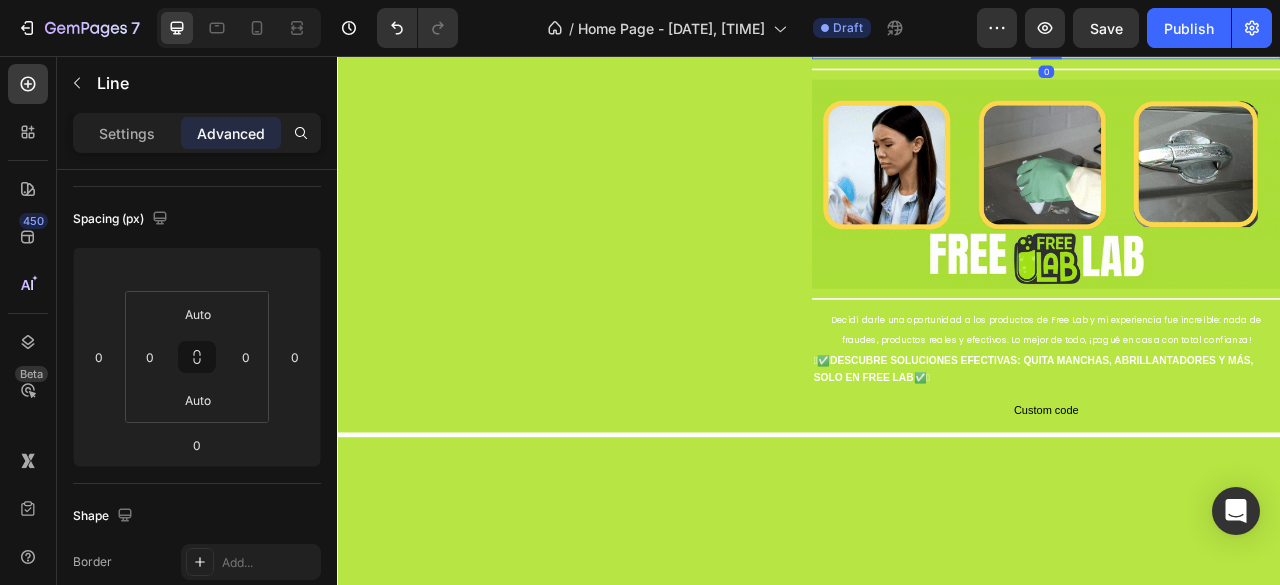 click on "¿Dejan sucio tu auto  ,Manchas, rayones o metales sin brillo?  Estás entre quienes lo sufren.  Free Lab  lo soluciona con fórmulas que limpian,  restauran y brillan al instante.  Resultados reales, sin complicaciones." at bounding box center (1239, 12) 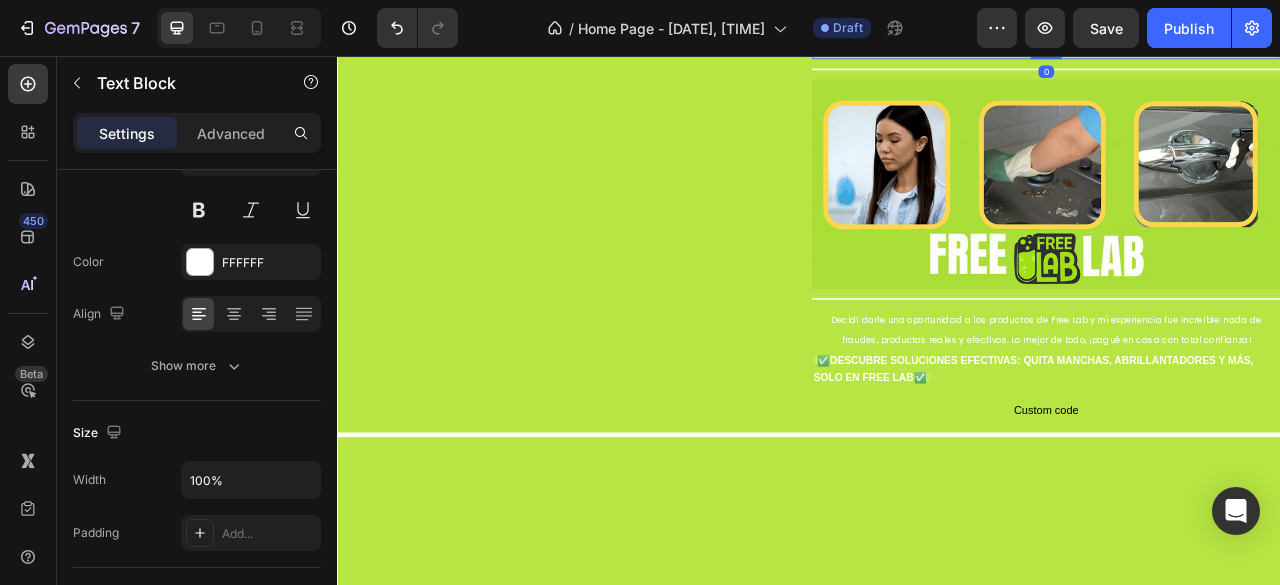 scroll, scrollTop: 0, scrollLeft: 0, axis: both 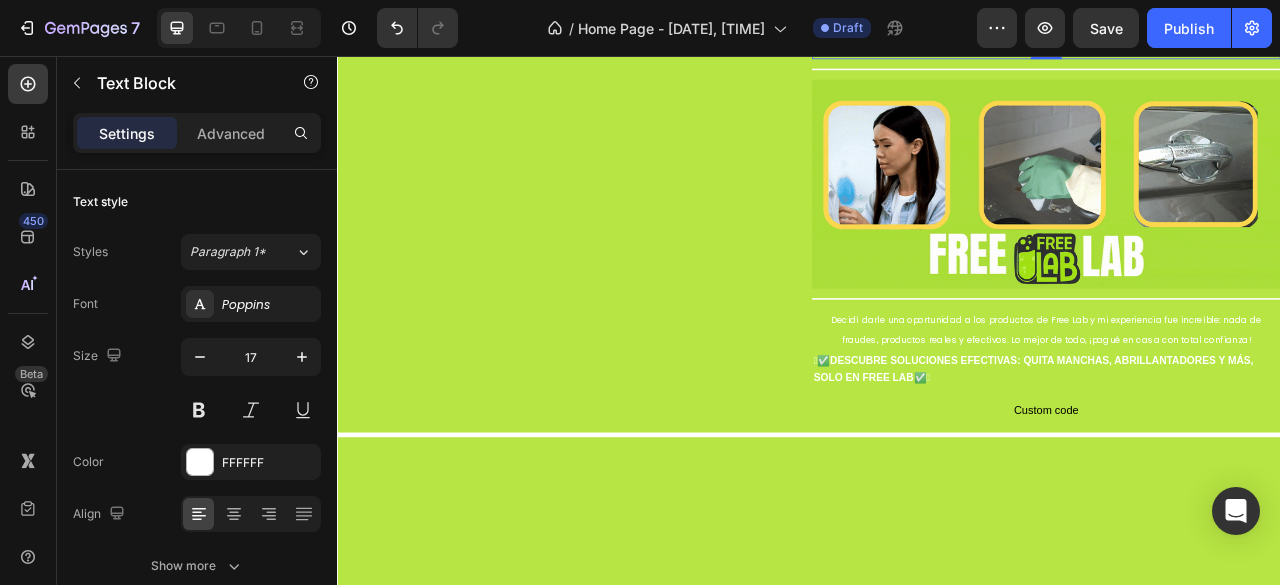 click on "Title Line Section 4" at bounding box center (937, -43) 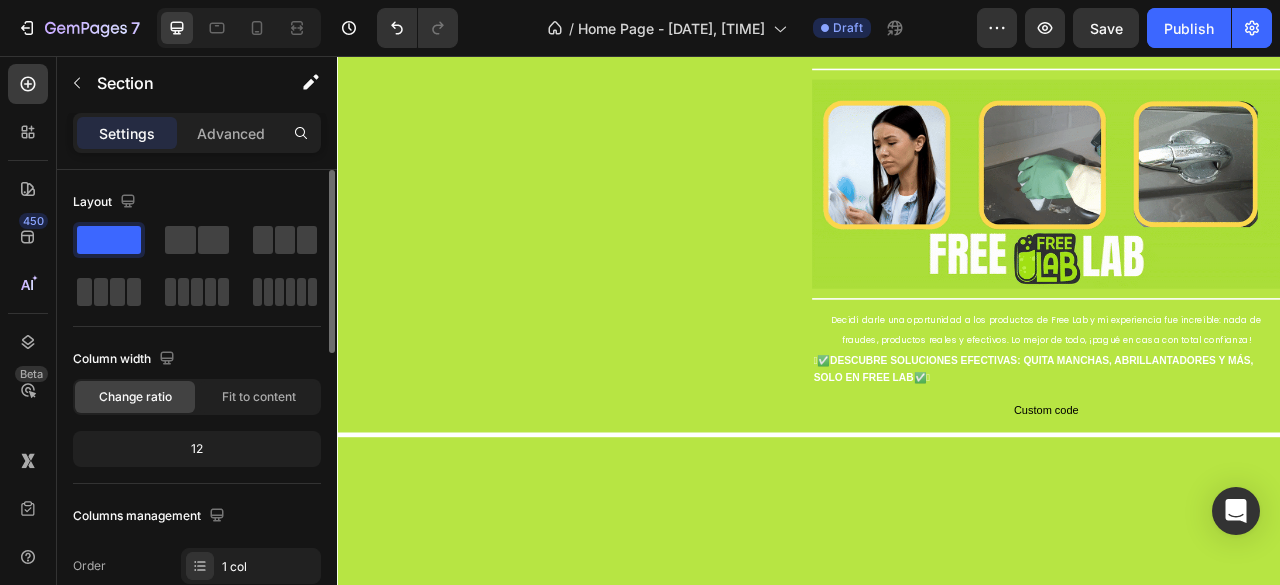 scroll, scrollTop: 400, scrollLeft: 0, axis: vertical 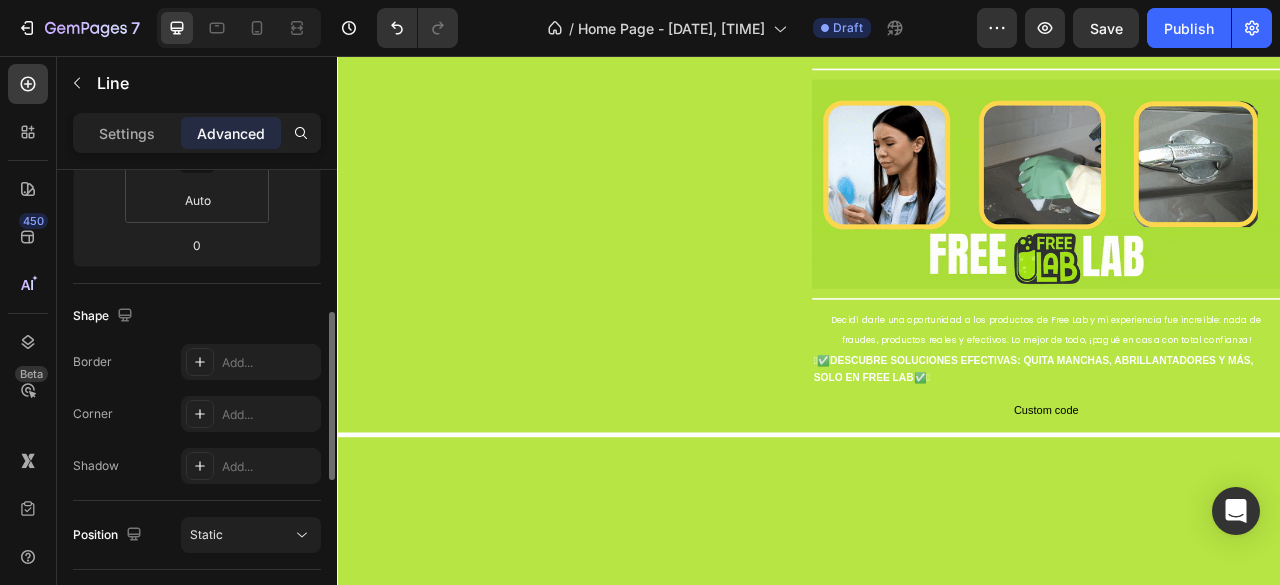 click at bounding box center (937, -39) 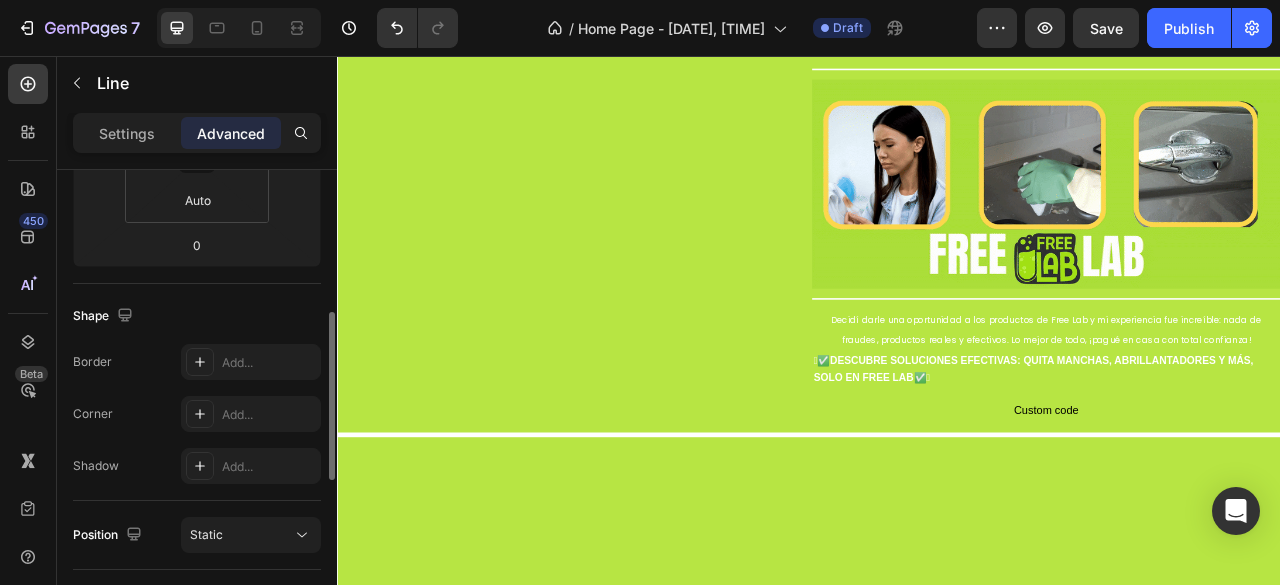 scroll, scrollTop: 0, scrollLeft: 0, axis: both 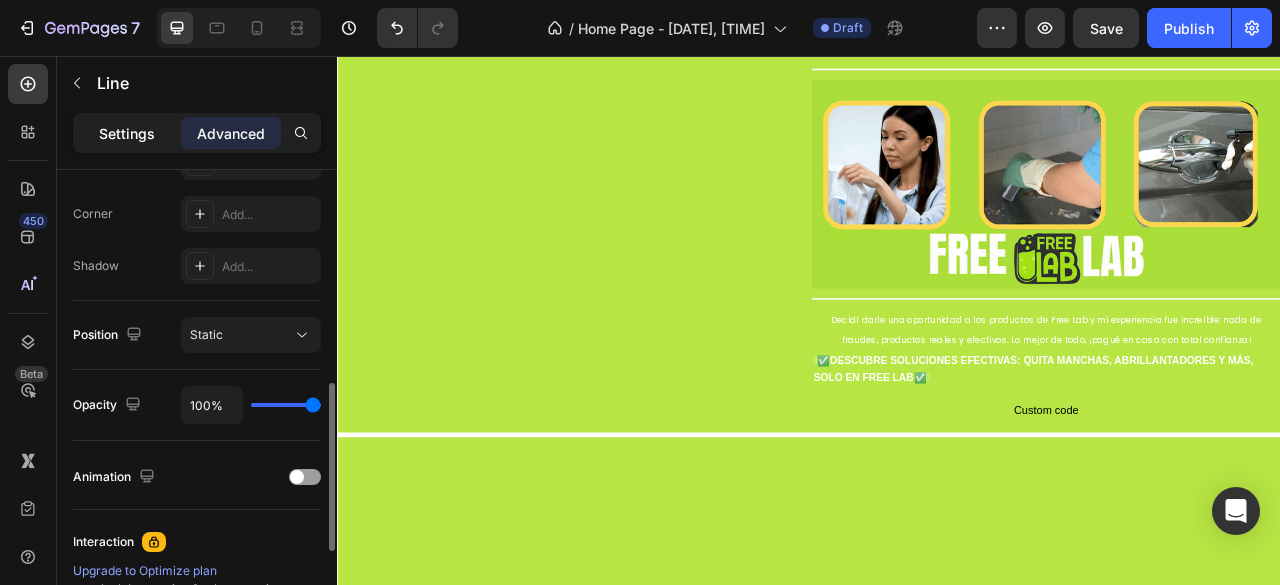 click on "Settings" at bounding box center [127, 133] 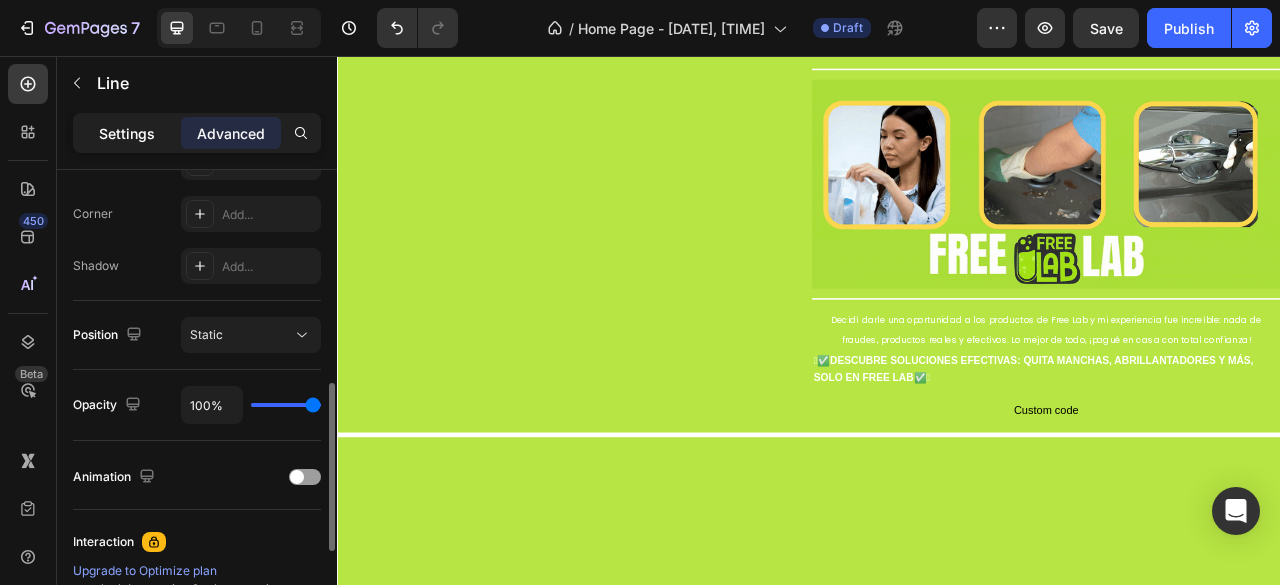 scroll, scrollTop: 81, scrollLeft: 0, axis: vertical 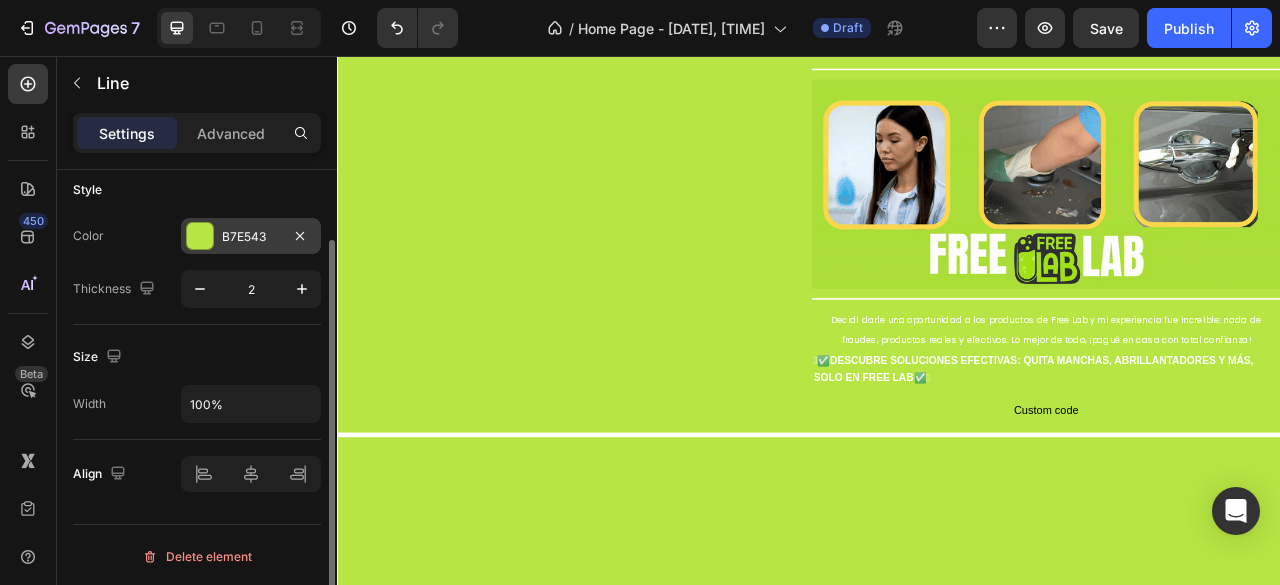 click on "B7E543" at bounding box center (251, 237) 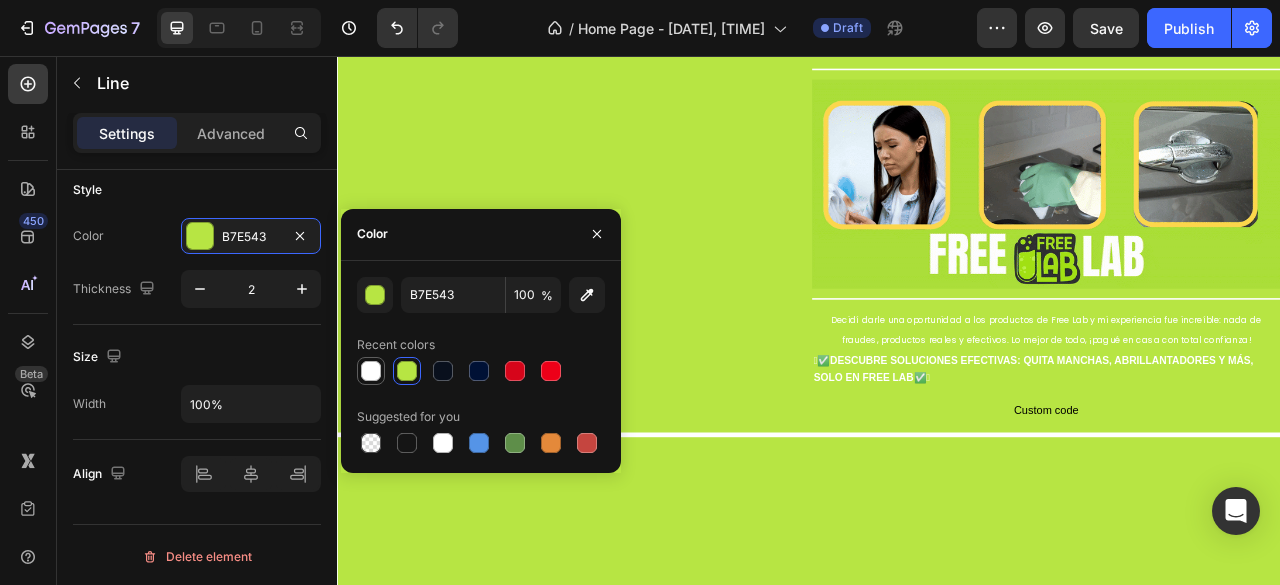 click at bounding box center [371, 371] 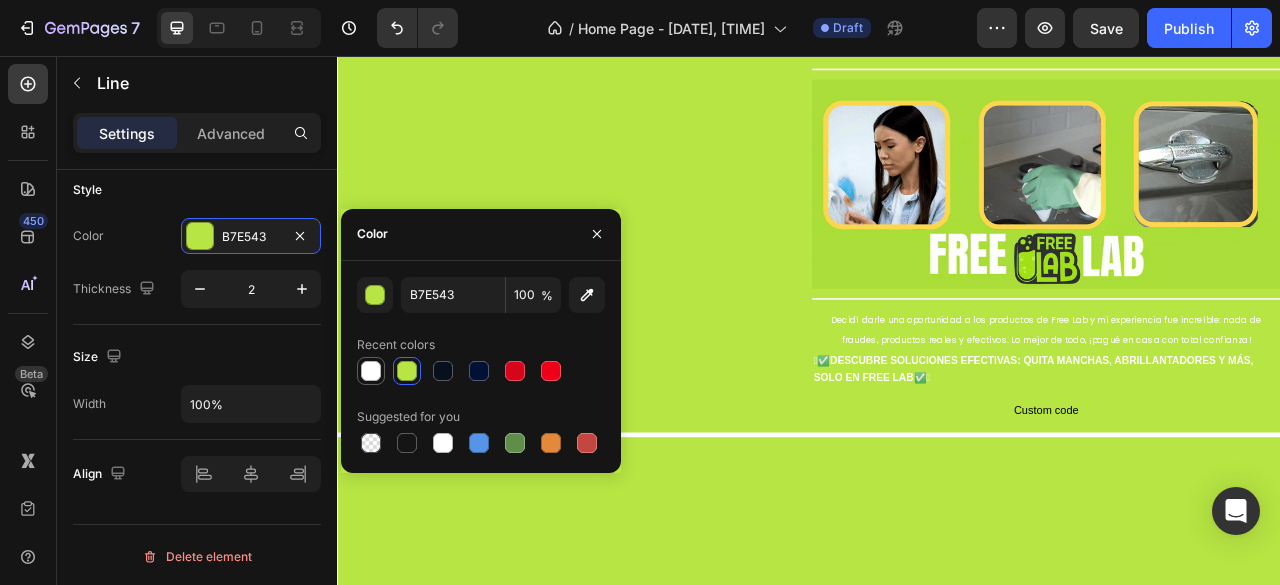 type on "FFFFFF" 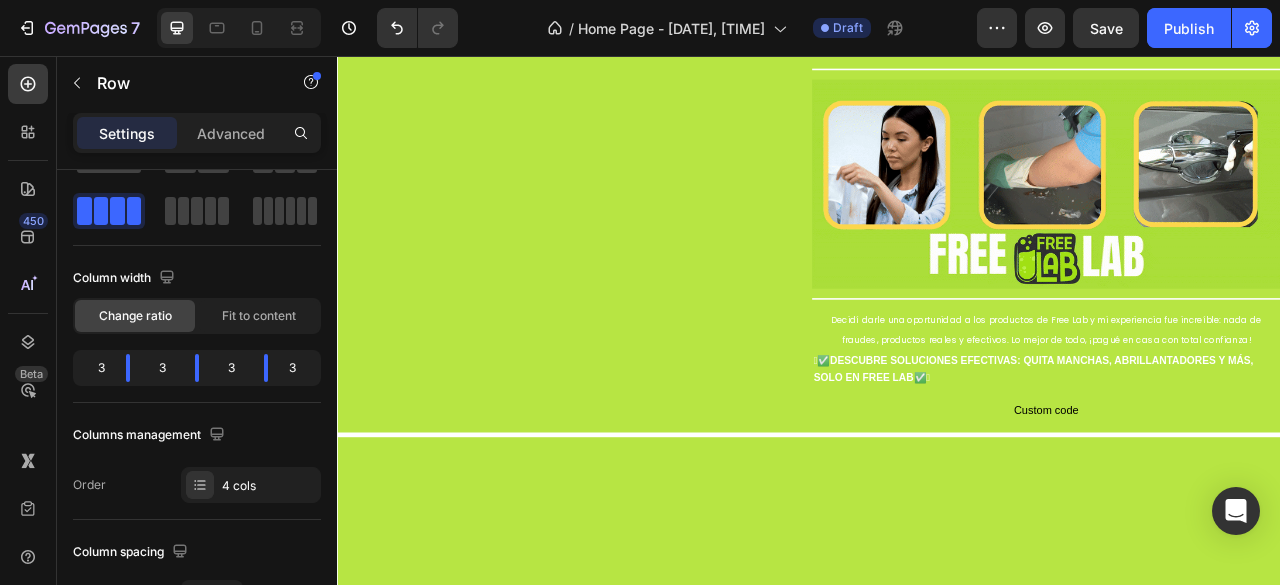 click on "Image ABRILLANATDORES Heading" at bounding box center (787, -90) 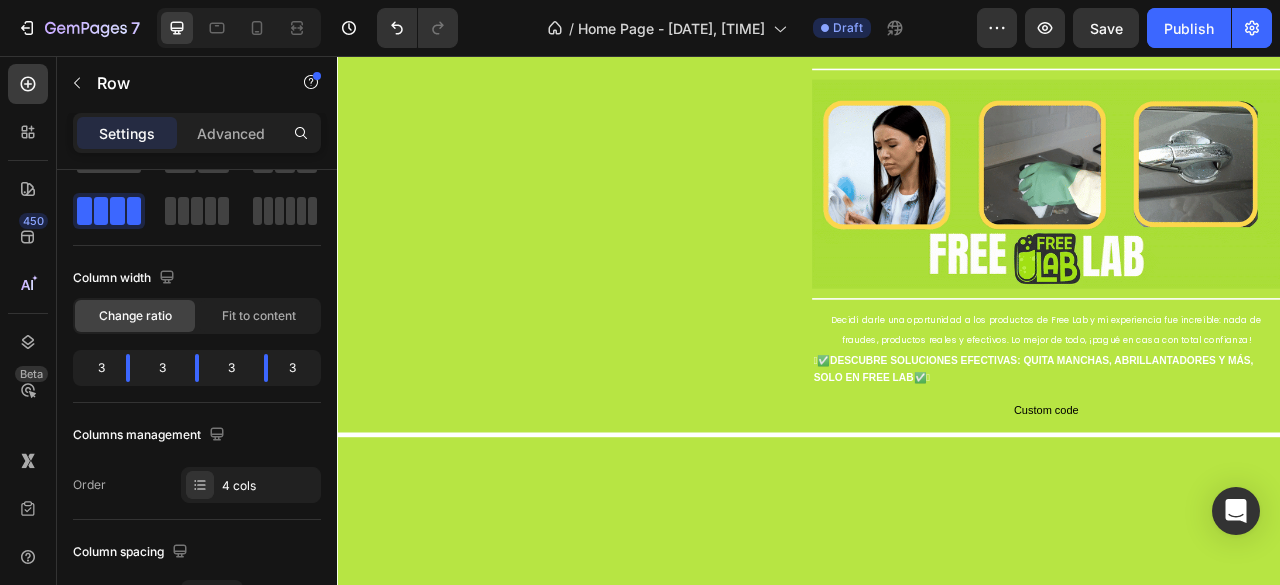 scroll, scrollTop: 0, scrollLeft: 0, axis: both 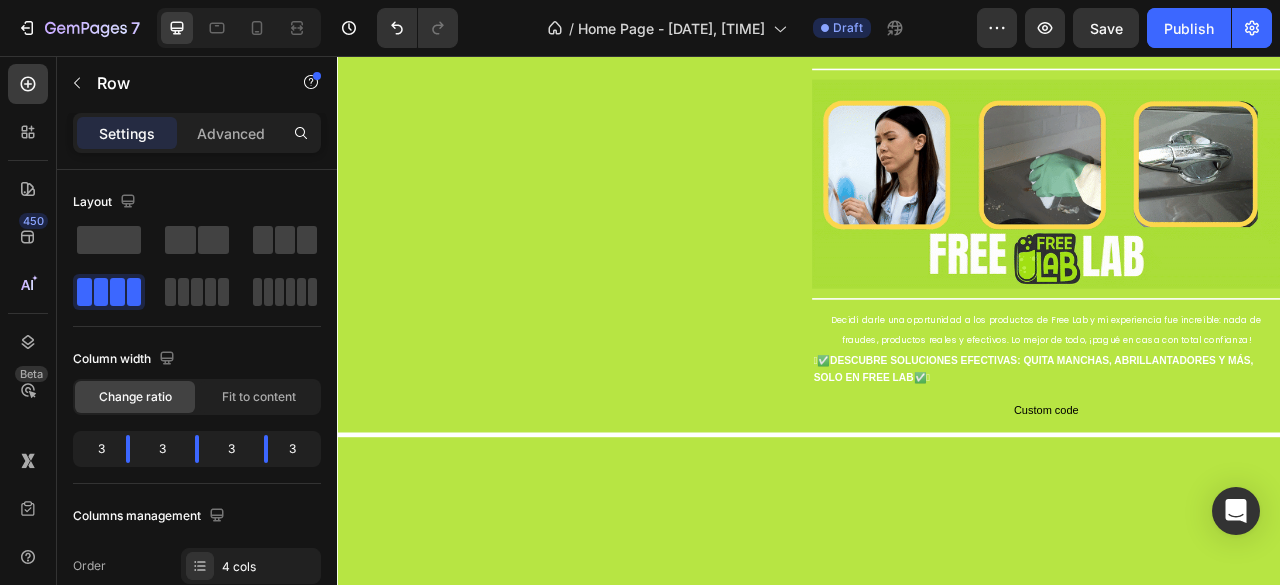 click on "Title Line   0" at bounding box center [937, -39] 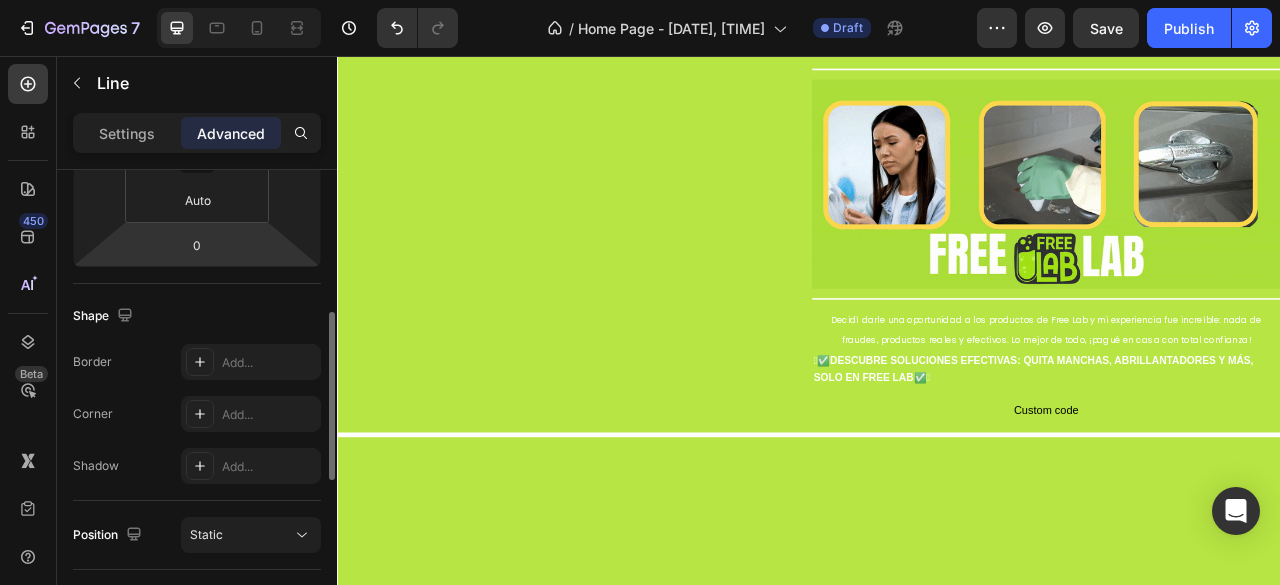 scroll, scrollTop: 200, scrollLeft: 0, axis: vertical 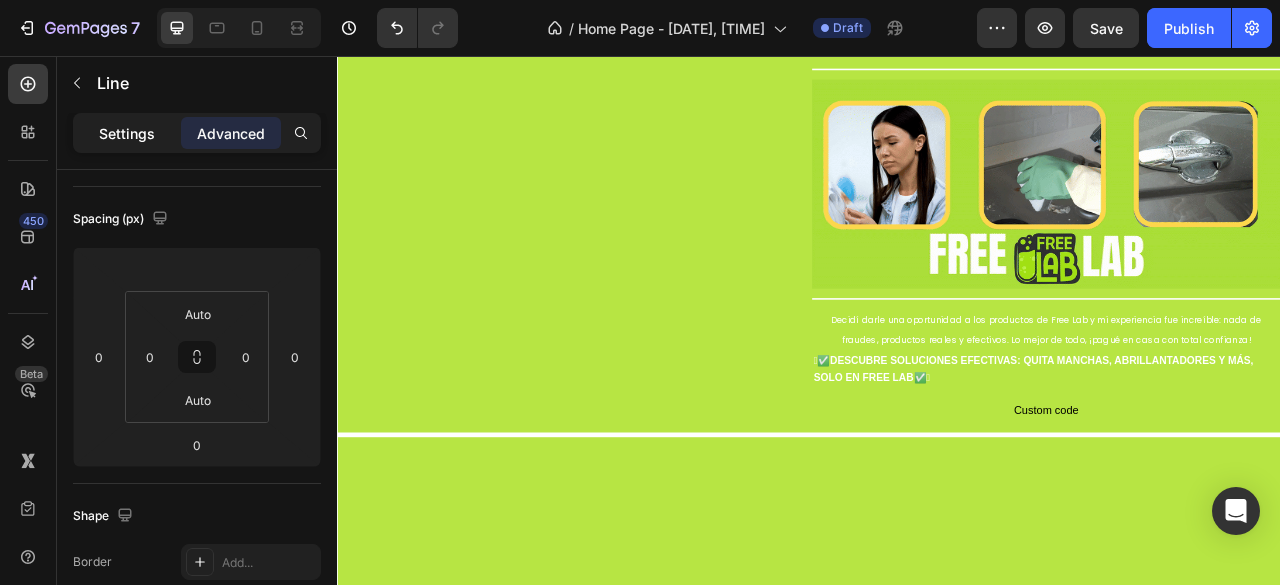 click on "Settings" at bounding box center (127, 133) 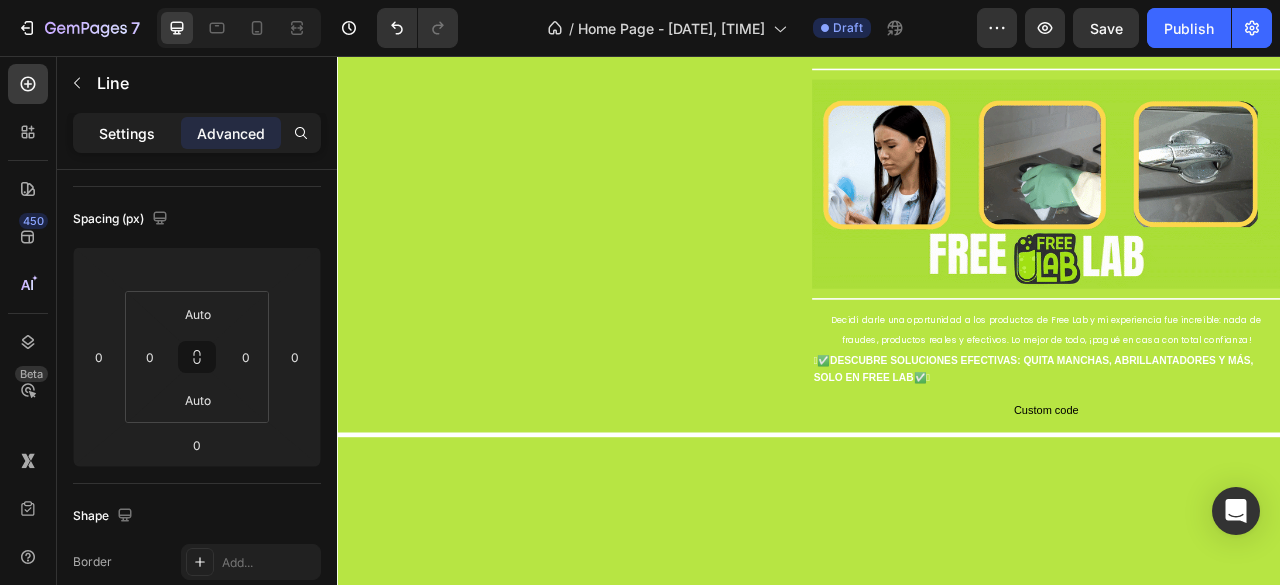 scroll, scrollTop: 81, scrollLeft: 0, axis: vertical 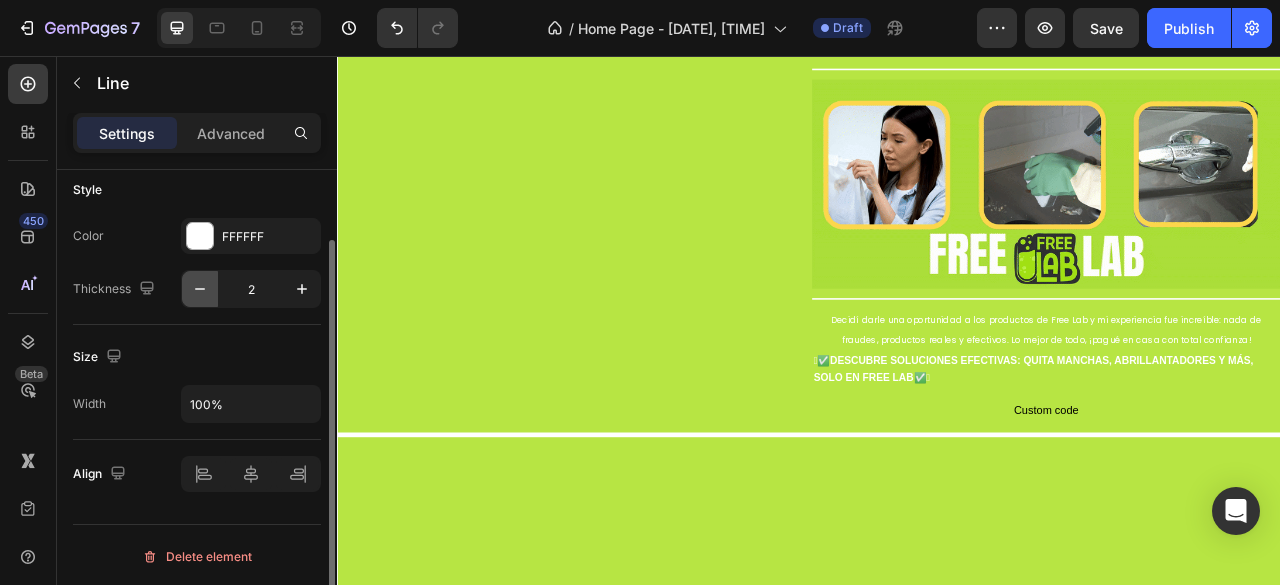 click 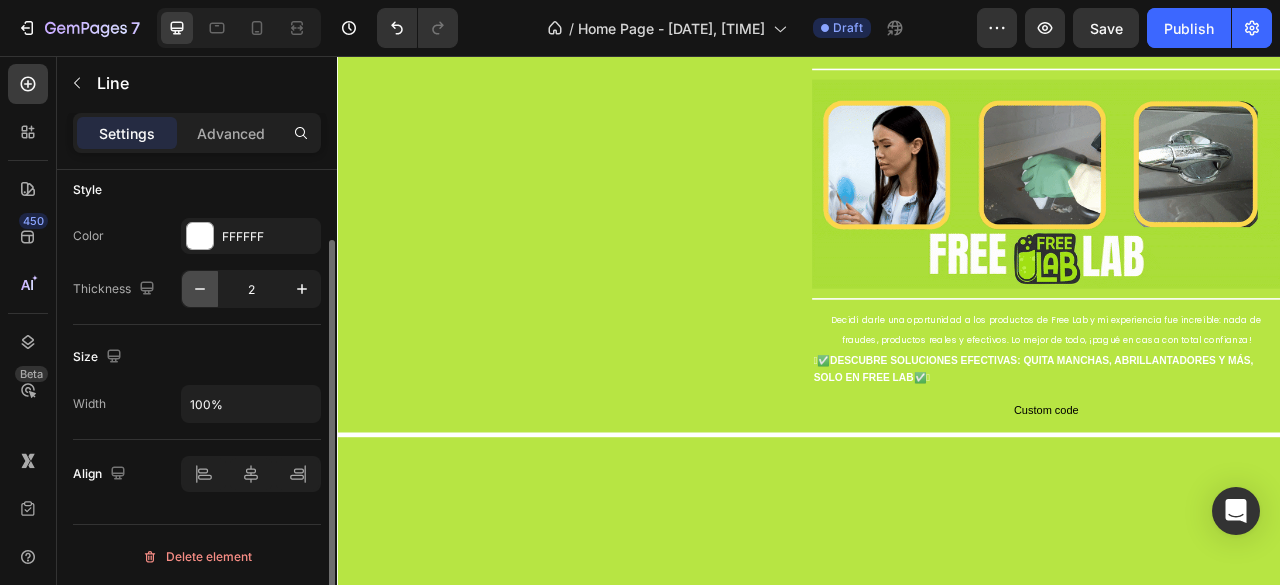 type on "1" 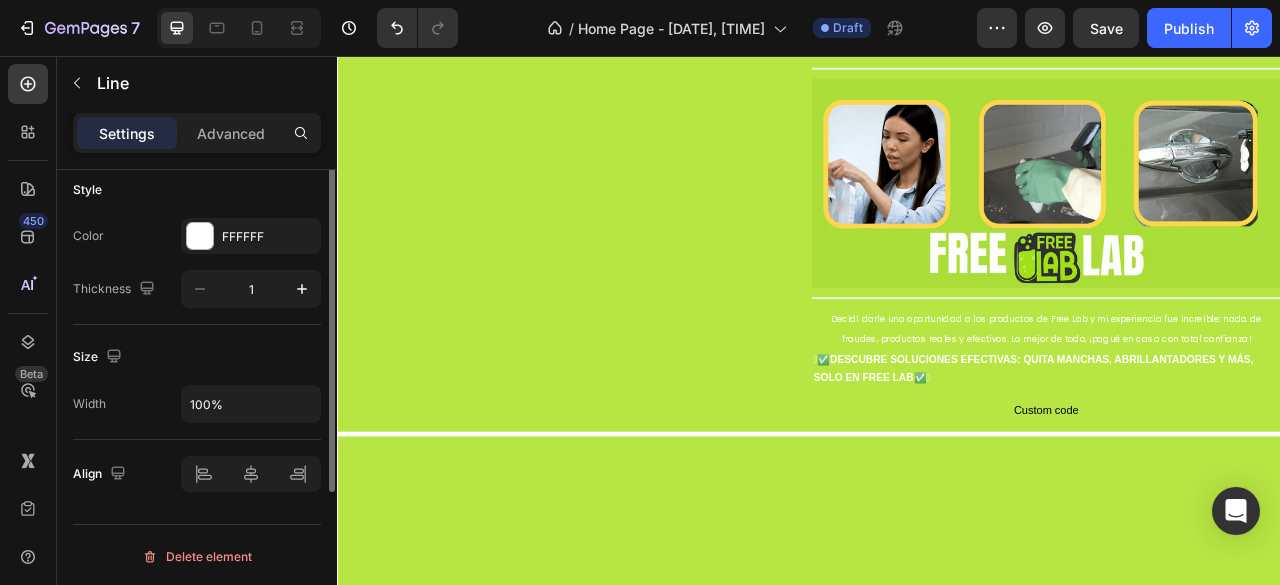 scroll, scrollTop: 0, scrollLeft: 0, axis: both 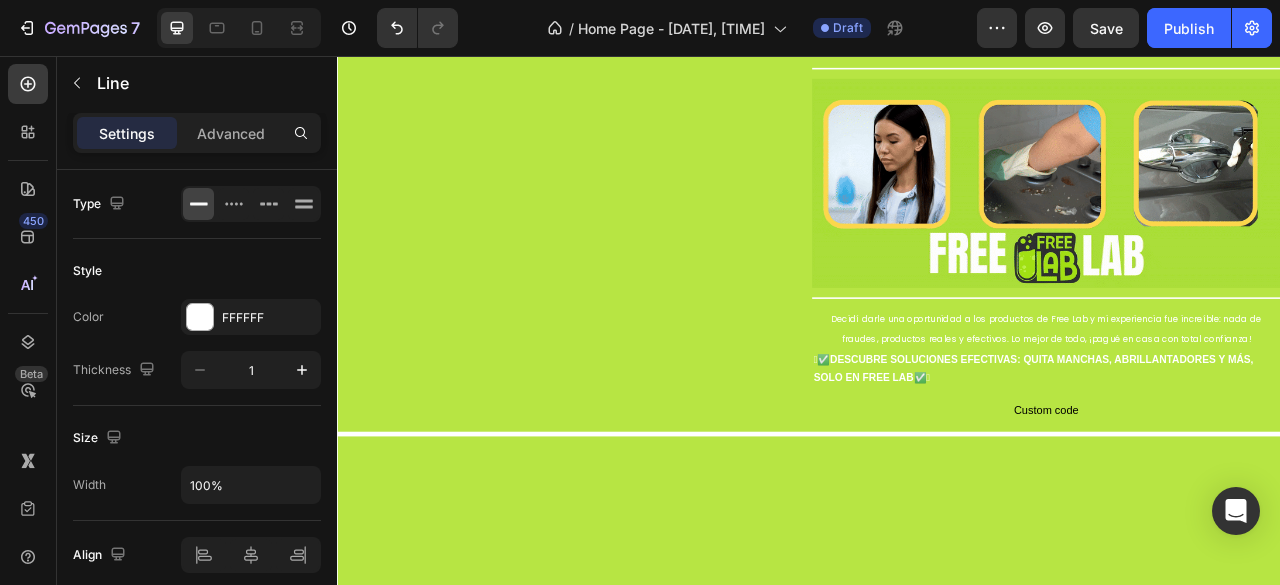 click on "LIMPIADORES EN SECO" at bounding box center (1087, -104) 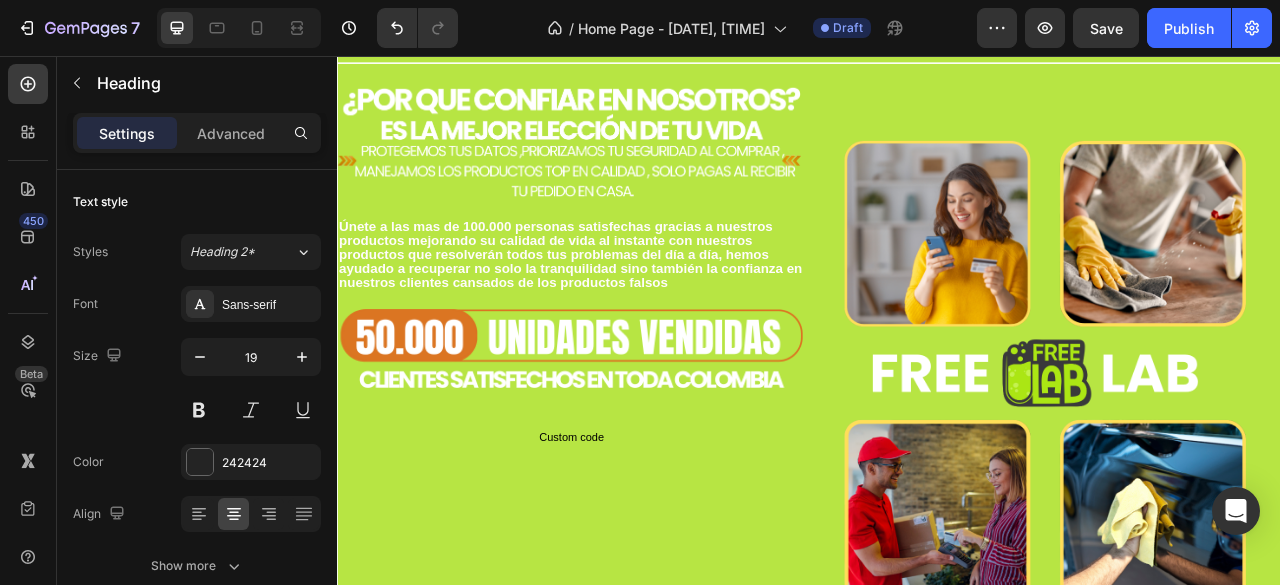 scroll, scrollTop: 3281, scrollLeft: 0, axis: vertical 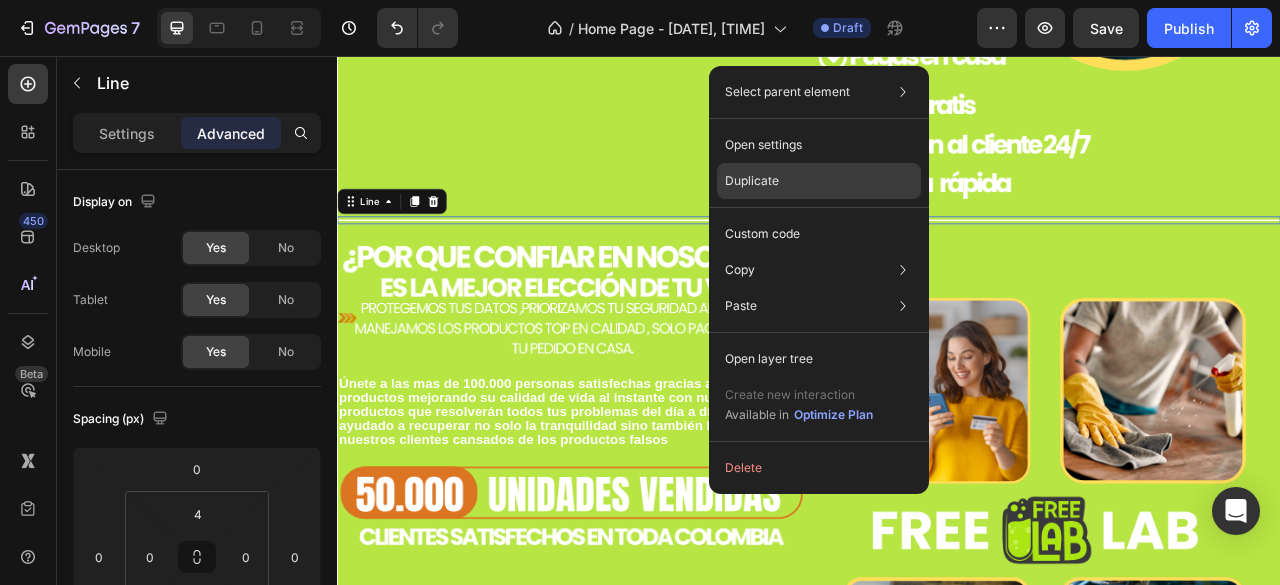 click on "Duplicate" 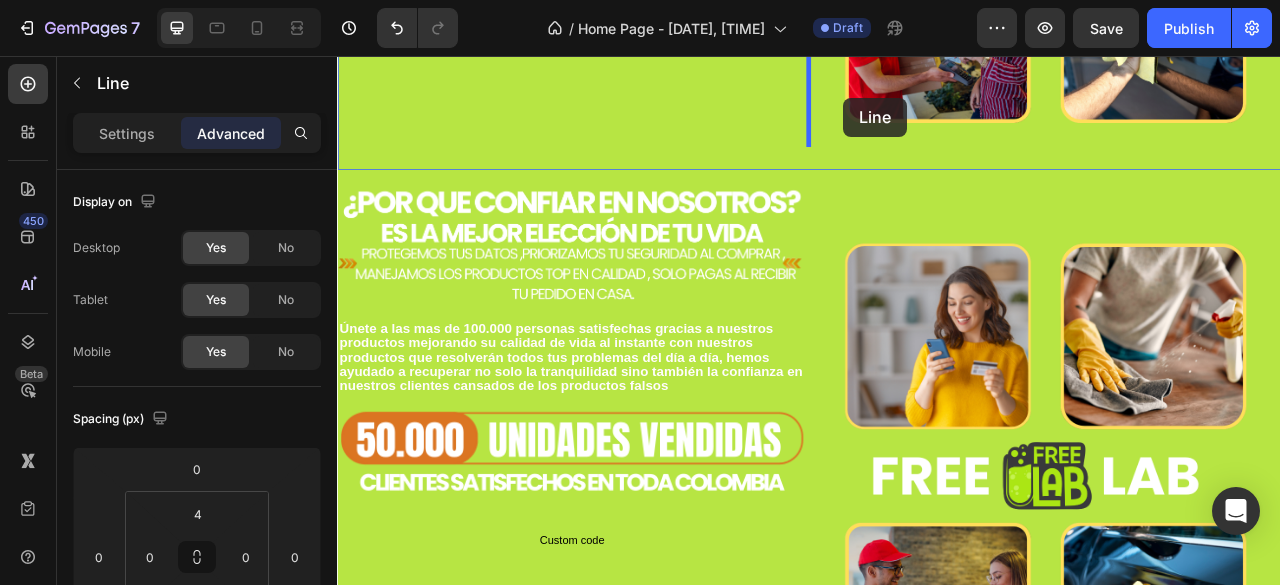 scroll, scrollTop: 4072, scrollLeft: 0, axis: vertical 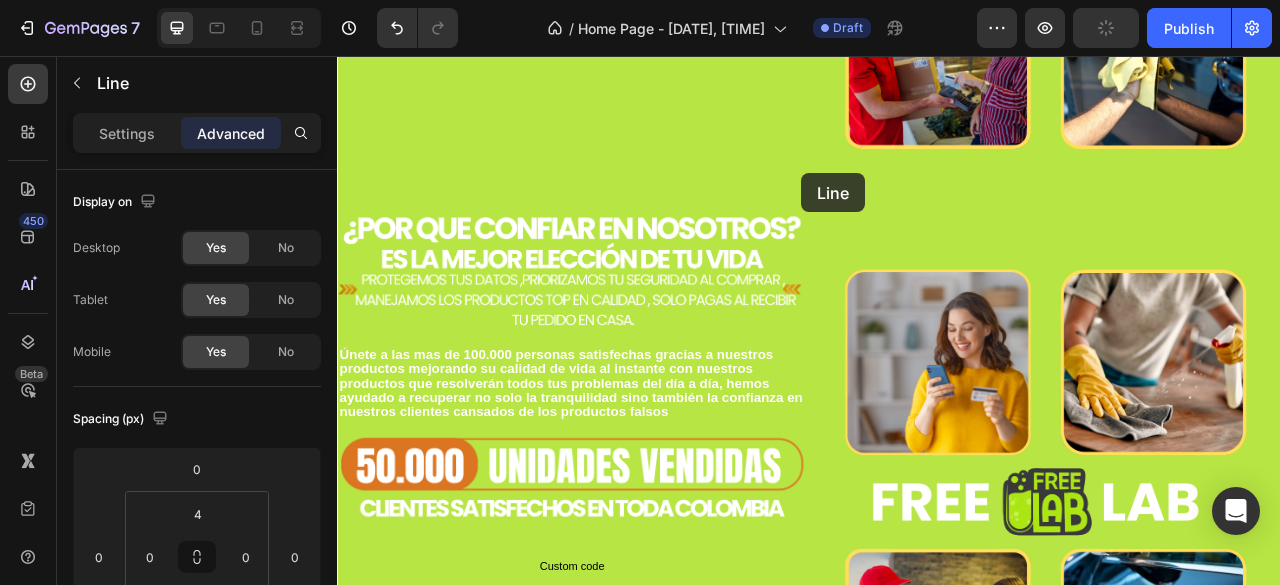 drag, startPoint x: 884, startPoint y: 252, endPoint x: 928, endPoint y: 205, distance: 64.381676 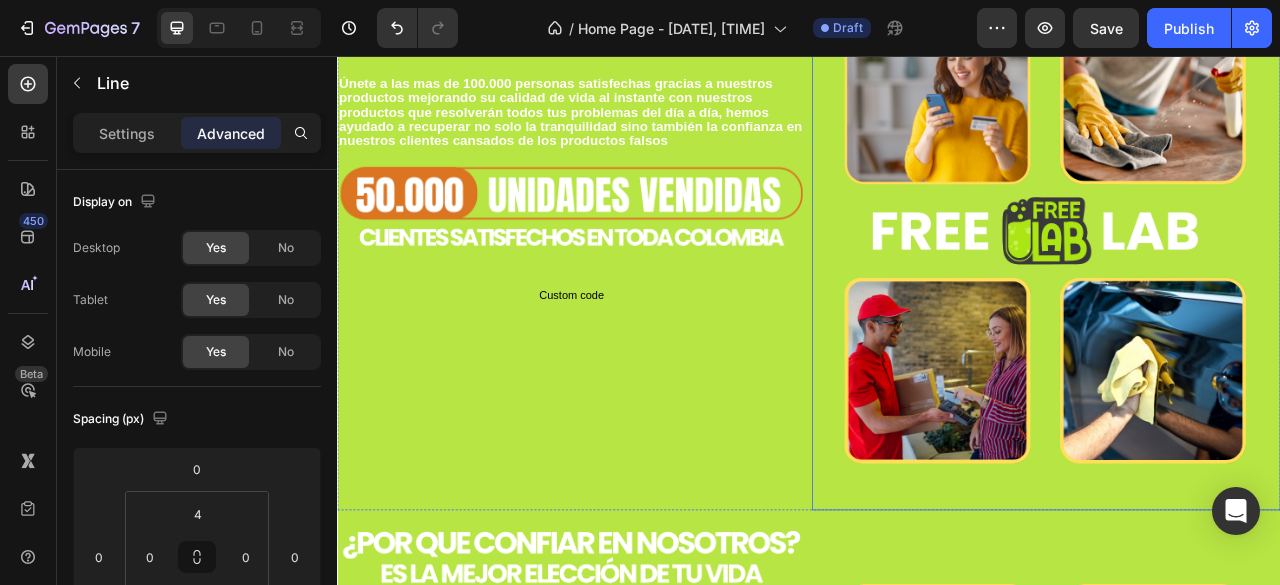 scroll, scrollTop: 3362, scrollLeft: 0, axis: vertical 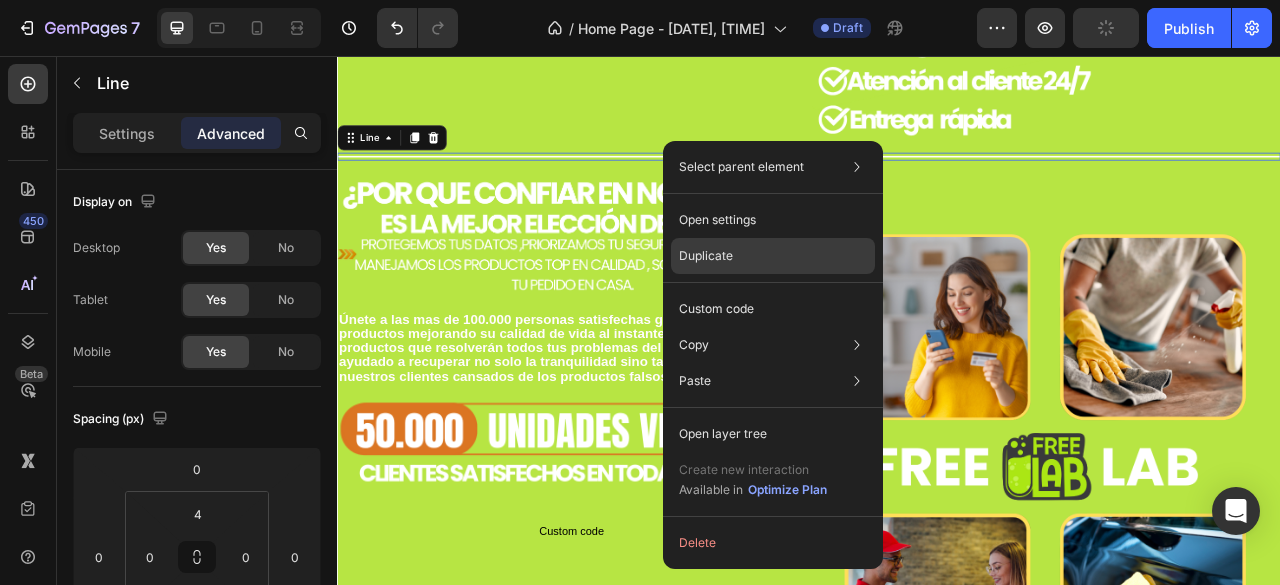 click on "Duplicate" 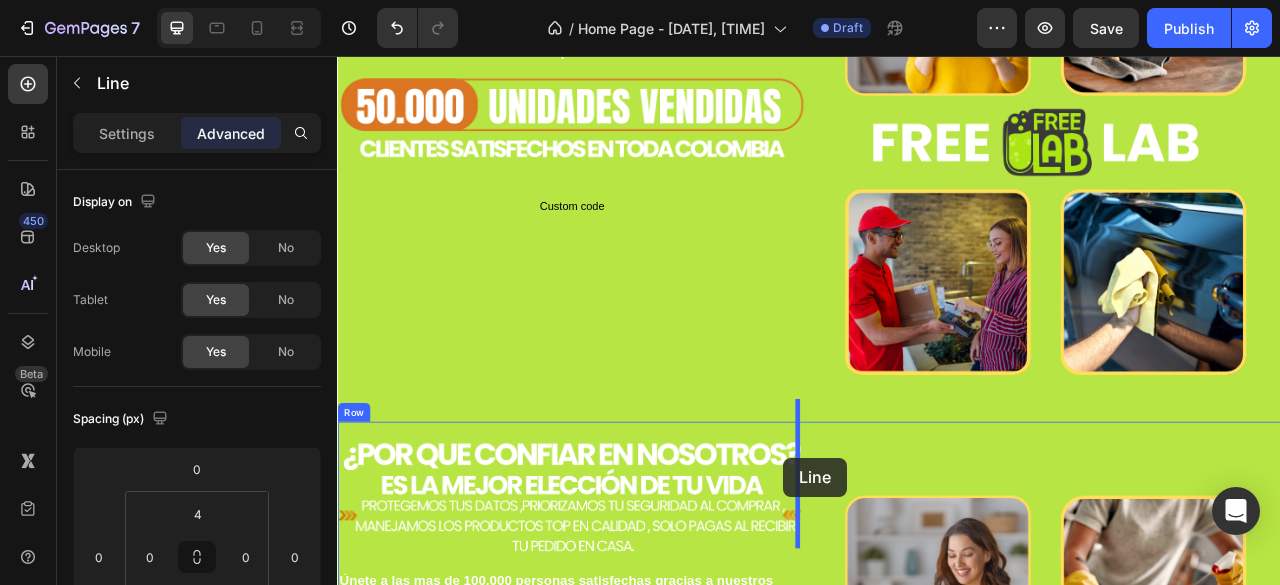 scroll, scrollTop: 3888, scrollLeft: 0, axis: vertical 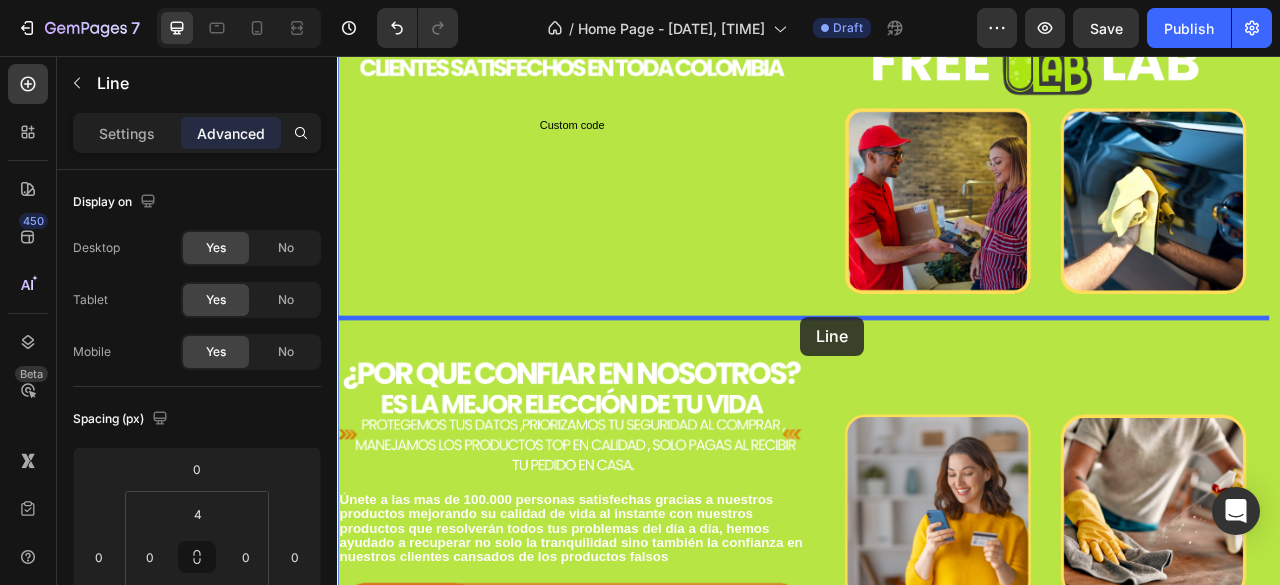 drag, startPoint x: 897, startPoint y: 176, endPoint x: 926, endPoint y: 388, distance: 213.9743 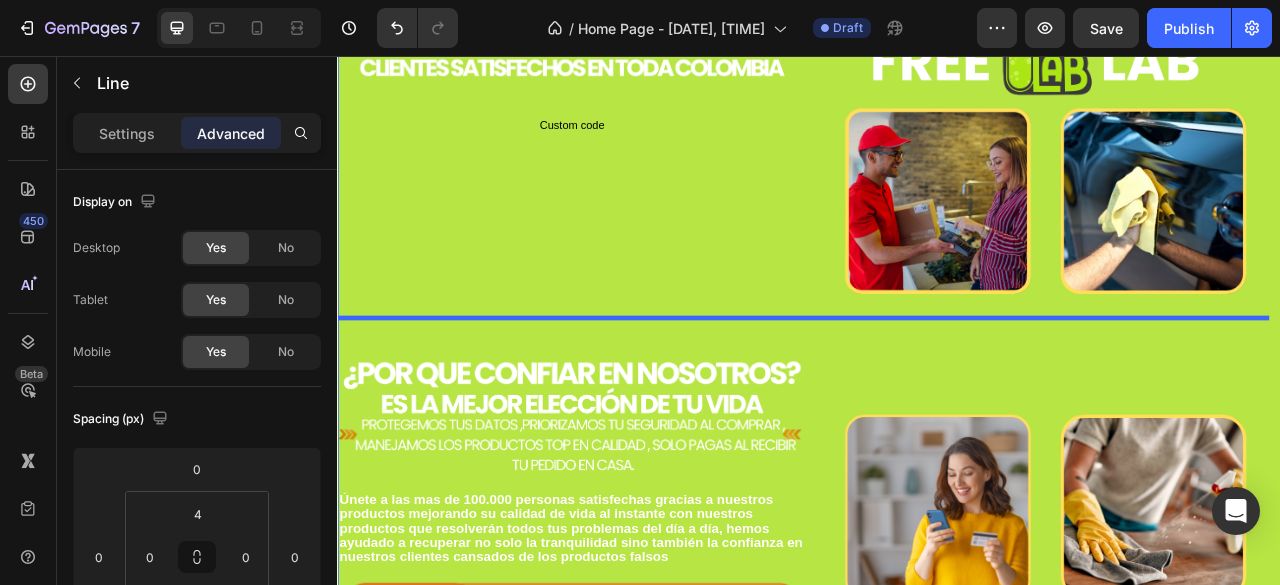 scroll, scrollTop: 3878, scrollLeft: 0, axis: vertical 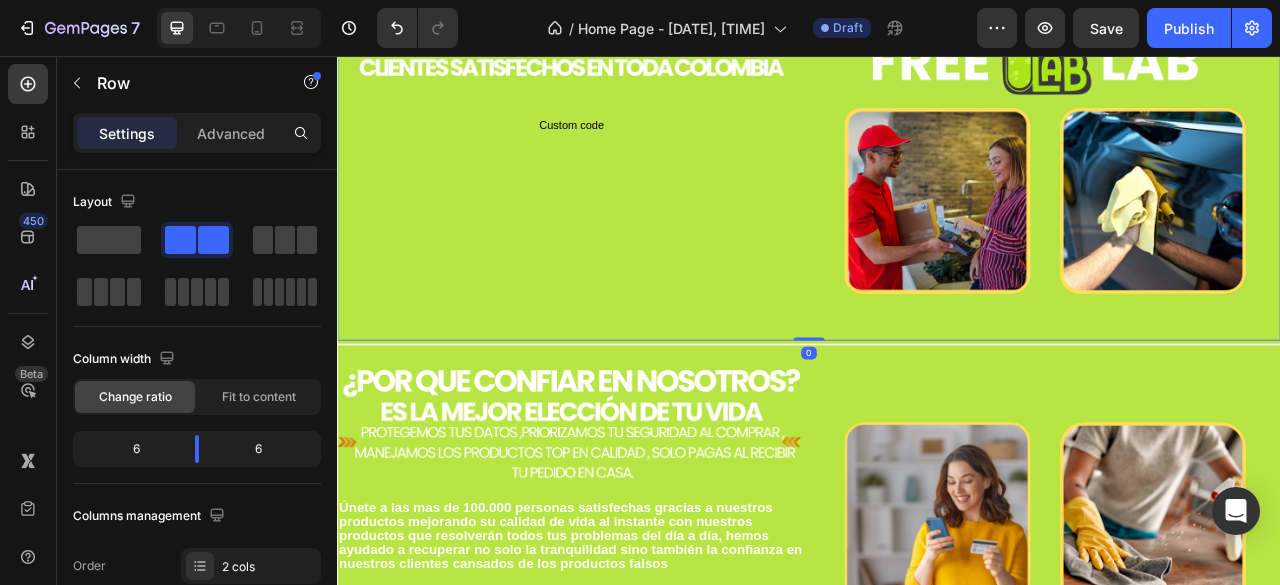 click on "Image Únete a las mas de 100.000 personas satisfechas gracias a nuestros productos mejorando su calidad de vida al instante con nuestros productos que resolverán todos tus problemas del día a día, hemos ayudado a recuperar no solo la tranquilidad sino también la confianza en nuestros clientes cansados de los productos falsos  Text Block Image
Custom code
Custom Code" at bounding box center (635, 45) 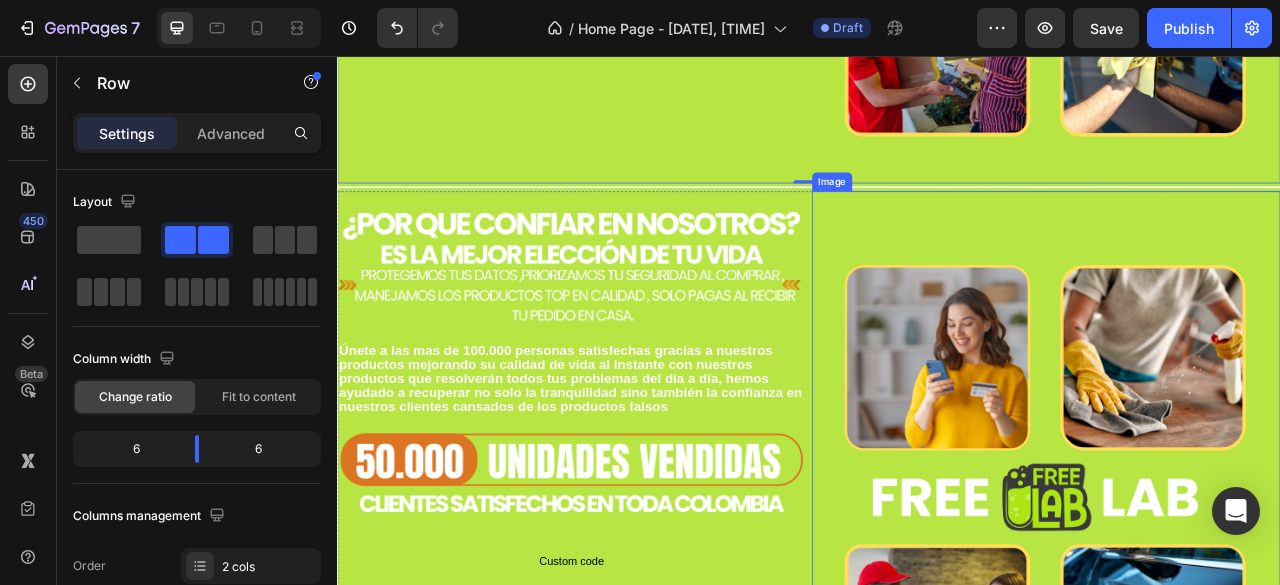 scroll, scrollTop: 4278, scrollLeft: 0, axis: vertical 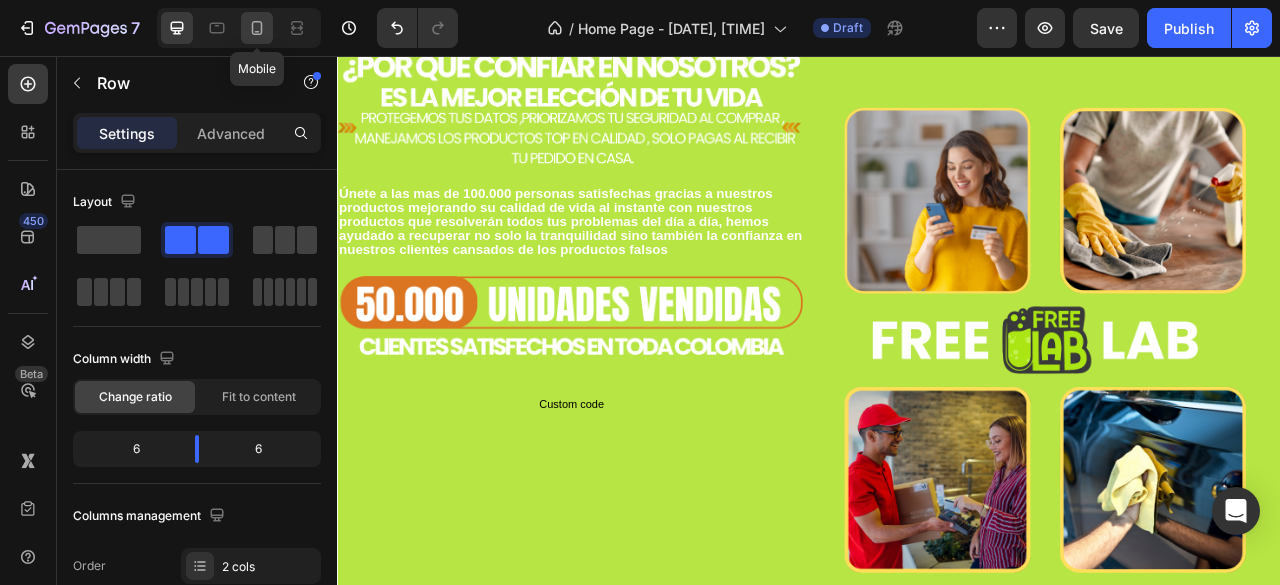click 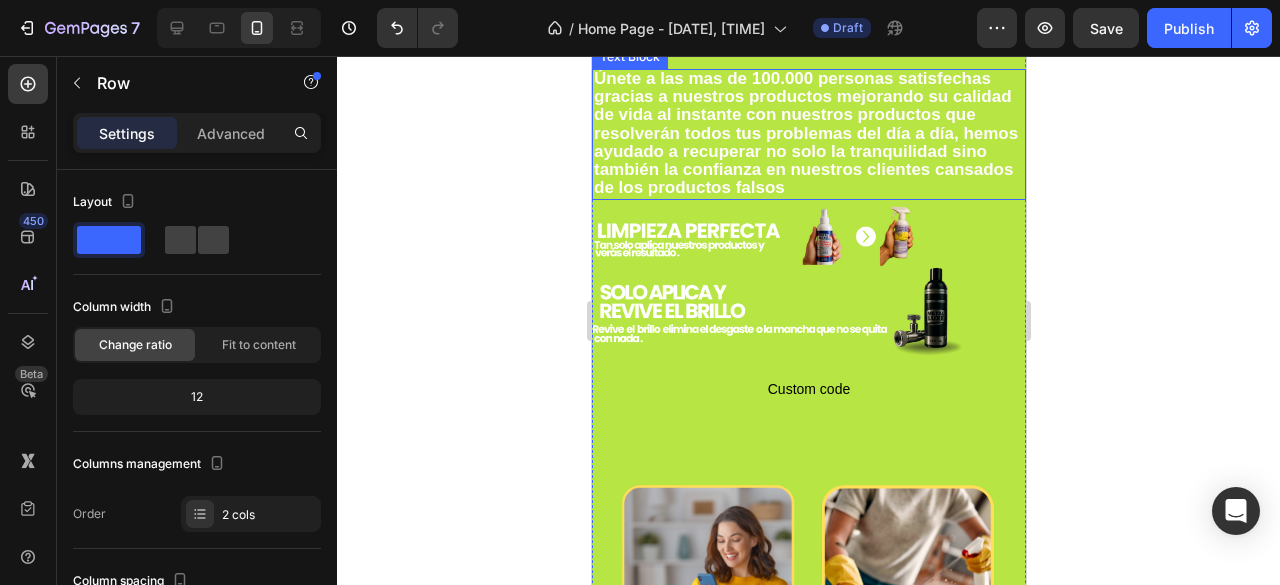 scroll, scrollTop: 5244, scrollLeft: 0, axis: vertical 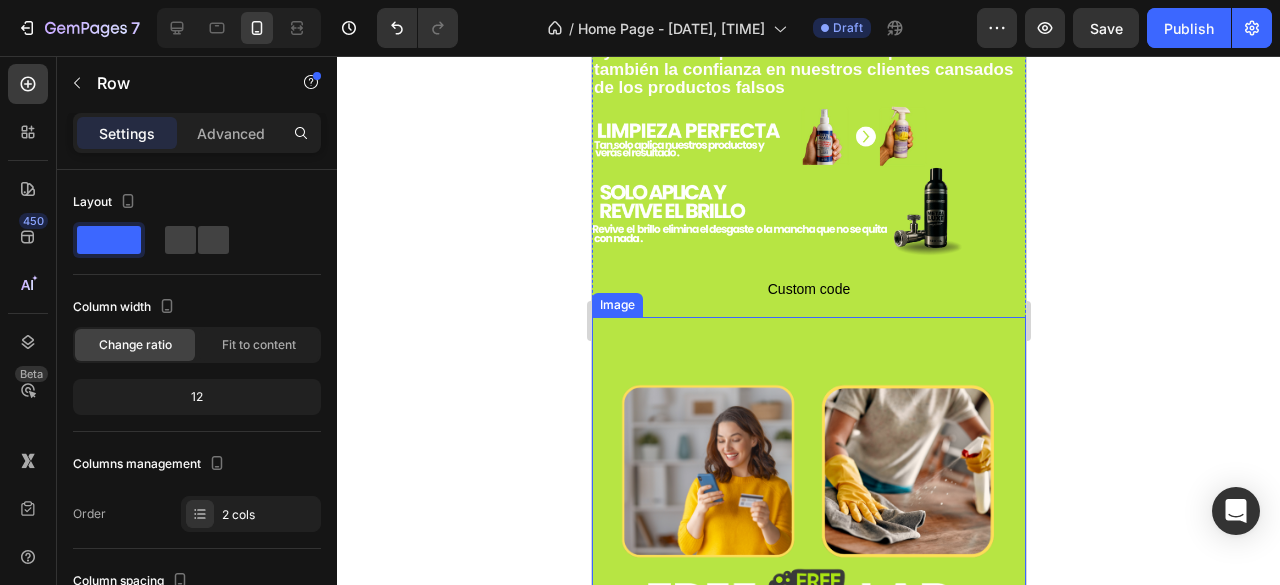 click at bounding box center (808, 588) 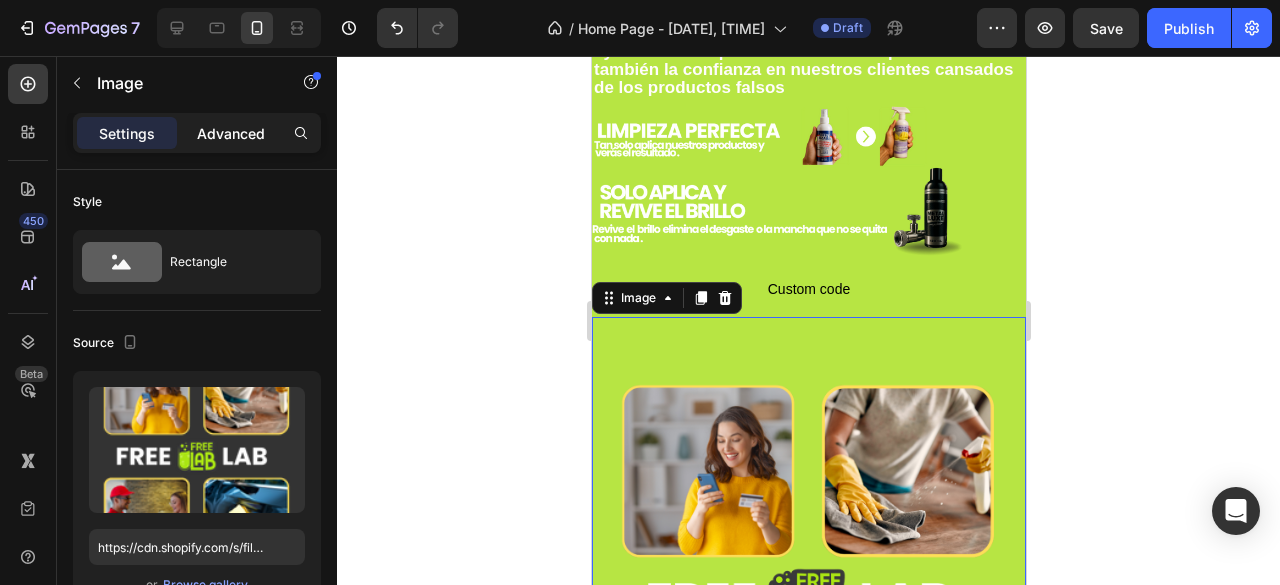 click on "Advanced" at bounding box center [231, 133] 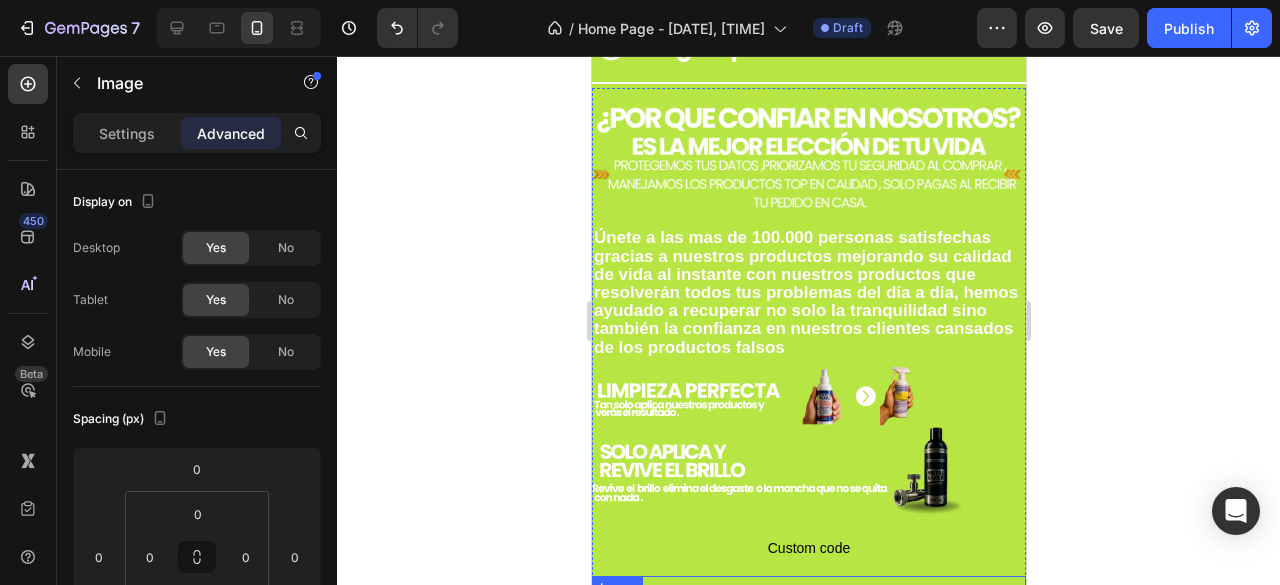 scroll, scrollTop: 3844, scrollLeft: 0, axis: vertical 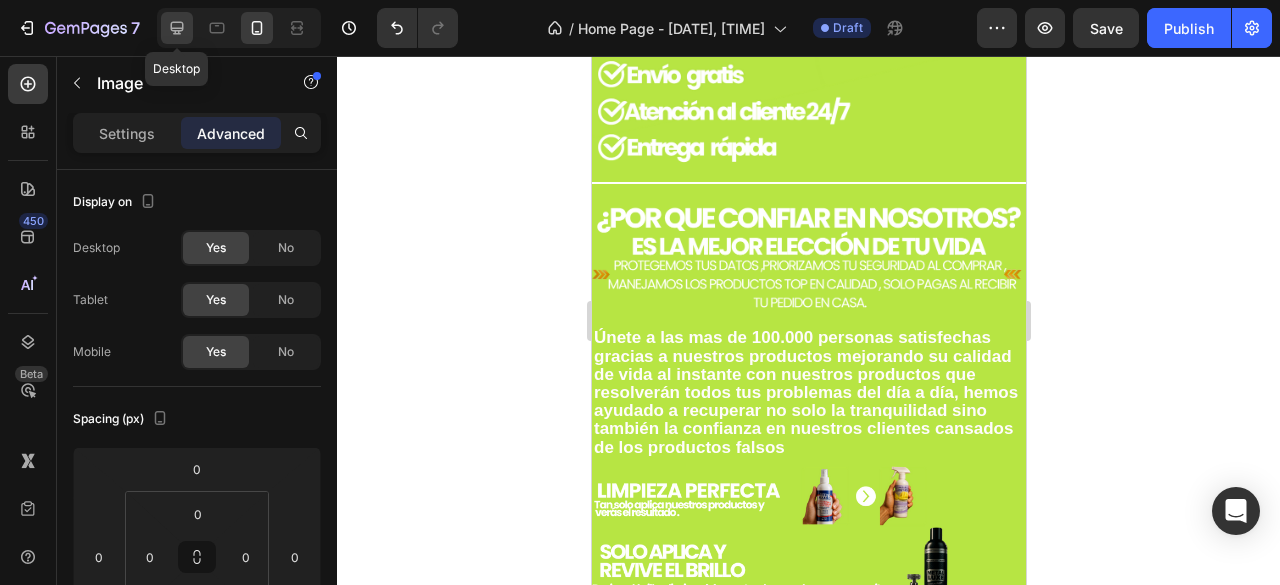 click 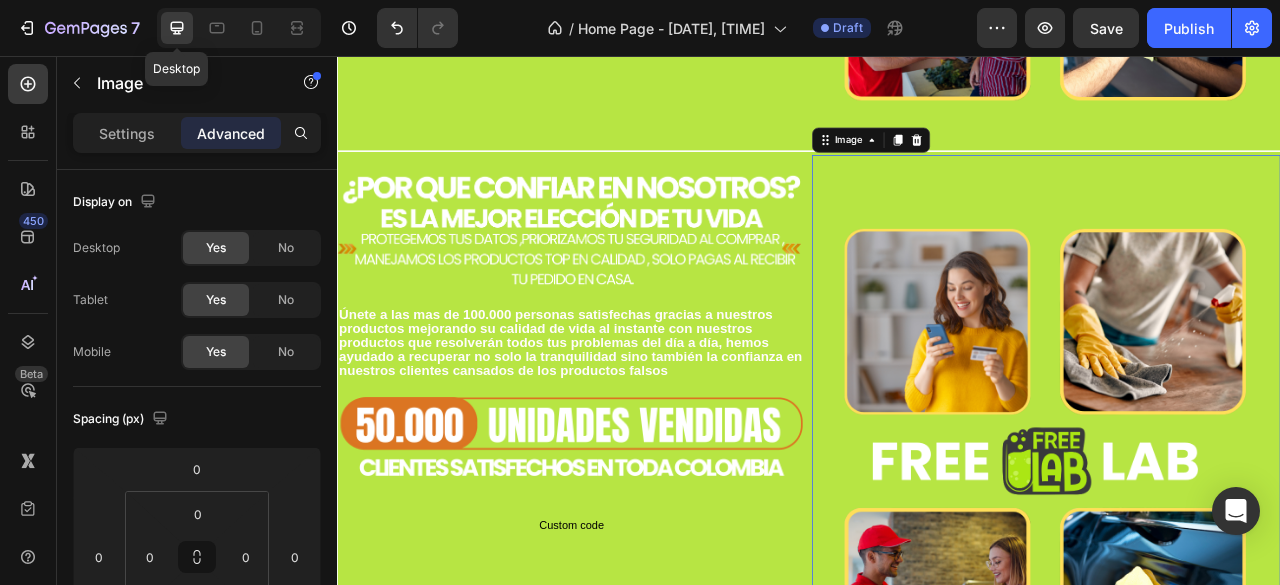 scroll, scrollTop: 4151, scrollLeft: 0, axis: vertical 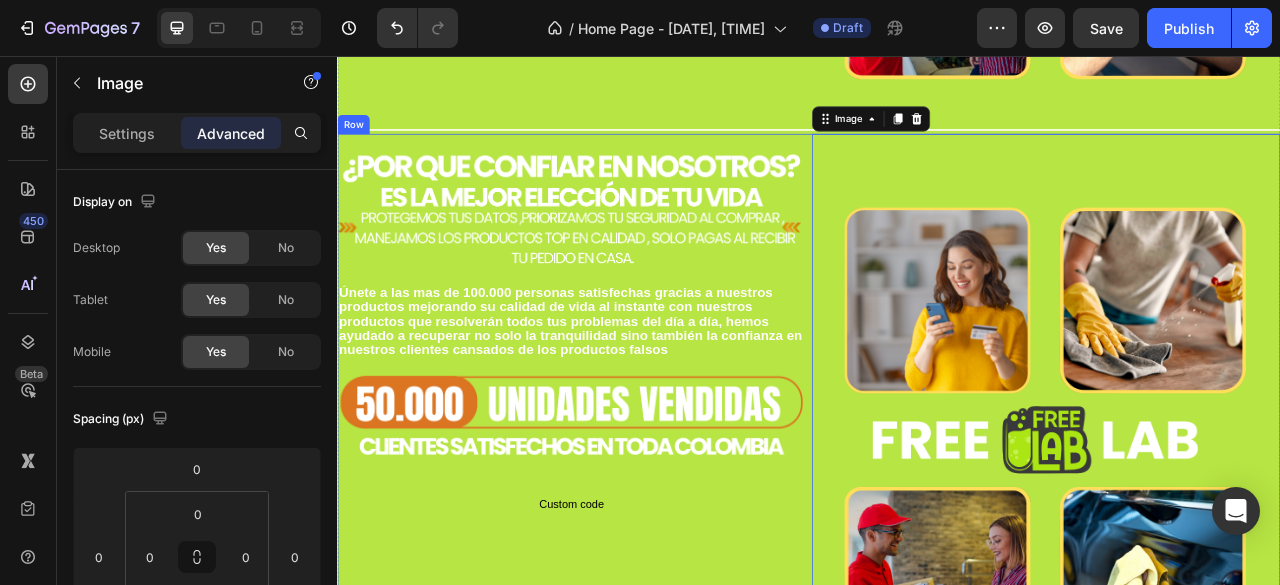 click on "Image Únete a las mas de 100.000 personas satisfechas gracias a nuestros productos mejorando su calidad de vida al instante con nuestros productos que resolverán todos tus problemas del día a día, hemos ayudado a recuperar no solo la tranquilidad sino también la confianza en nuestros clientes cansados de los productos falsos  Text Block Image
Custom code
Custom Code" at bounding box center [635, 527] 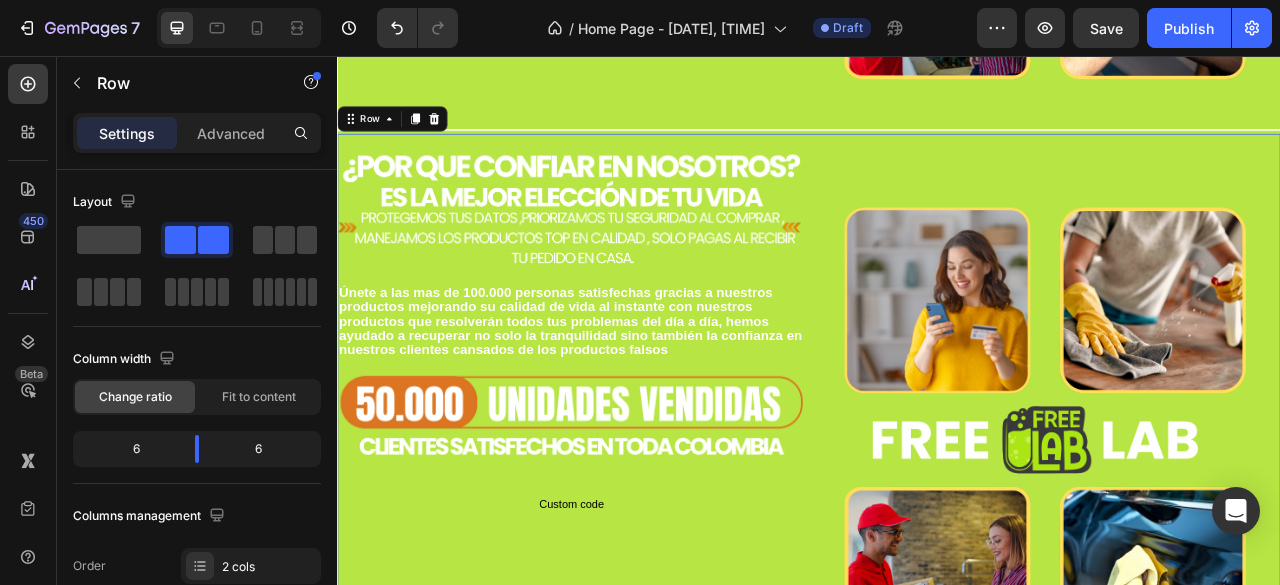 scroll, scrollTop: 4251, scrollLeft: 0, axis: vertical 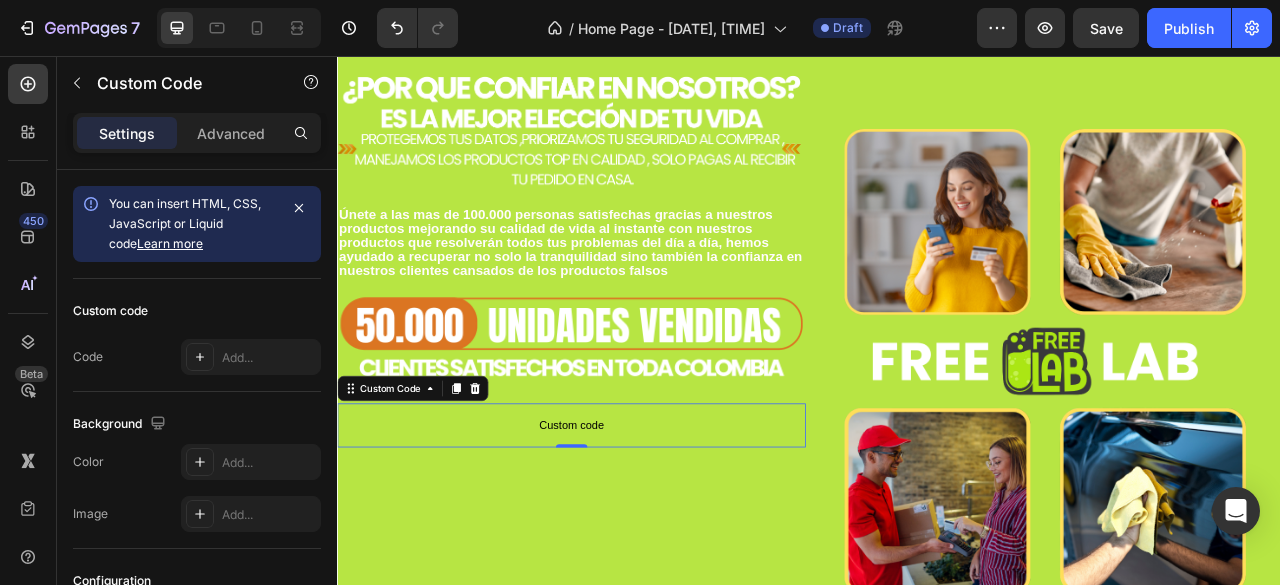 click on "Custom code" at bounding box center (635, 526) 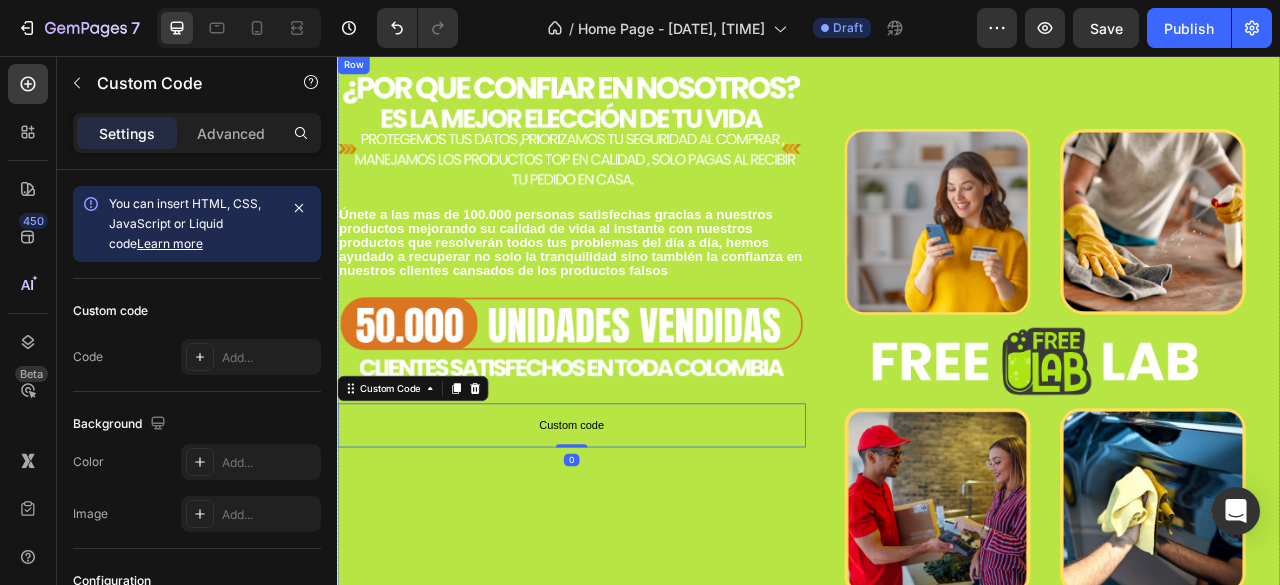 click on "Image Únete a las mas de 100.000 personas satisfechas gracias a nuestros productos mejorando su calidad de vida al instante con nuestros productos que resolverán todos tus problemas del día a día, hemos ayudado a recuperar no solo la tranquilidad sino también la confianza en nuestros clientes cansados de los productos falsos  Text Block Image
Custom code
Custom Code   0" at bounding box center [635, 427] 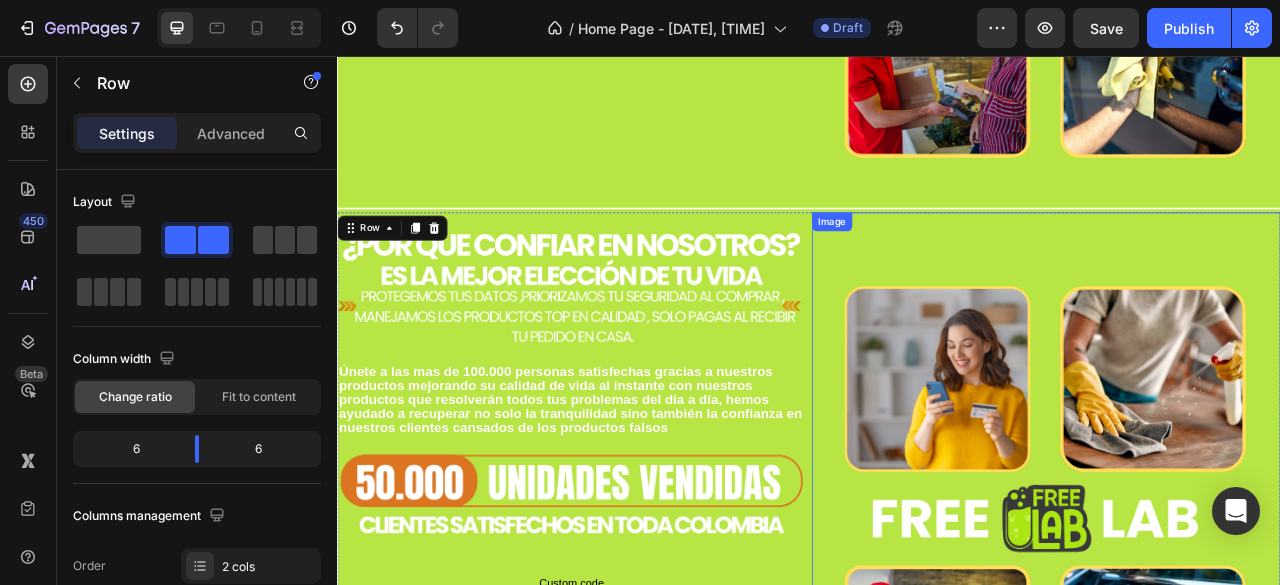scroll, scrollTop: 3851, scrollLeft: 0, axis: vertical 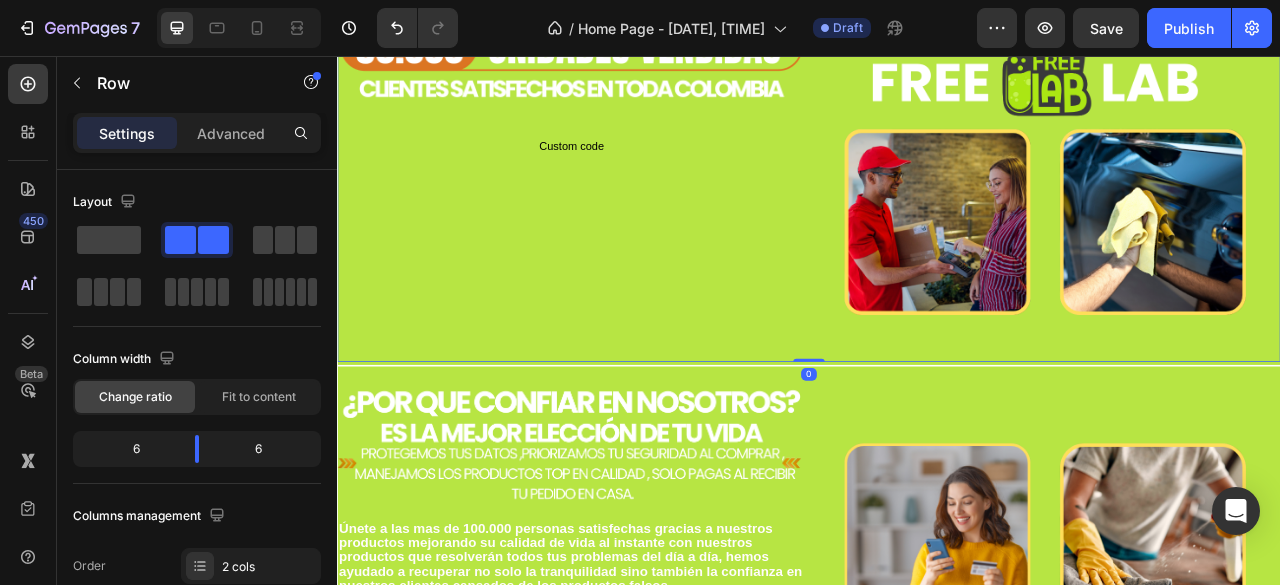 click on "Image Únete a las mas de 100.000 personas satisfechas gracias a nuestros productos mejorando su calidad de vida al instante con nuestros productos que resolverán todos tus problemas del día a día, hemos ayudado a recuperar no solo la tranquilidad sino también la confianza en nuestros clientes cansados de los productos falsos  Text Block Image
Custom code
Custom Code" at bounding box center [635, 72] 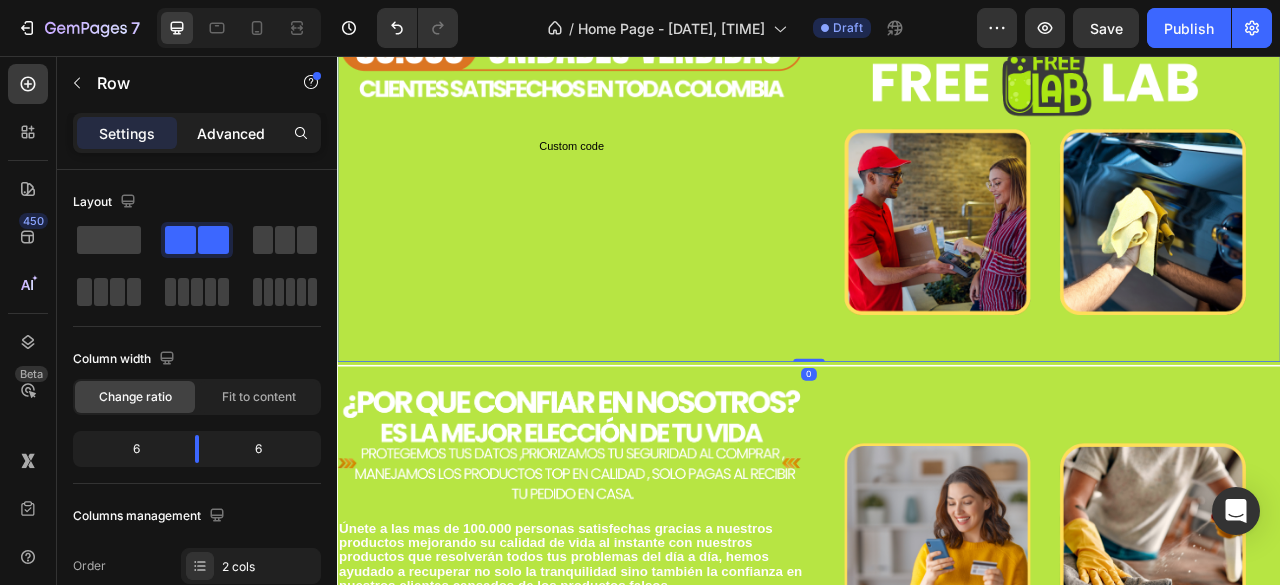 click on "Advanced" at bounding box center [231, 133] 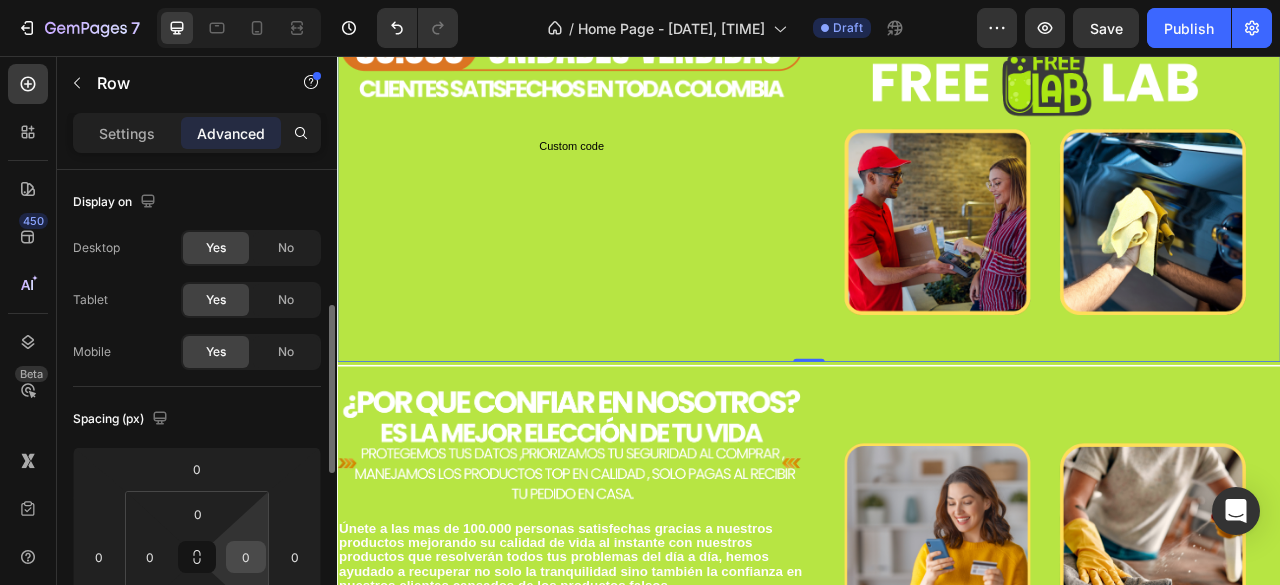 scroll, scrollTop: 100, scrollLeft: 0, axis: vertical 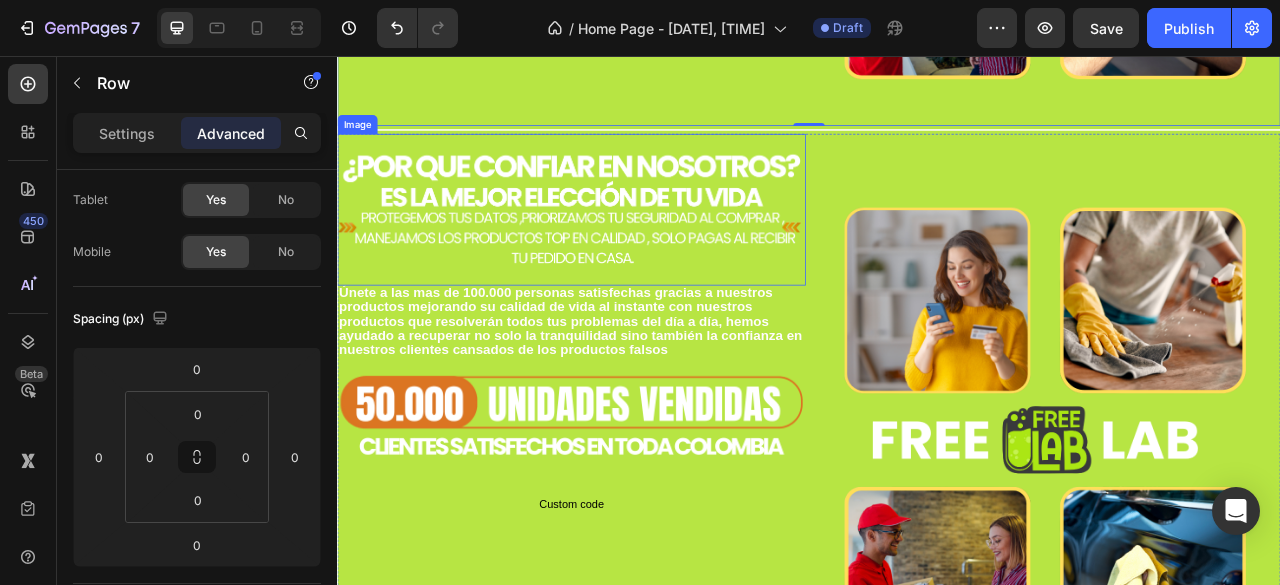 click at bounding box center [635, 251] 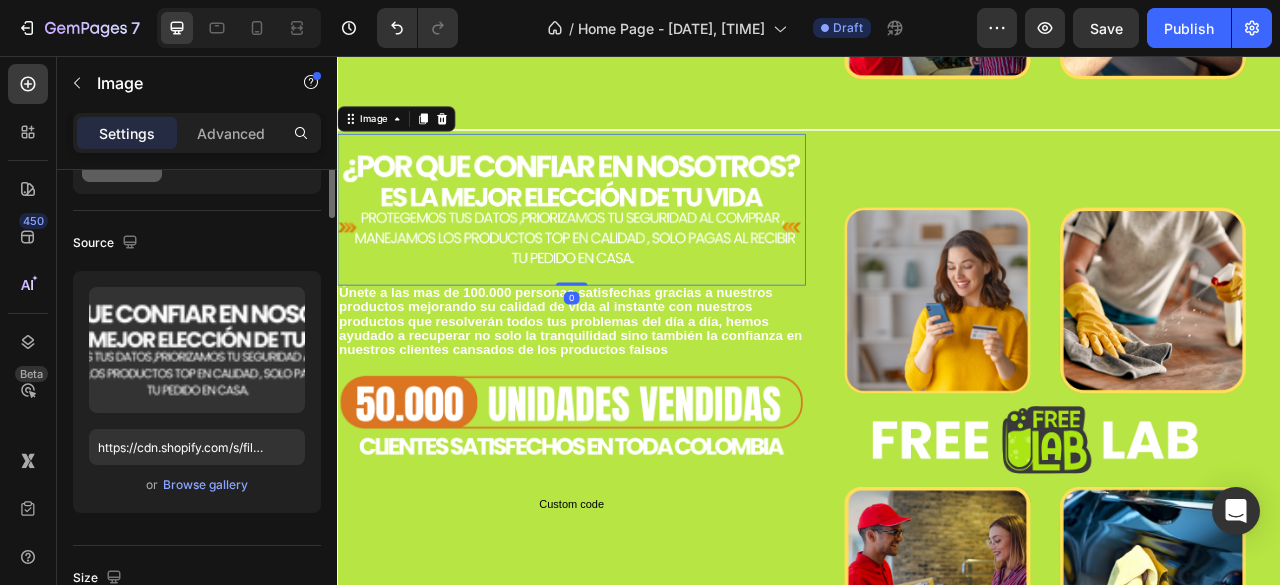 scroll, scrollTop: 0, scrollLeft: 0, axis: both 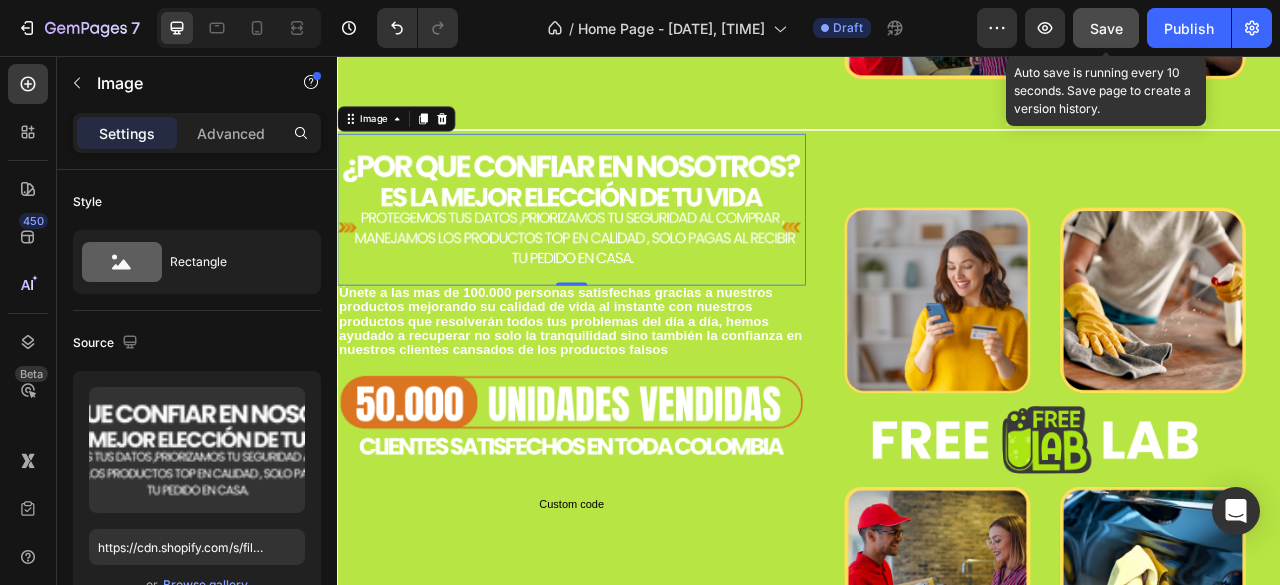 click on "Save" 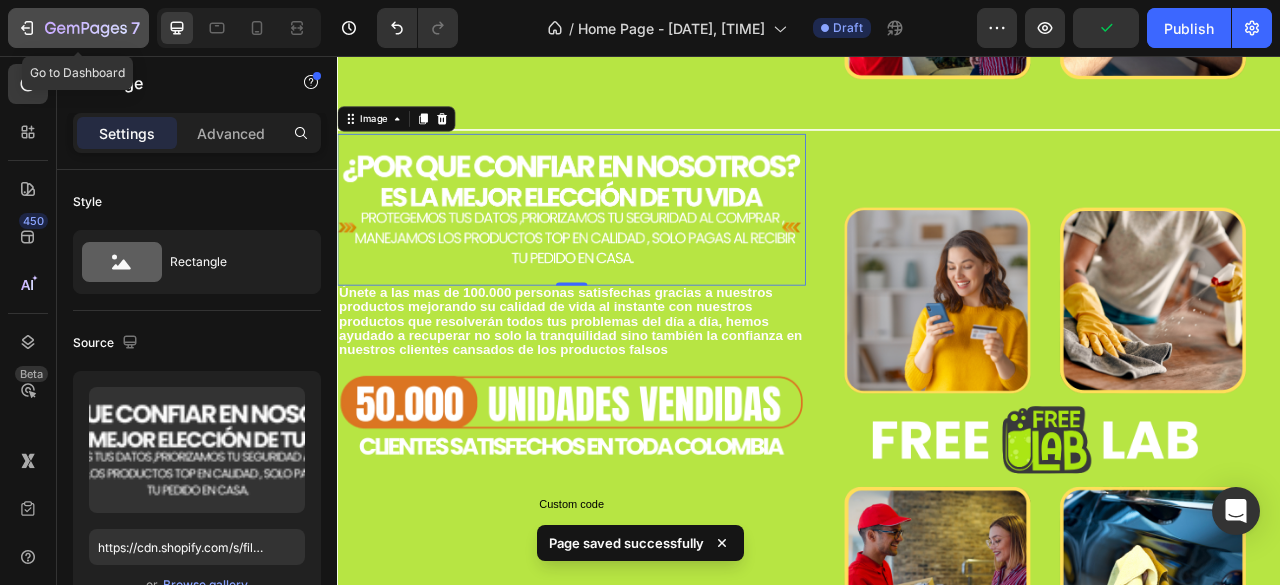 click on "7" 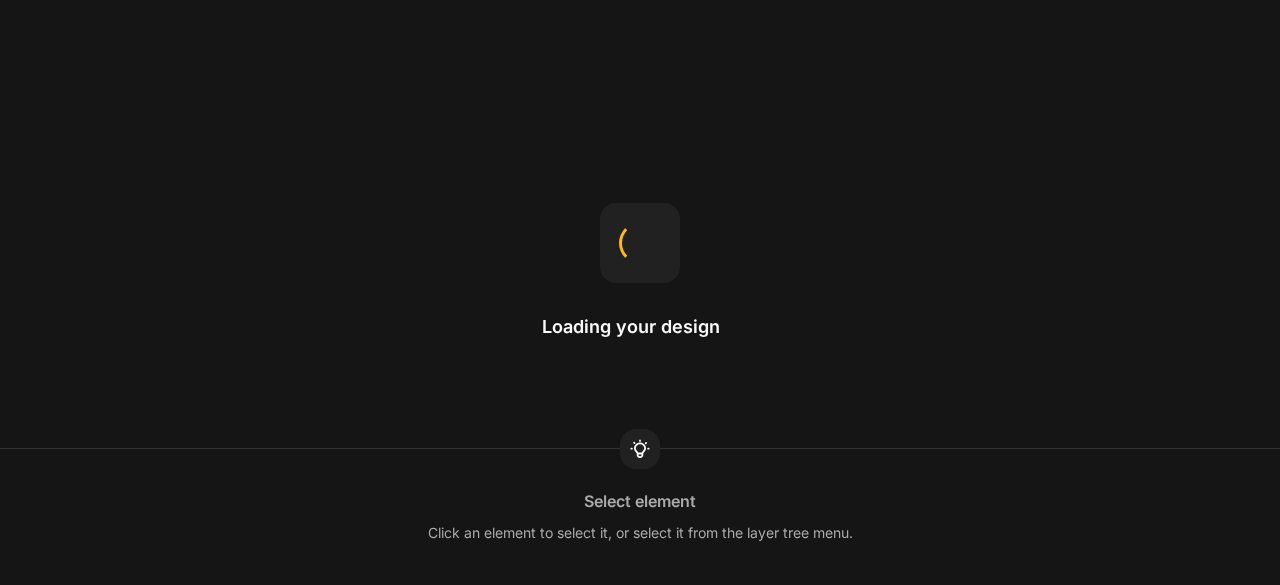 scroll, scrollTop: 0, scrollLeft: 0, axis: both 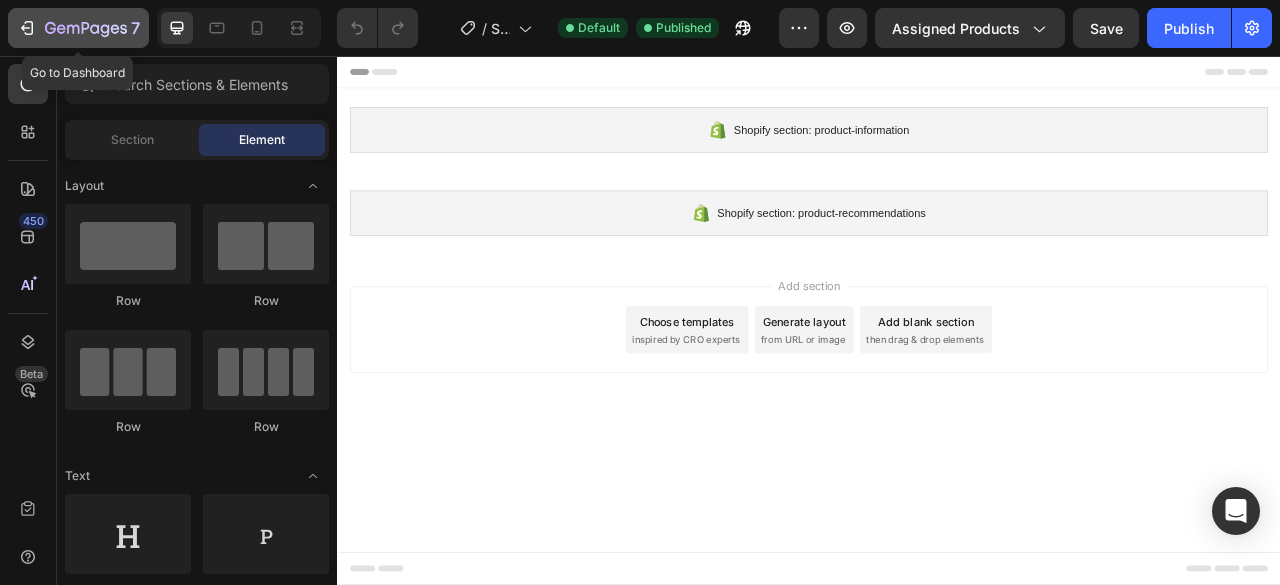 click on "7" at bounding box center (78, 28) 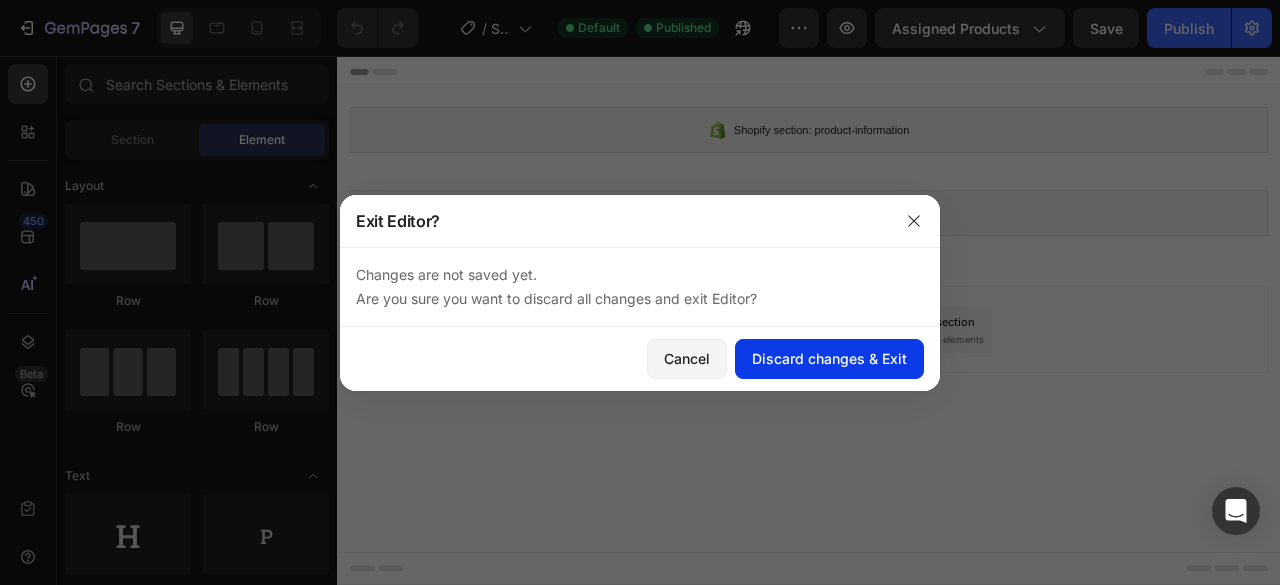 click on "Discard changes & Exit" at bounding box center [829, 358] 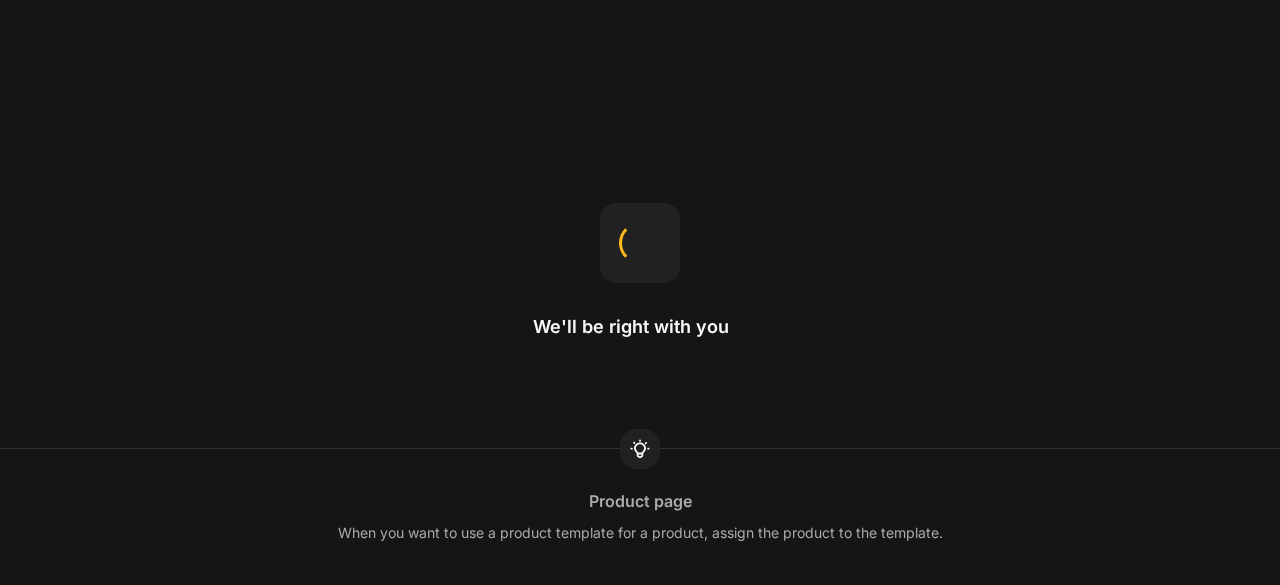 scroll, scrollTop: 0, scrollLeft: 0, axis: both 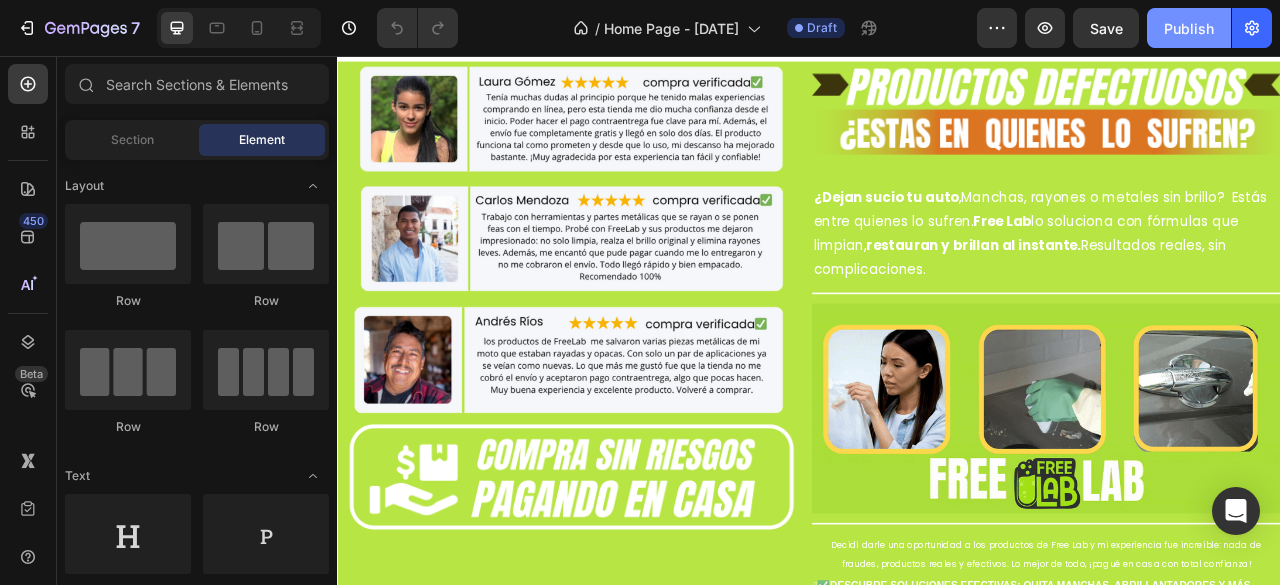 click on "Publish" 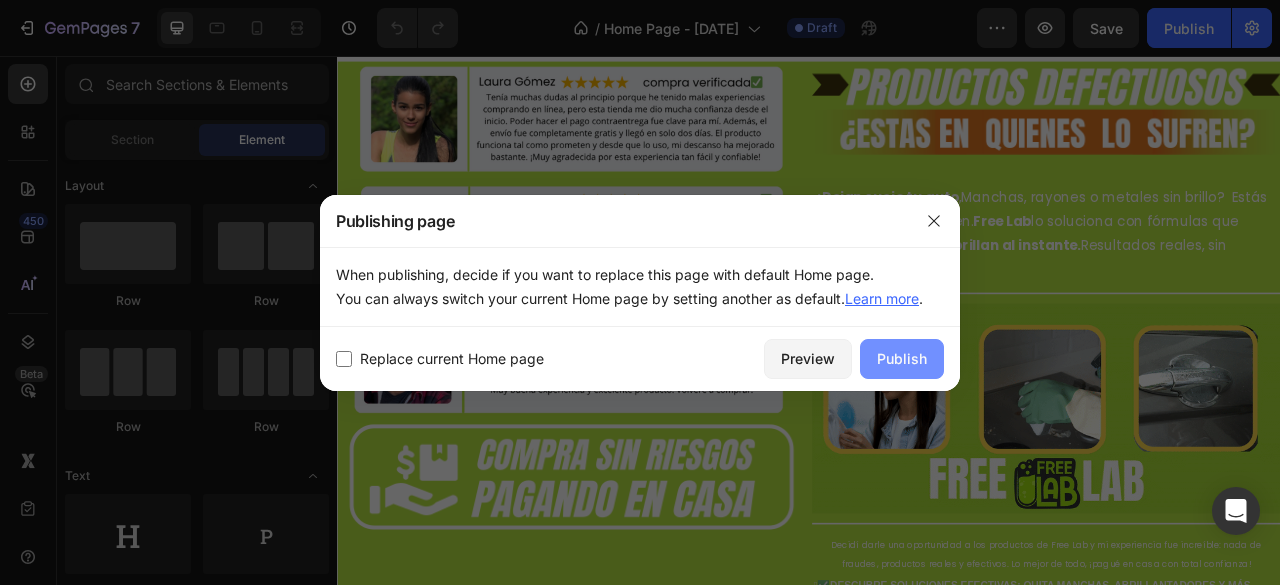 click on "Publish" at bounding box center (902, 358) 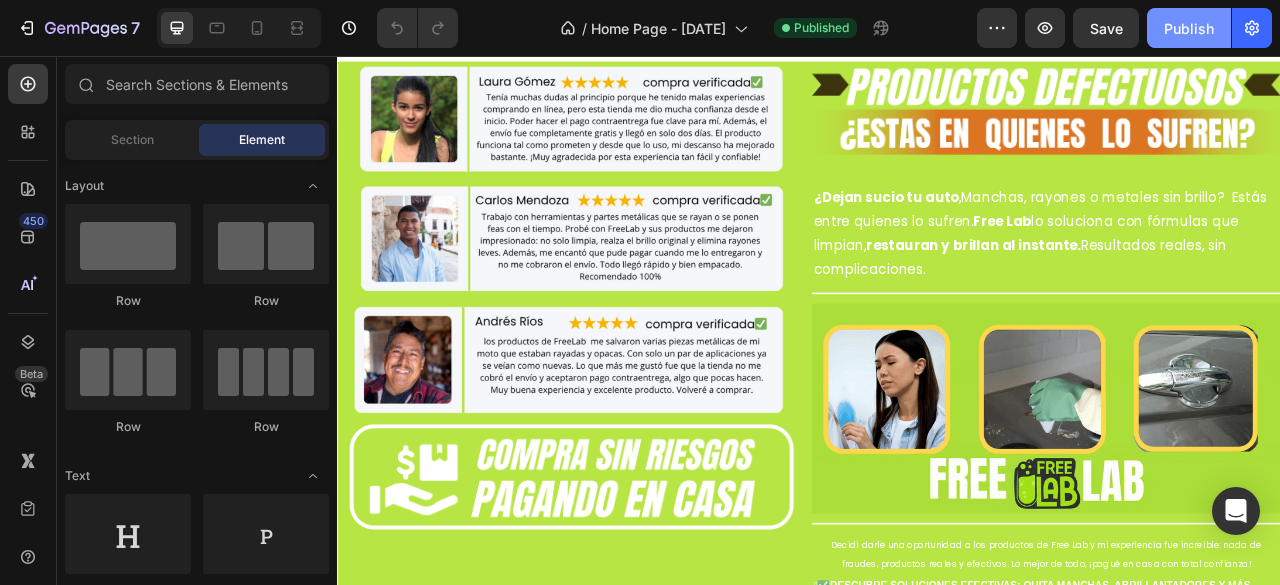 click on "Publish" at bounding box center [1189, 28] 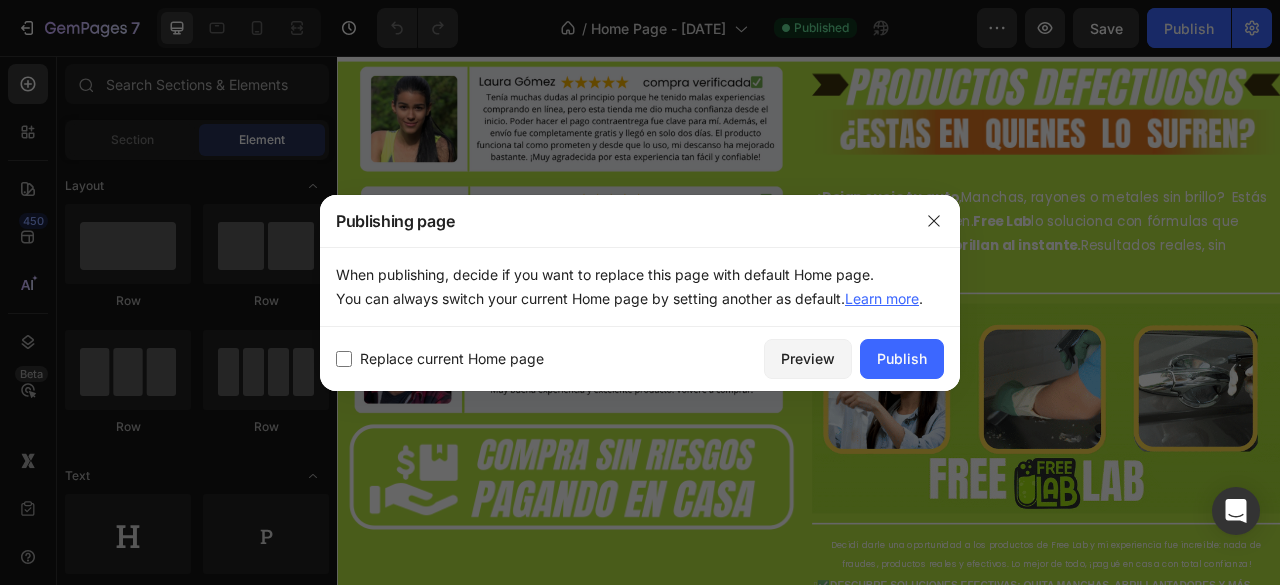 click on "Replace current Home page Preview  Publish" at bounding box center (640, 359) 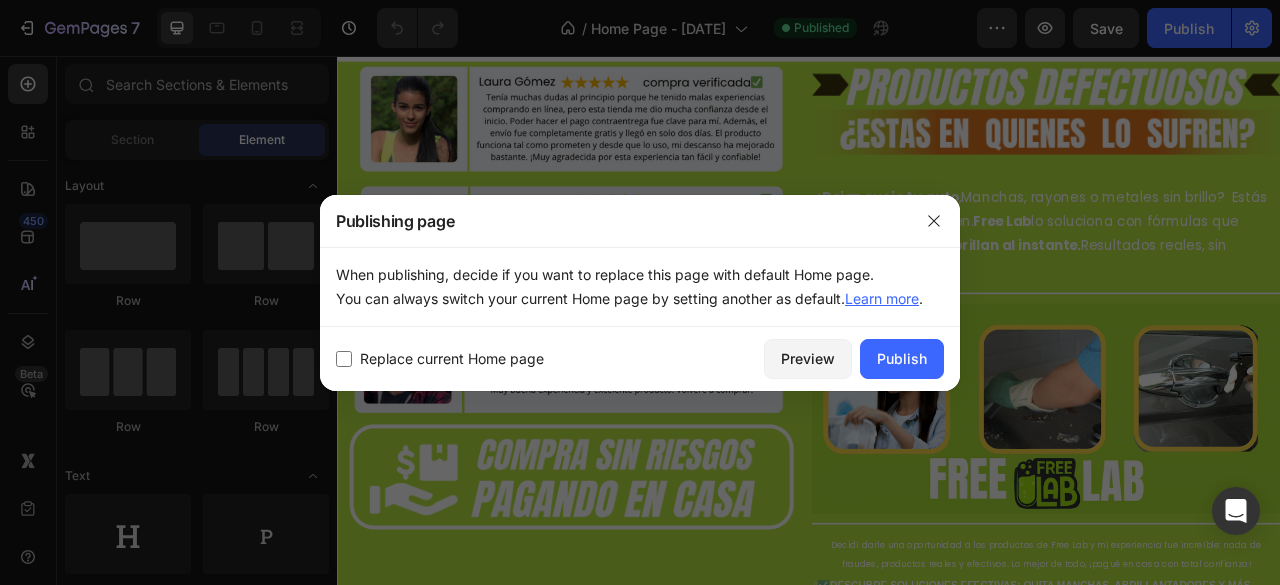 click on "Replace current Home page" at bounding box center [452, 359] 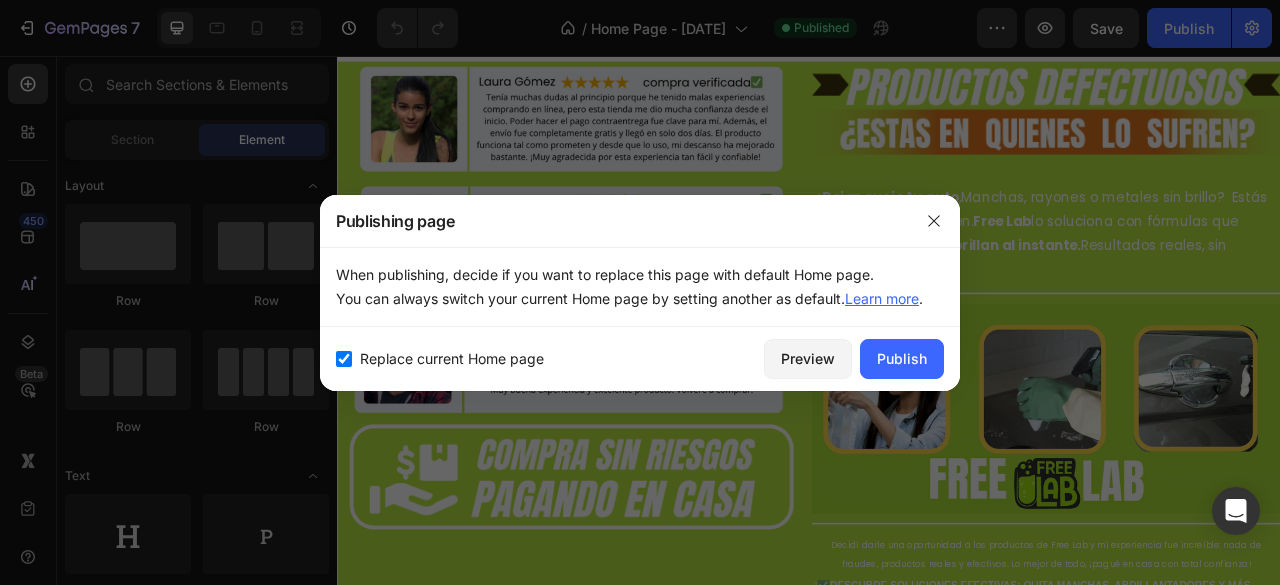 checkbox on "true" 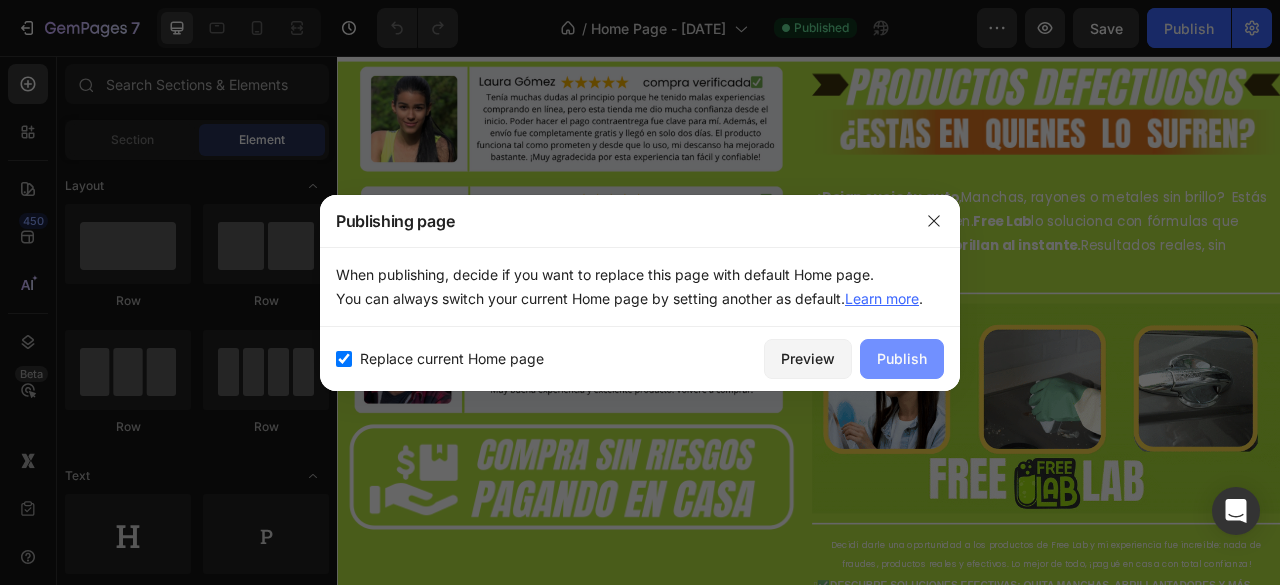 click on "Publish" at bounding box center (902, 358) 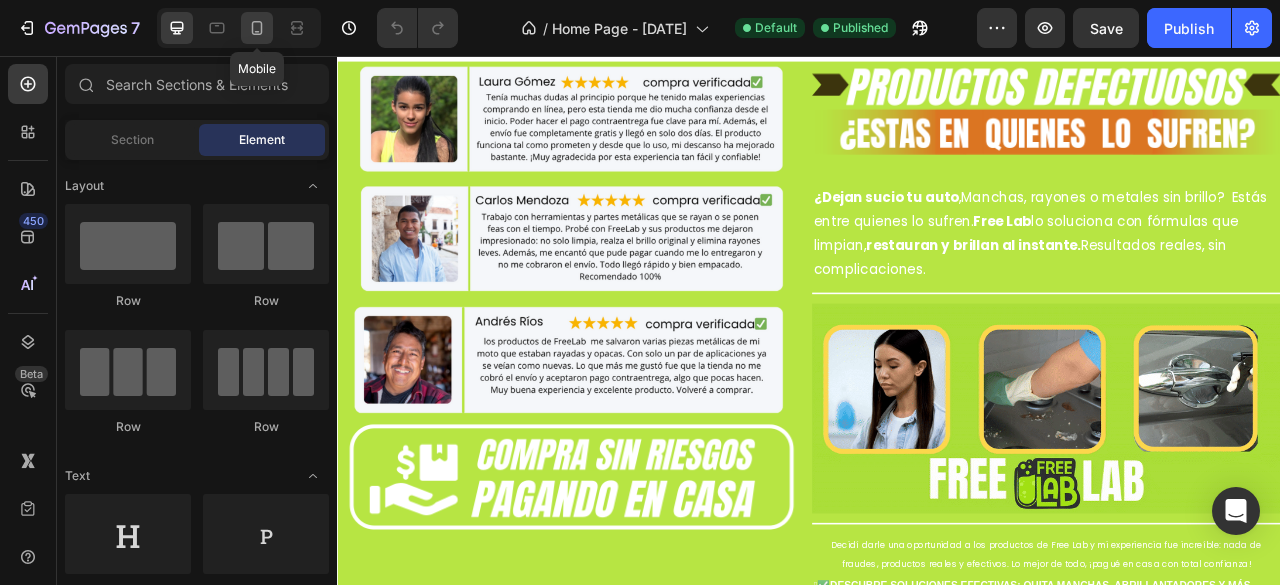 click 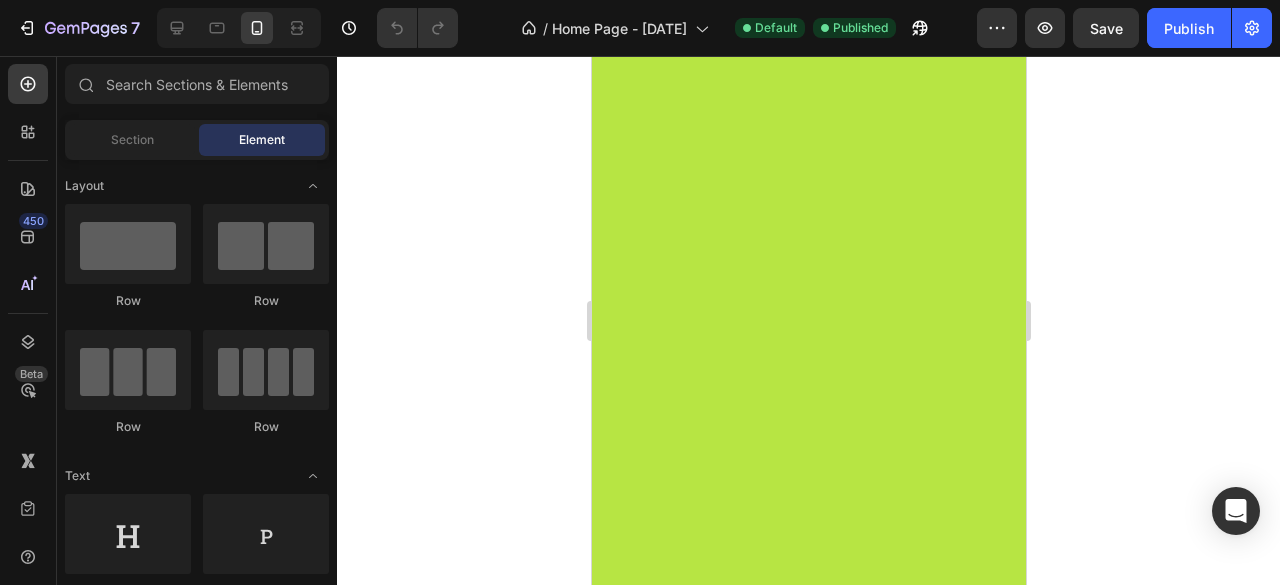scroll, scrollTop: 400, scrollLeft: 0, axis: vertical 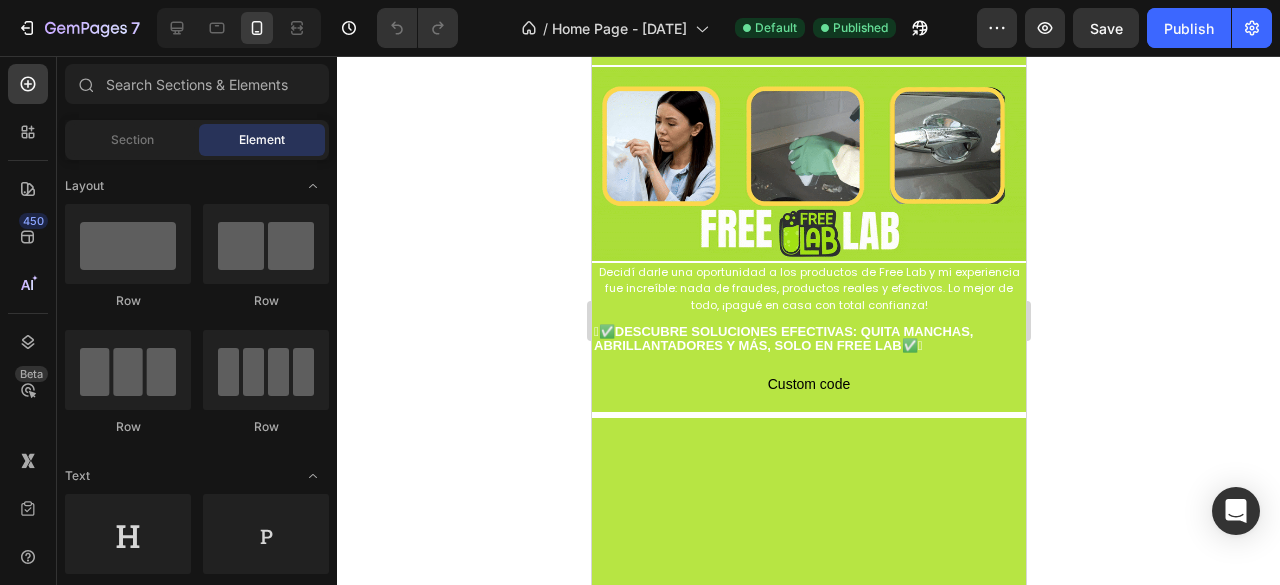 click on "Free Lab  es tu tienda  online de confianza para cuando el mugre no sale, el brillo se fue o el cuidado se te olvidó. Productos que resuelven de verdad, sin promesas vacías." at bounding box center [808, -222] 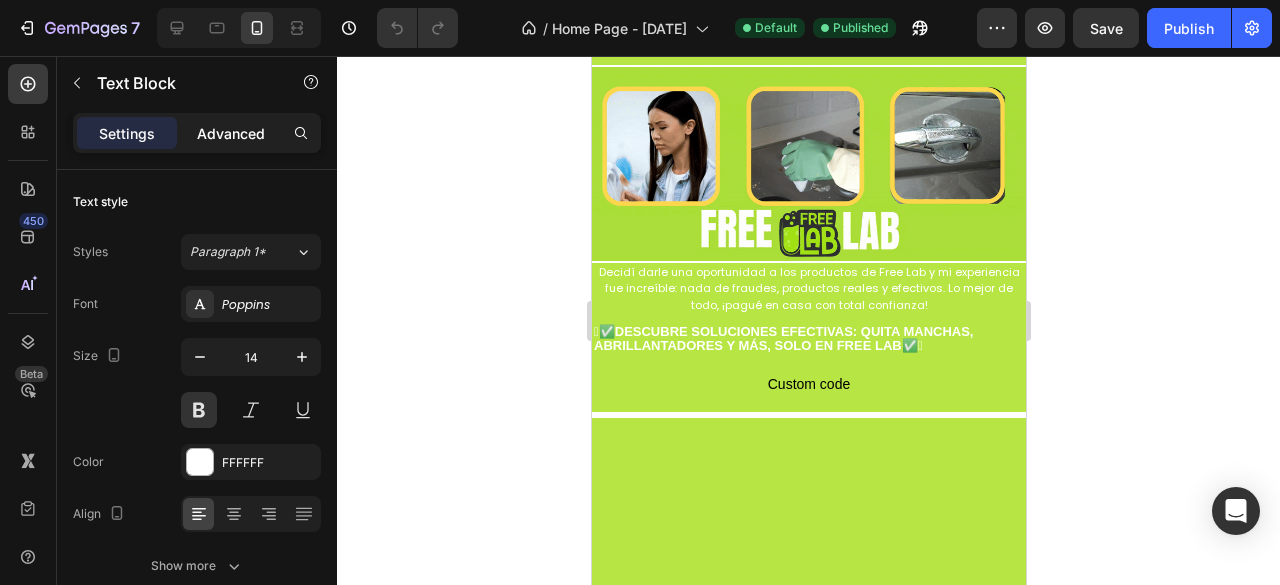 click on "Advanced" at bounding box center (231, 133) 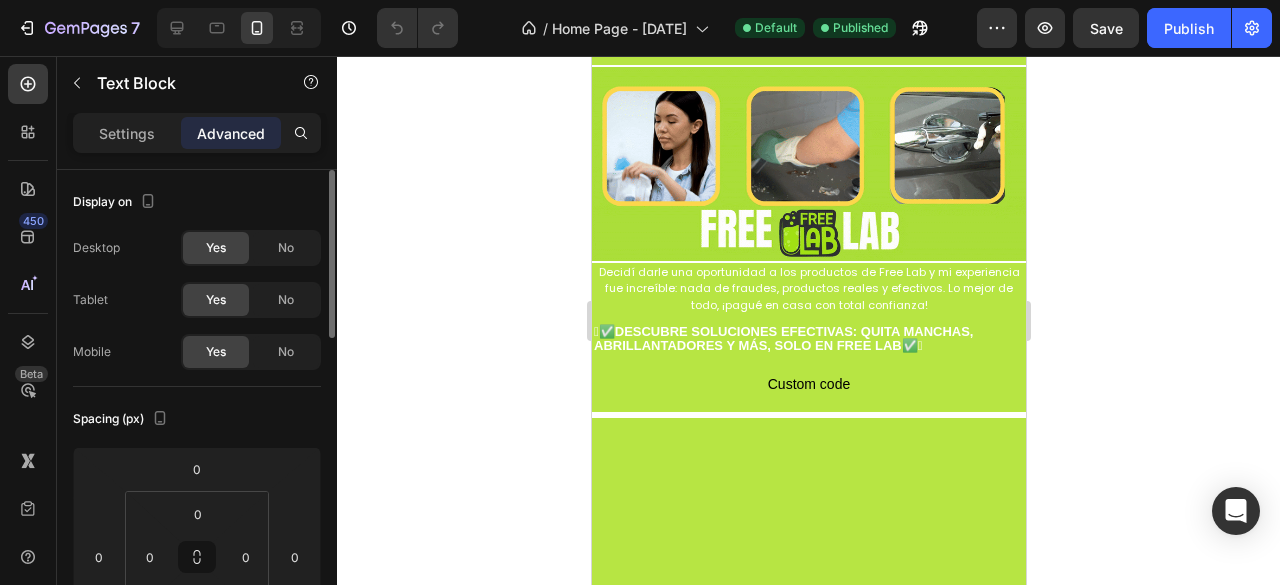 scroll, scrollTop: 100, scrollLeft: 0, axis: vertical 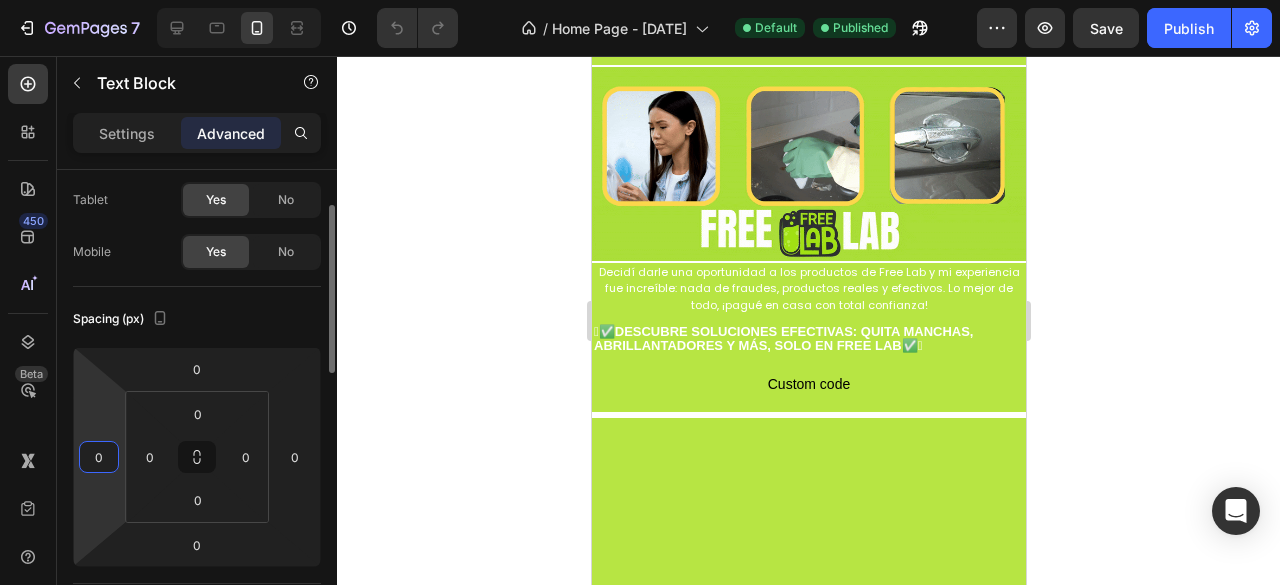 click on "0" at bounding box center [99, 457] 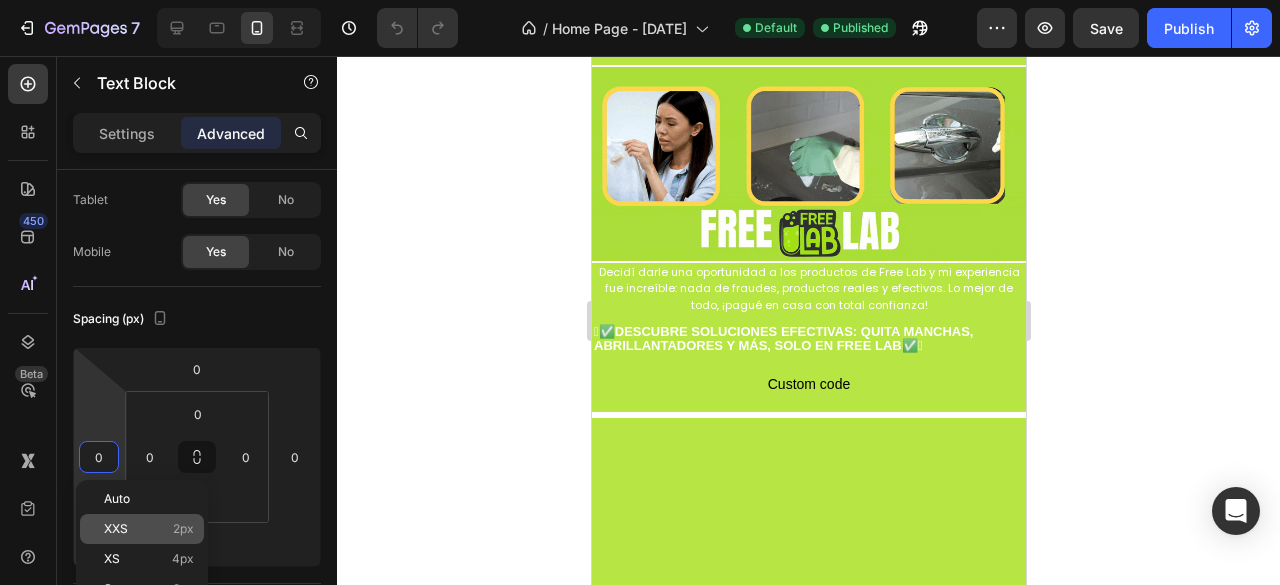 click on "XXS 2px" at bounding box center (149, 529) 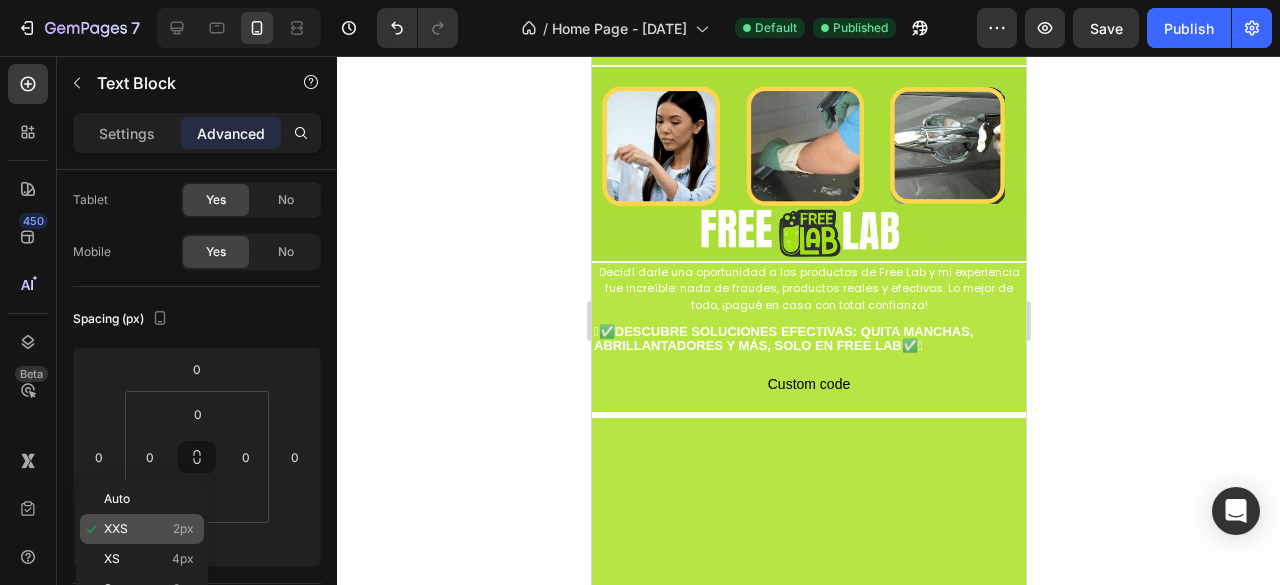 type on "2" 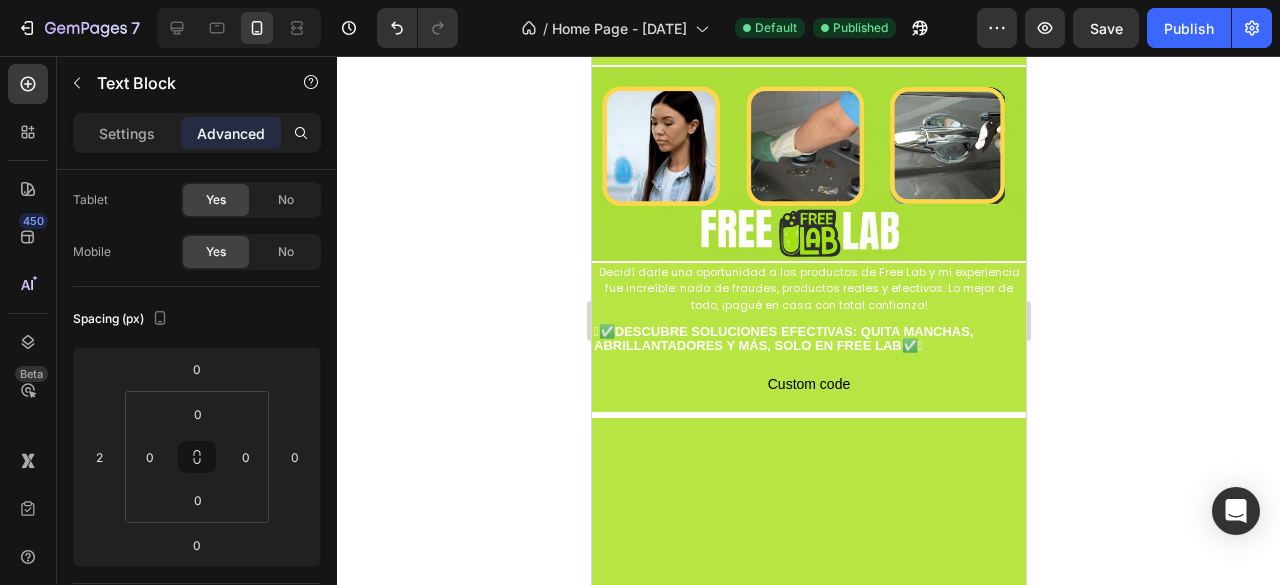 click 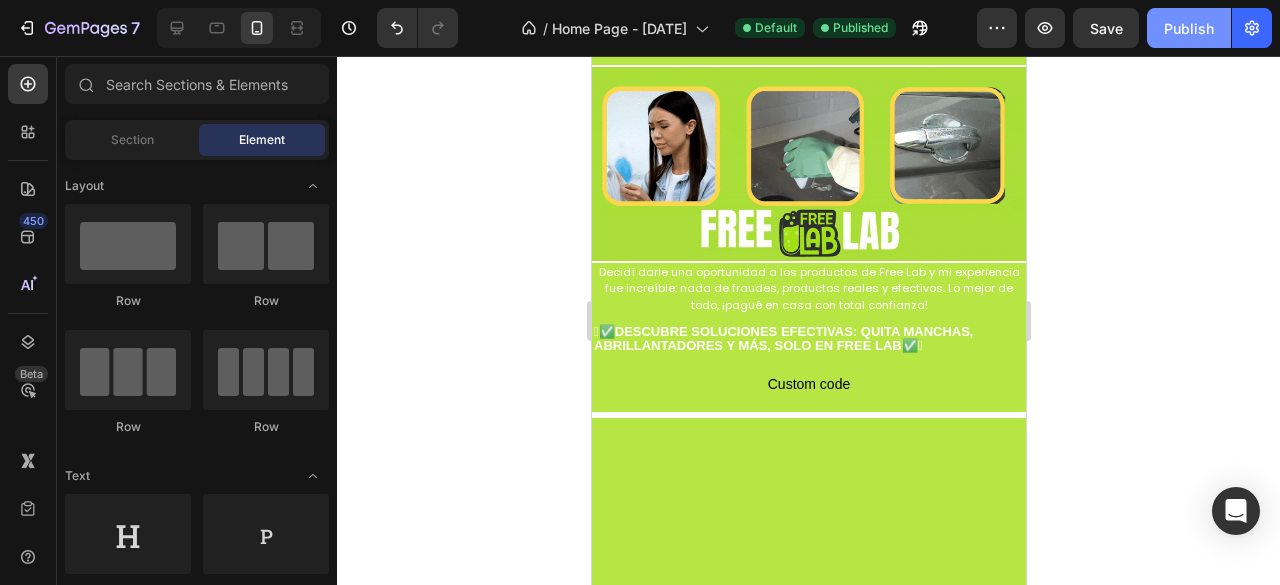 click on "Publish" 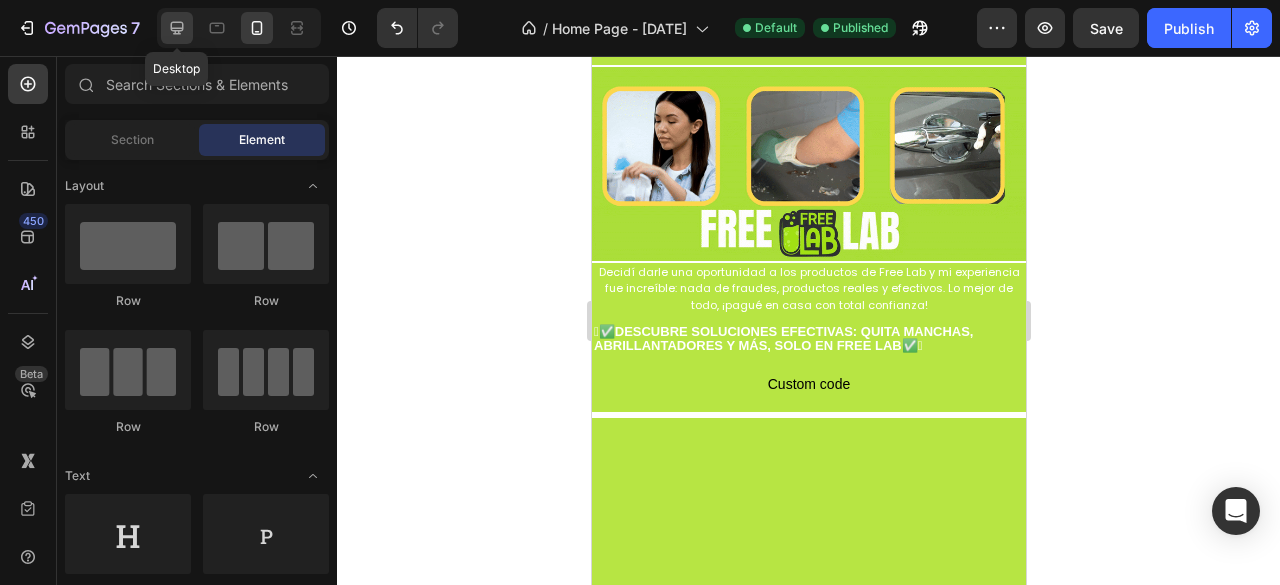 click 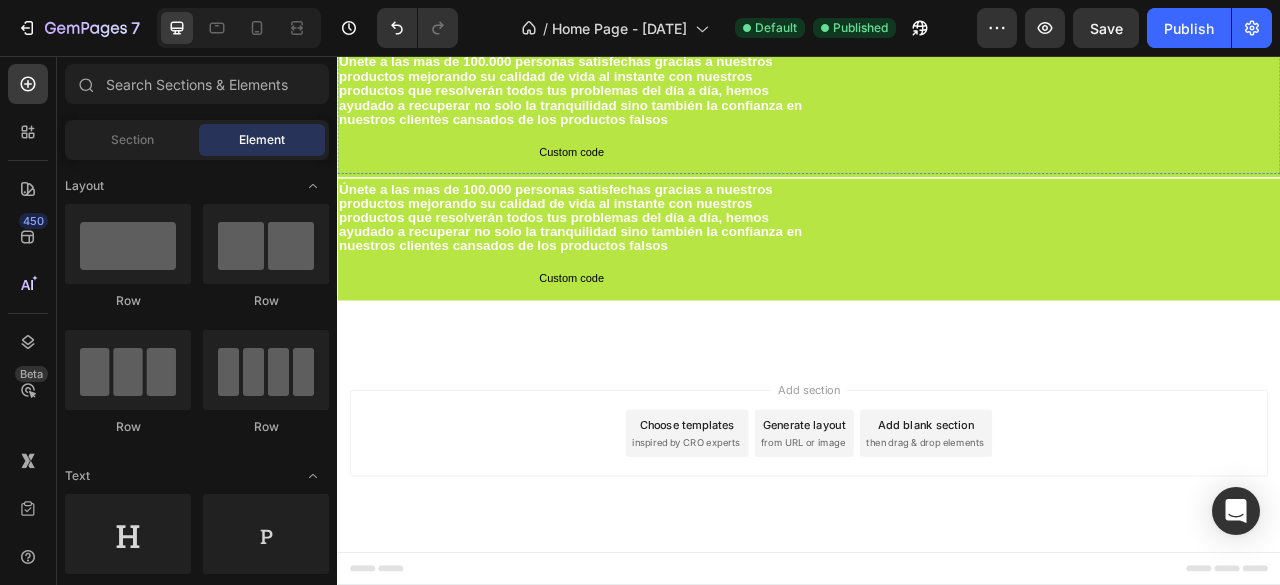 scroll, scrollTop: 4600, scrollLeft: 0, axis: vertical 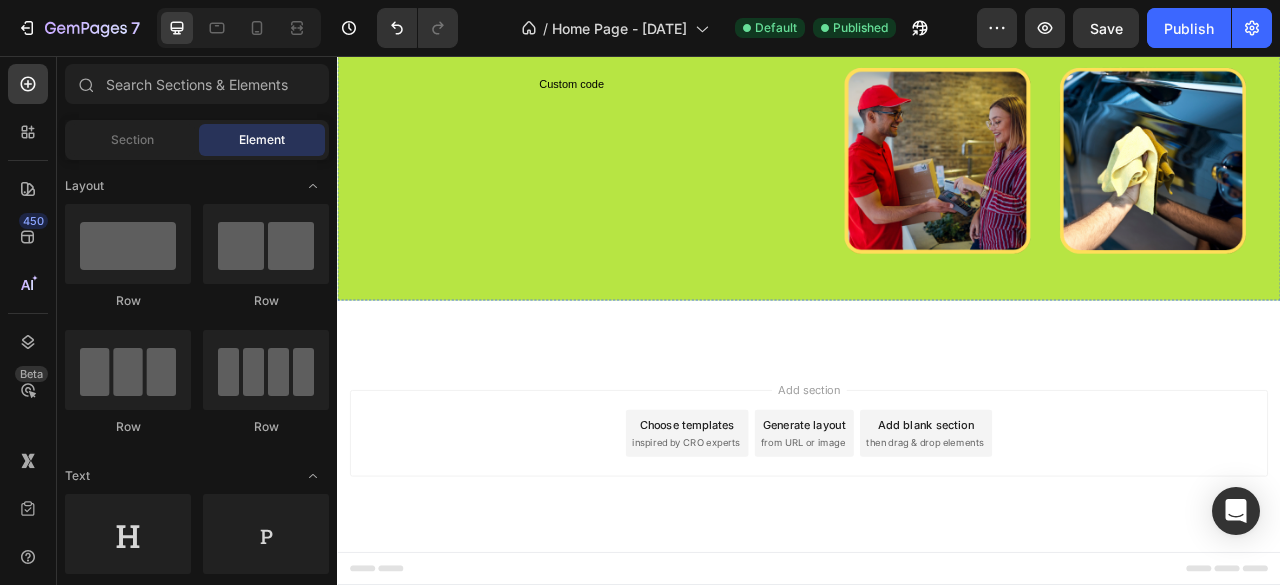 click at bounding box center [635, -282] 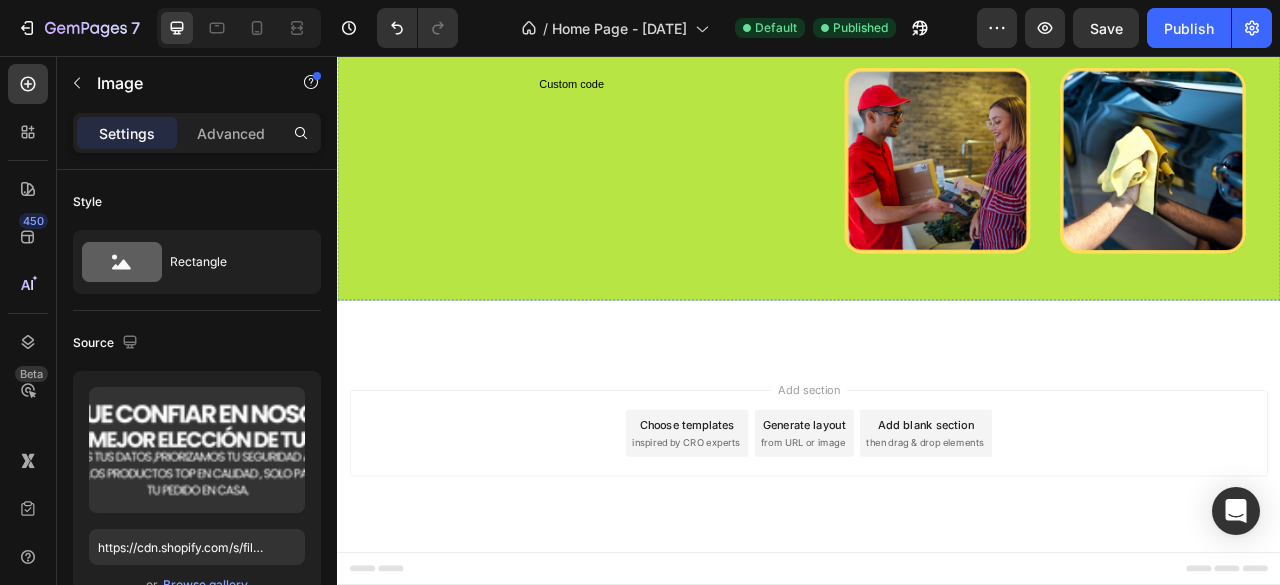 scroll, scrollTop: 4600, scrollLeft: 0, axis: vertical 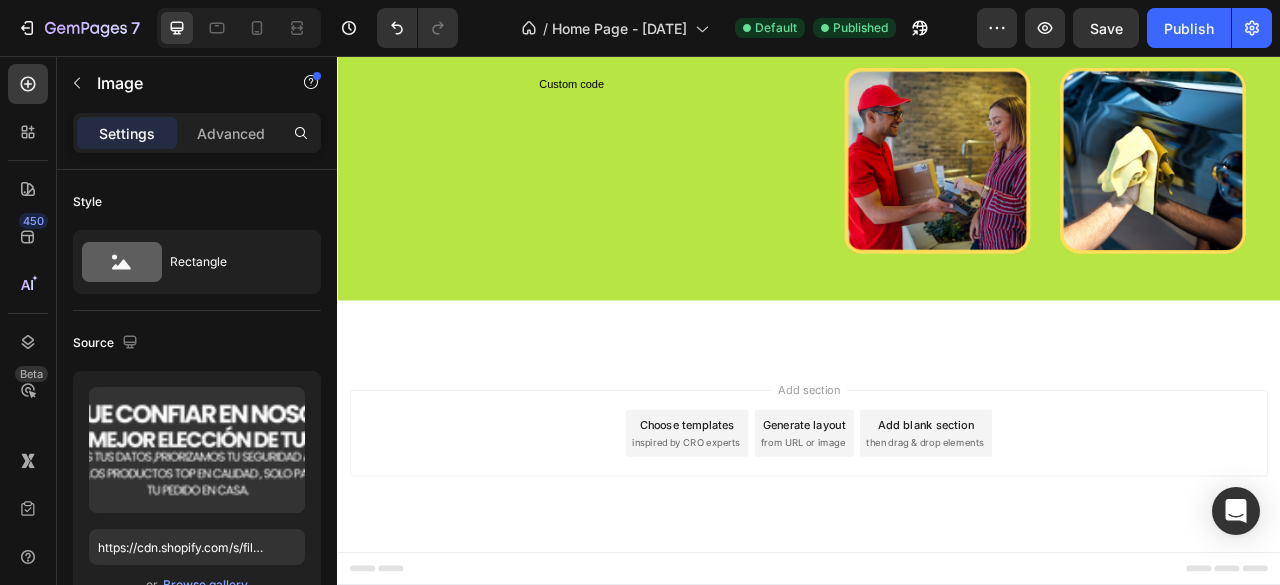 click at bounding box center [635, -282] 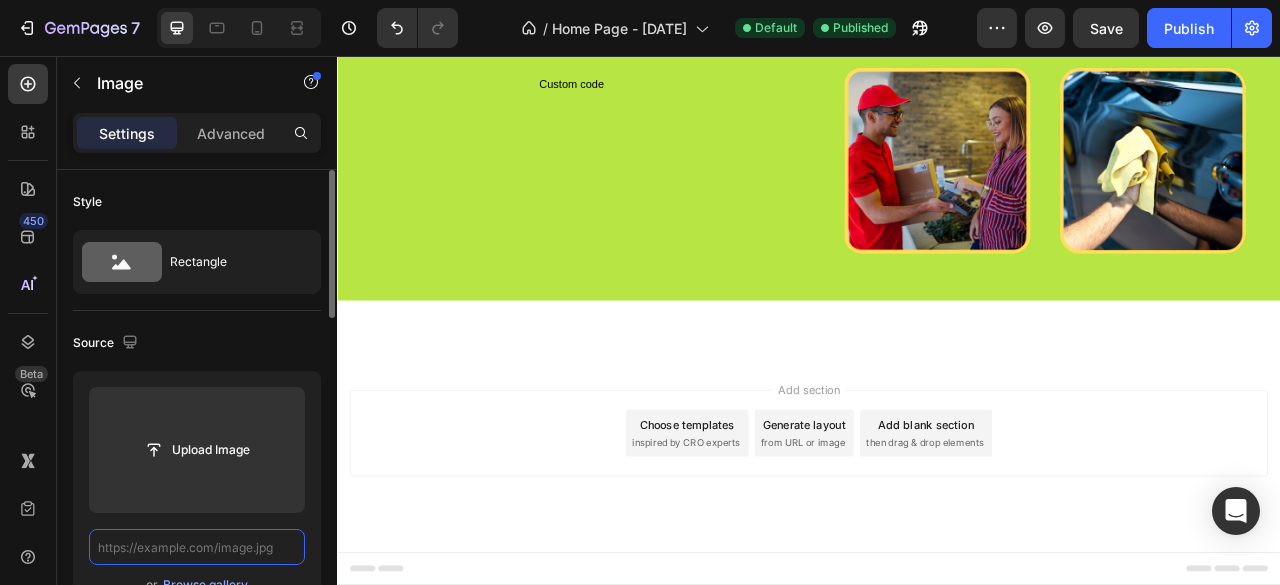 scroll, scrollTop: 0, scrollLeft: 0, axis: both 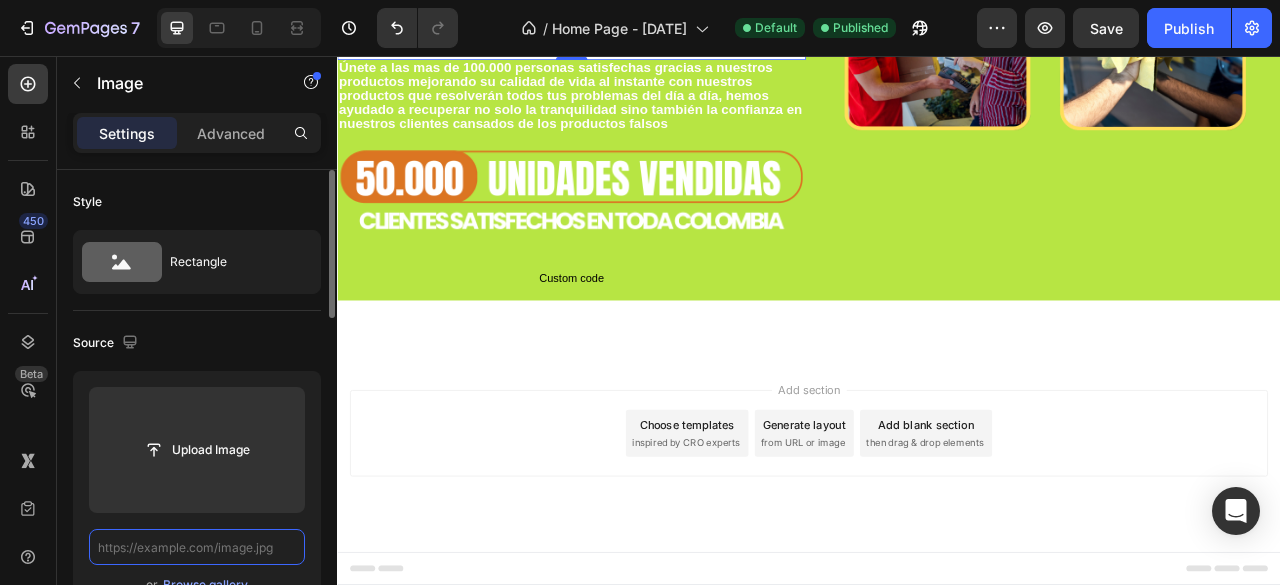 paste on "https://cdn.shopify.com/s/files/1/0671/1073/1857/files/Free_24.png?v=1754250579" 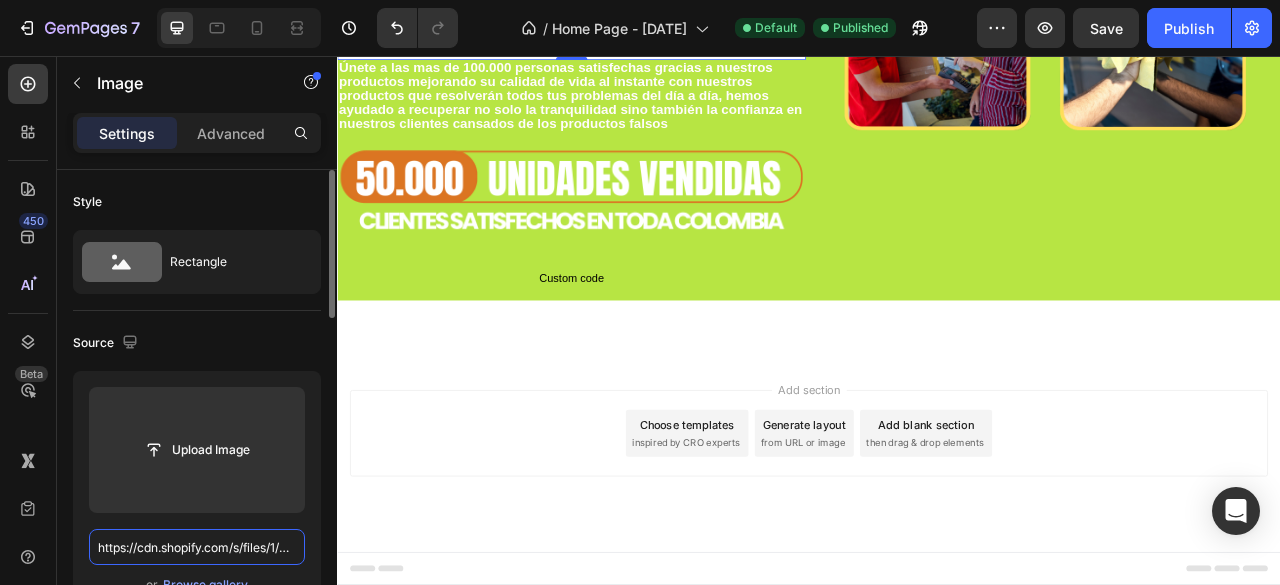 scroll, scrollTop: 0, scrollLeft: 299, axis: horizontal 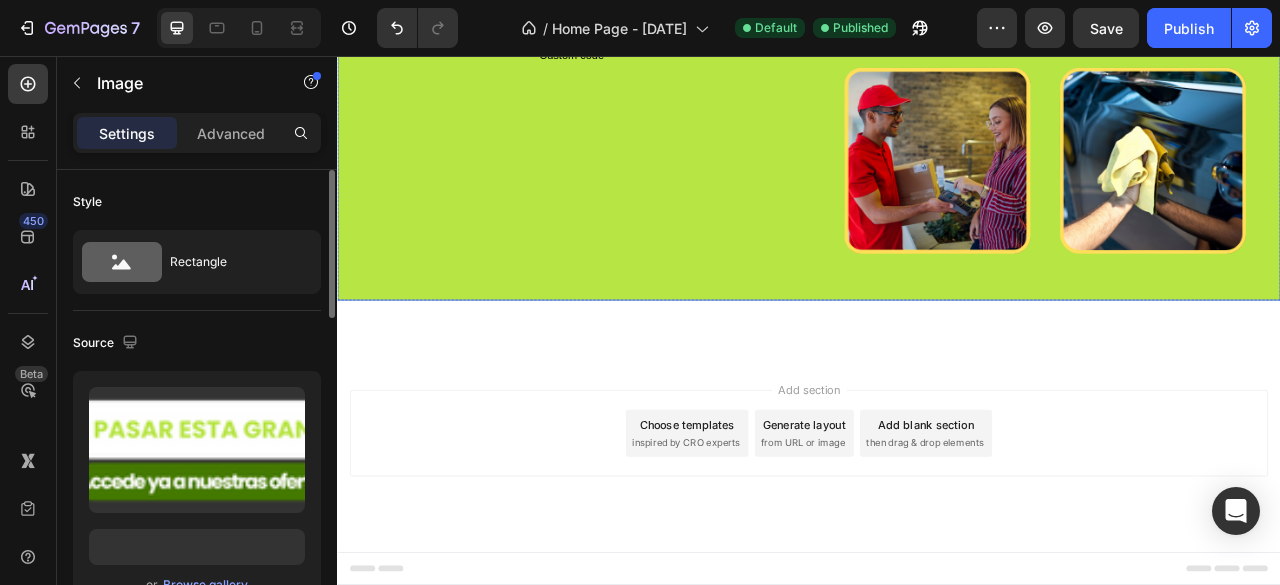 click on "Image   0 Únete a las mas de 100.000 personas satisfechas gracias a nuestros productos mejorando su calidad de vida al instante con nuestros productos que resolverán todos tus problemas del día a día, hemos ayudado a recuperar no solo la tranquilidad sino también la confianza en nuestros clientes cansados de los productos falsos  Text Block Image
Custom code
Custom Code" at bounding box center (635, -6) 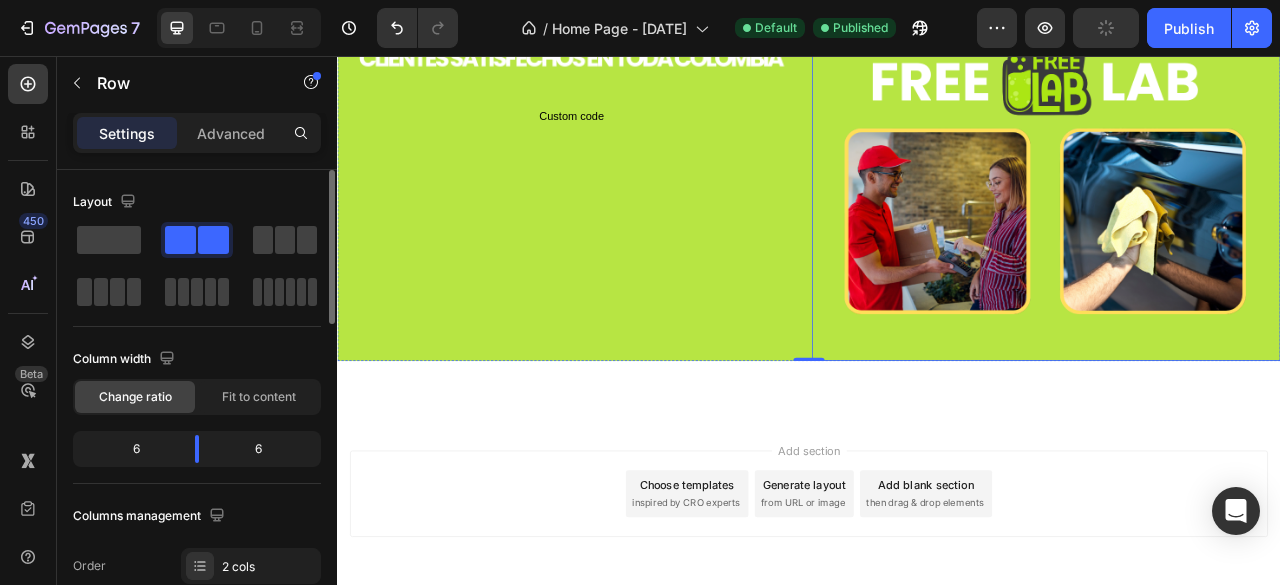scroll, scrollTop: 4500, scrollLeft: 0, axis: vertical 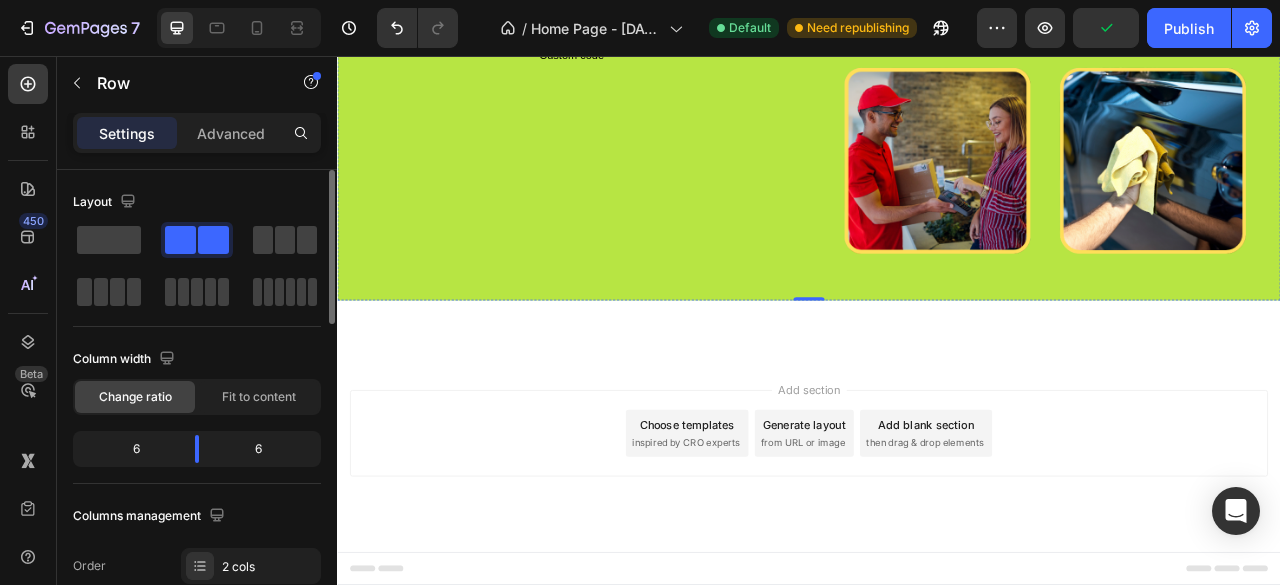 click on "Únete a las mas de 100.000 personas satisfechas gracias a nuestros productos mejorando su calidad de vida al instante con nuestros productos que resolverán todos tus problemas del día a día, hemos ayudado a recuperar no solo la tranquilidad sino también la confianza en nuestros clientes cansados de los productos falsos" at bounding box center [633, -177] 